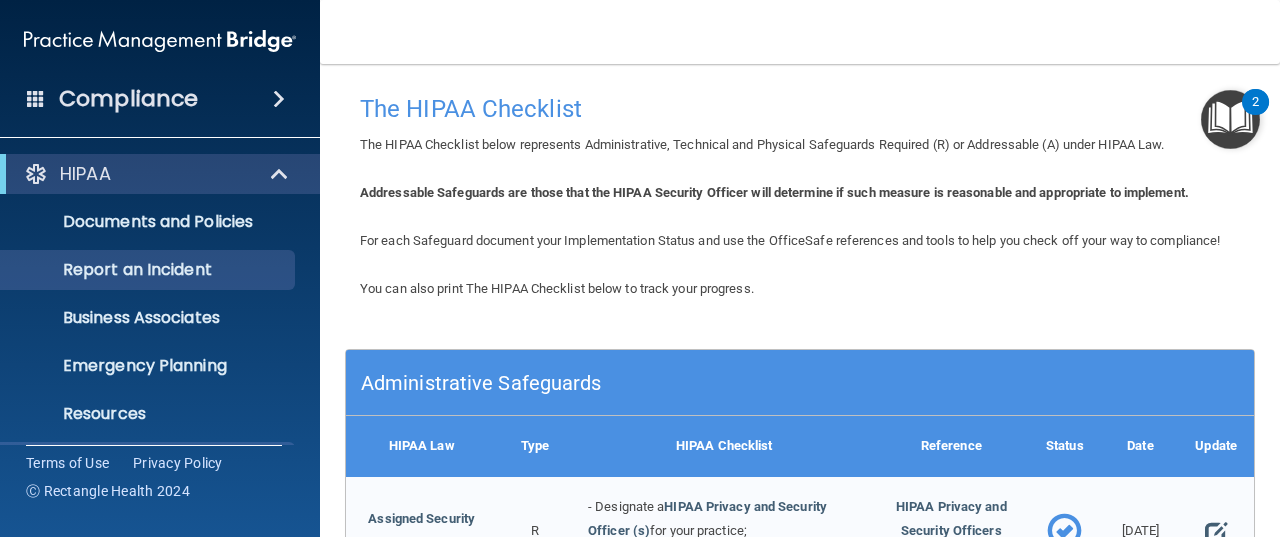 scroll, scrollTop: 0, scrollLeft: 0, axis: both 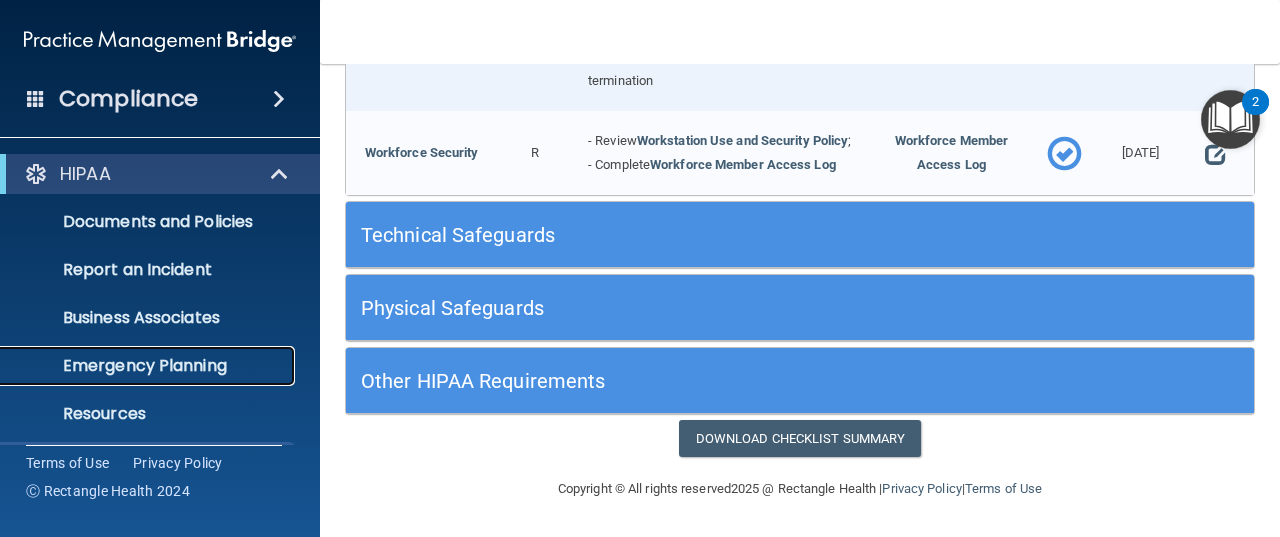 click on "Emergency Planning" at bounding box center (149, 366) 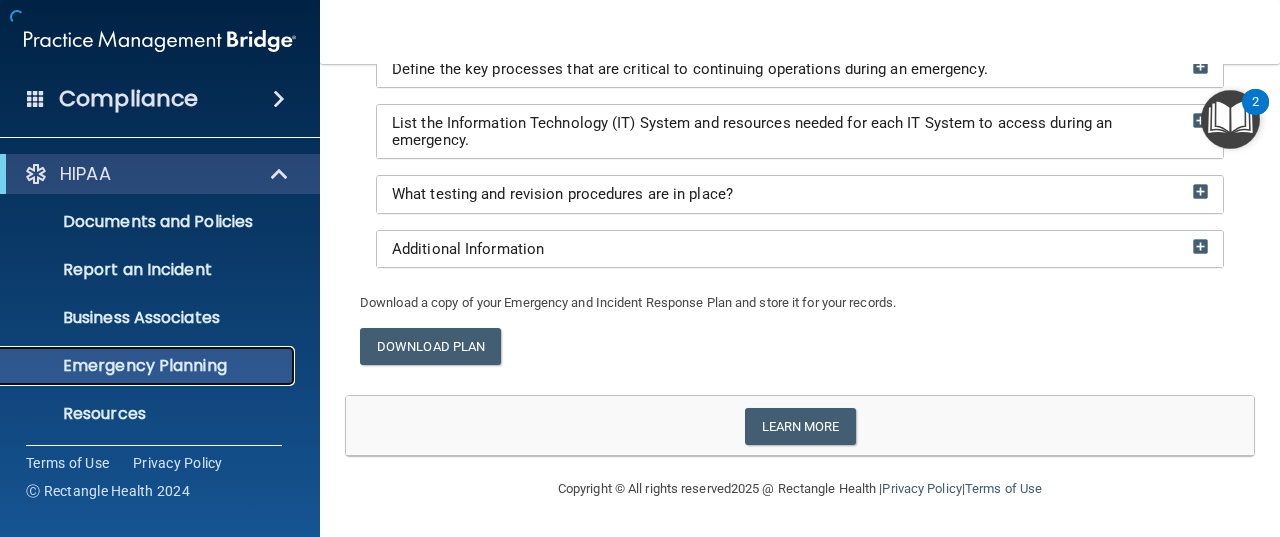 scroll, scrollTop: 696, scrollLeft: 0, axis: vertical 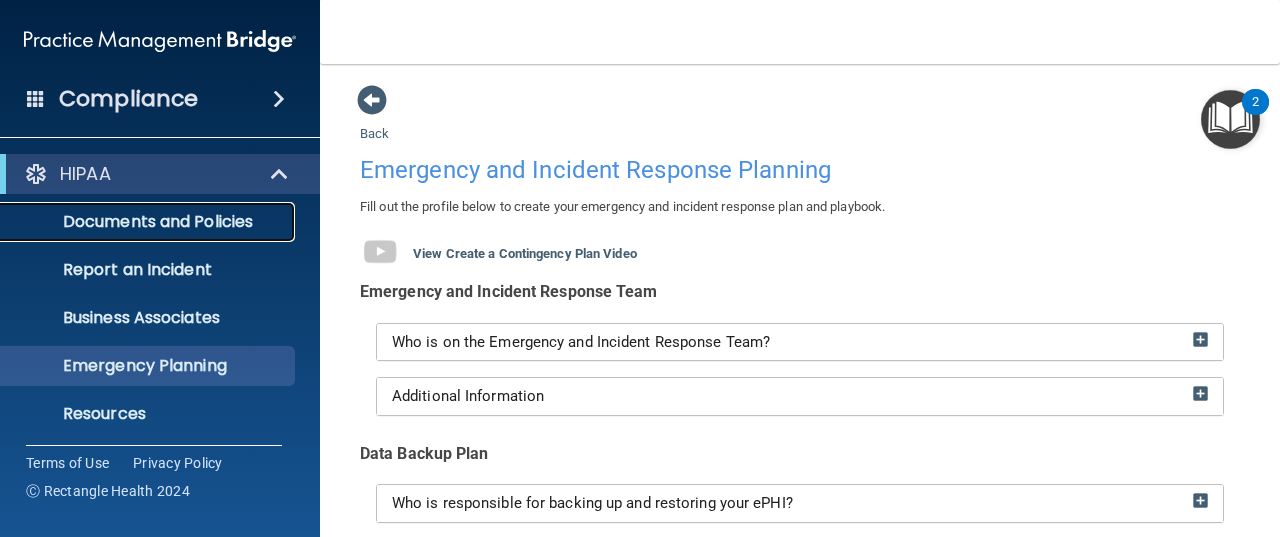 click on "Documents and Policies" at bounding box center [137, 222] 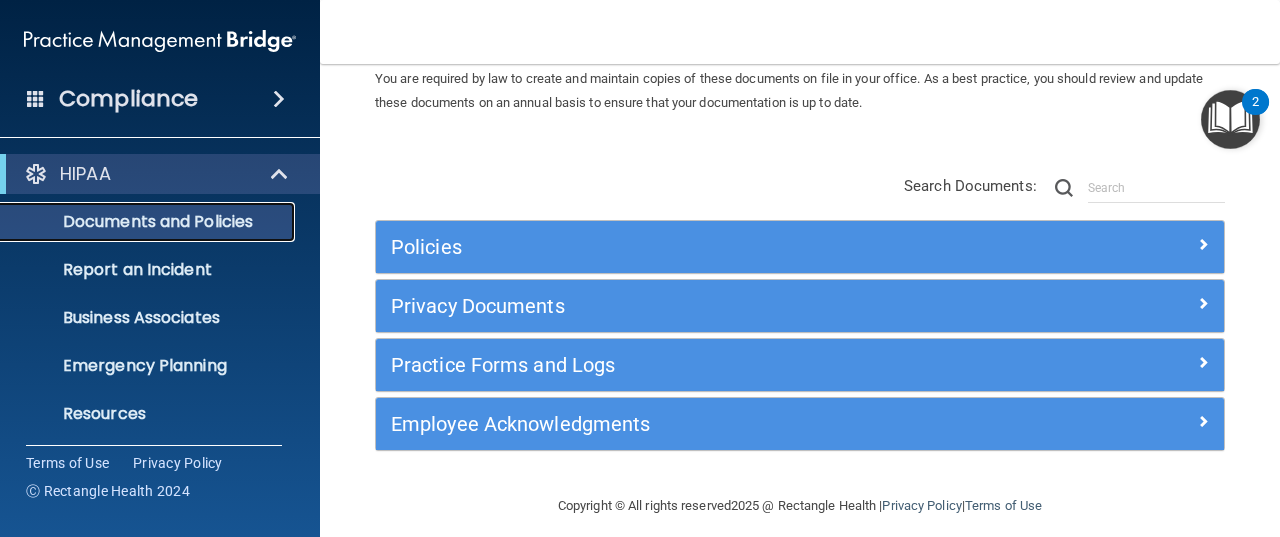 scroll, scrollTop: 100, scrollLeft: 0, axis: vertical 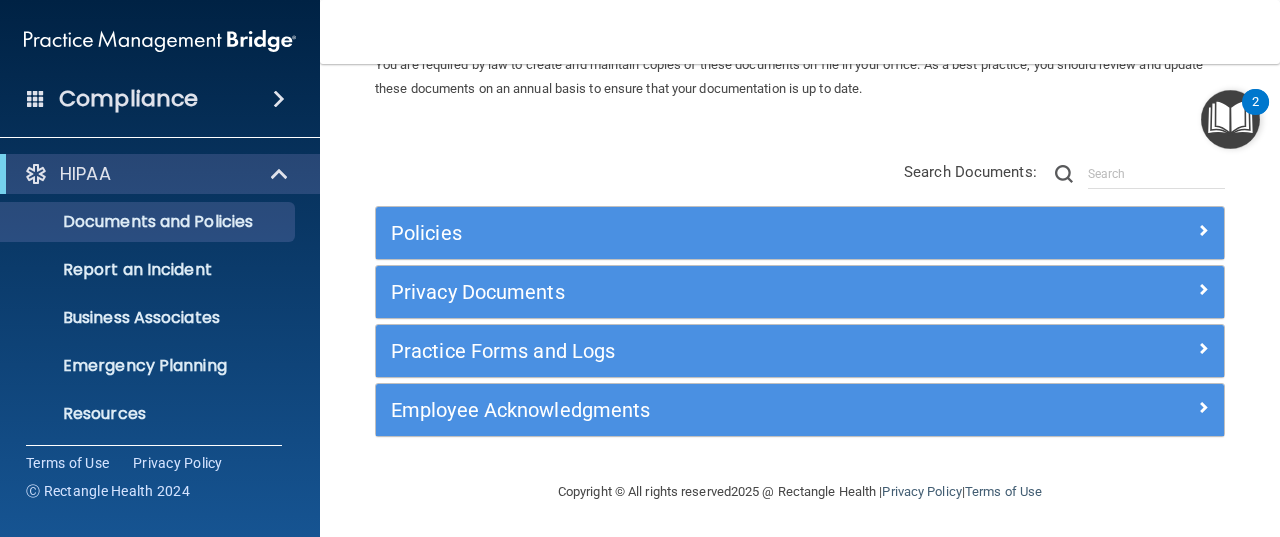 click on "Policies" at bounding box center [800, 233] 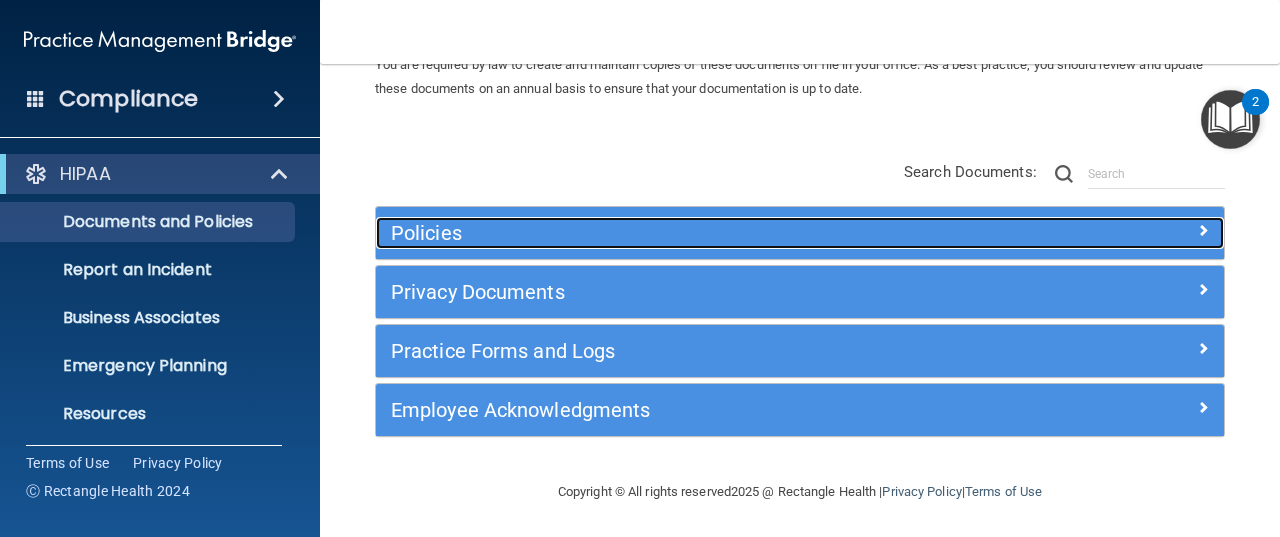 click at bounding box center [1118, 229] 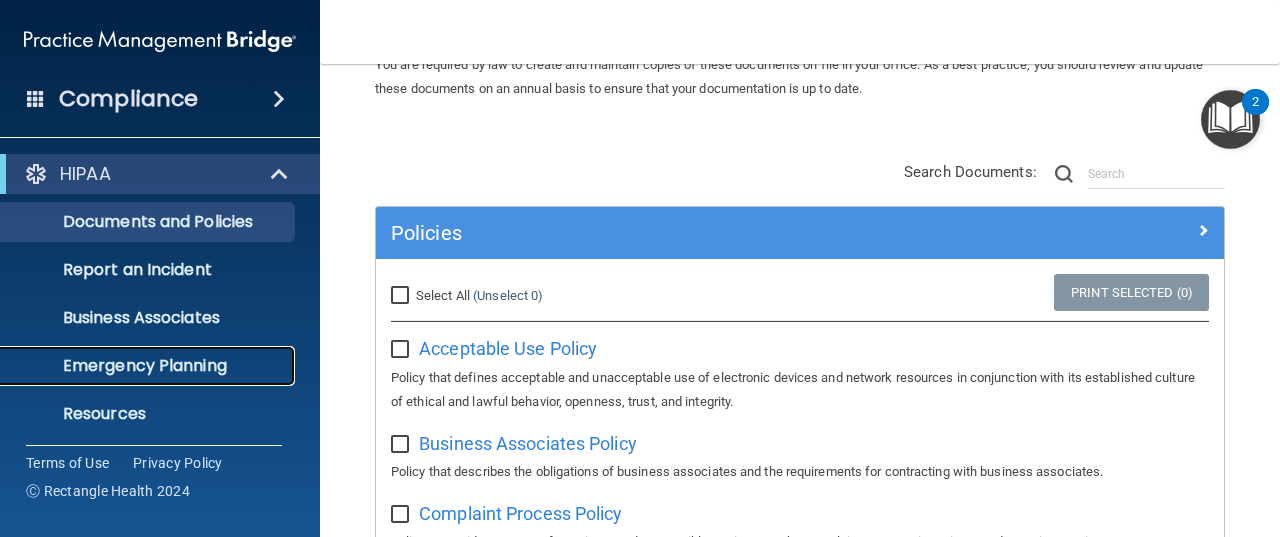 click on "Emergency Planning" at bounding box center [149, 366] 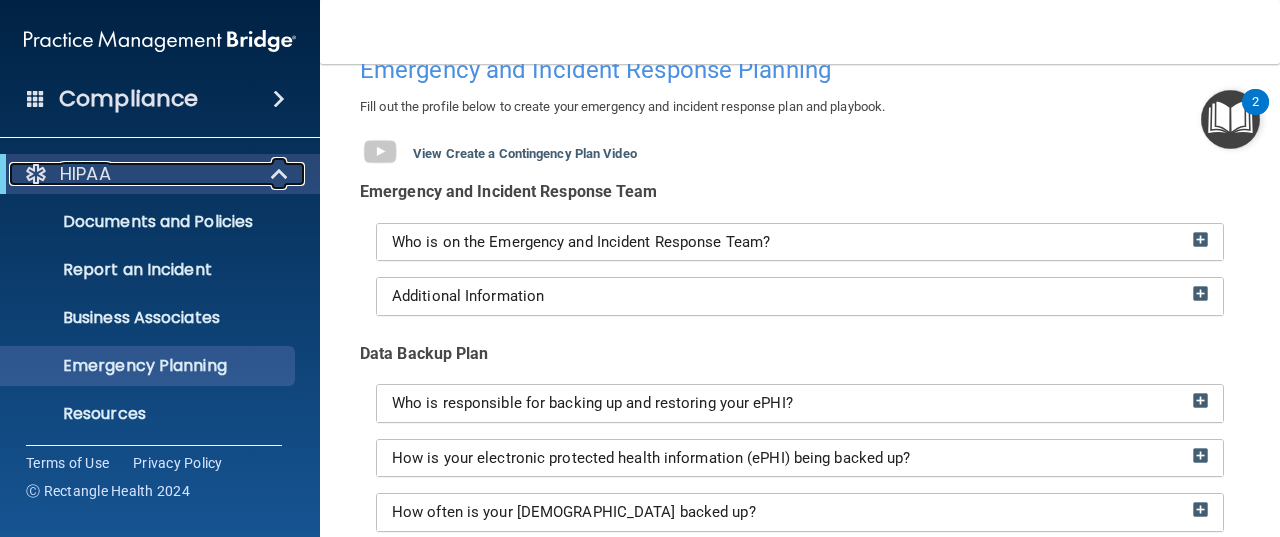 click at bounding box center (281, 174) 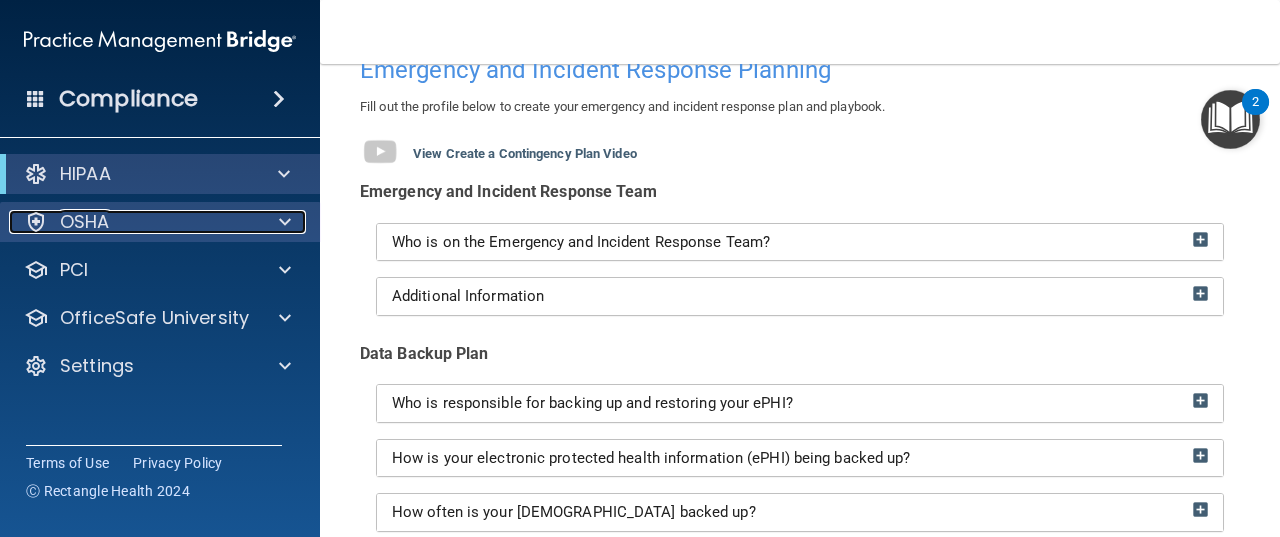 click on "OSHA" at bounding box center [133, 222] 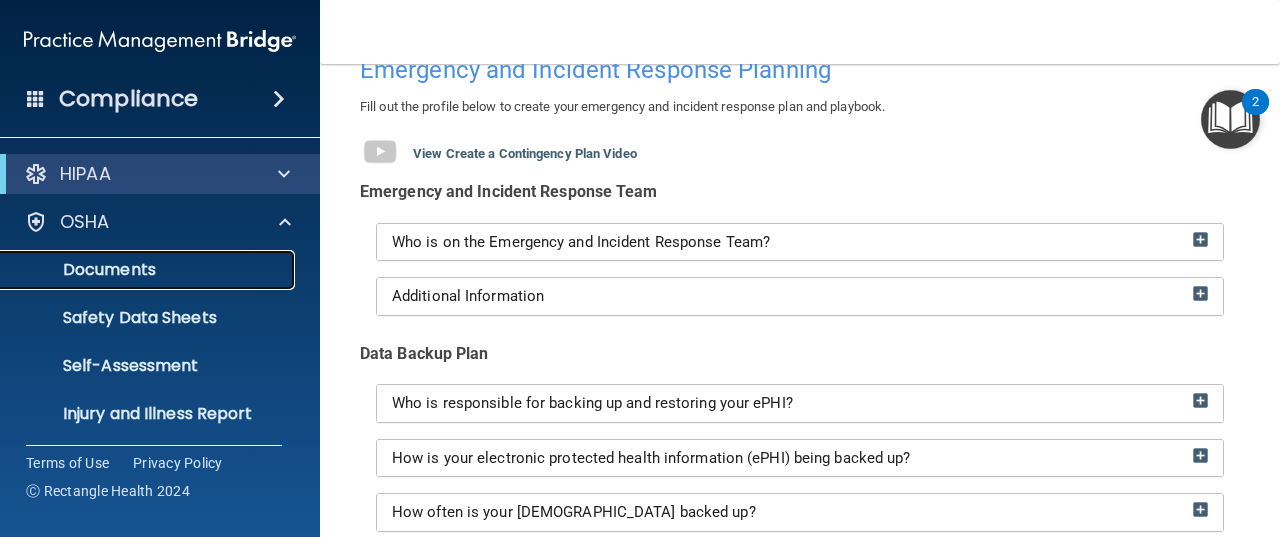 click on "Documents" at bounding box center [149, 270] 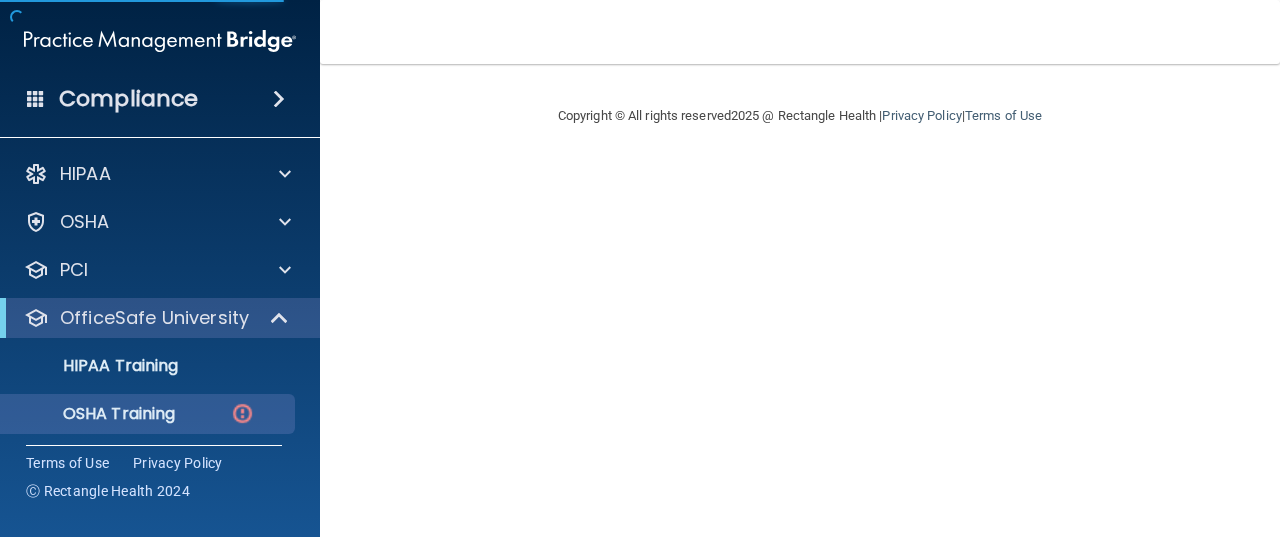 scroll, scrollTop: 0, scrollLeft: 0, axis: both 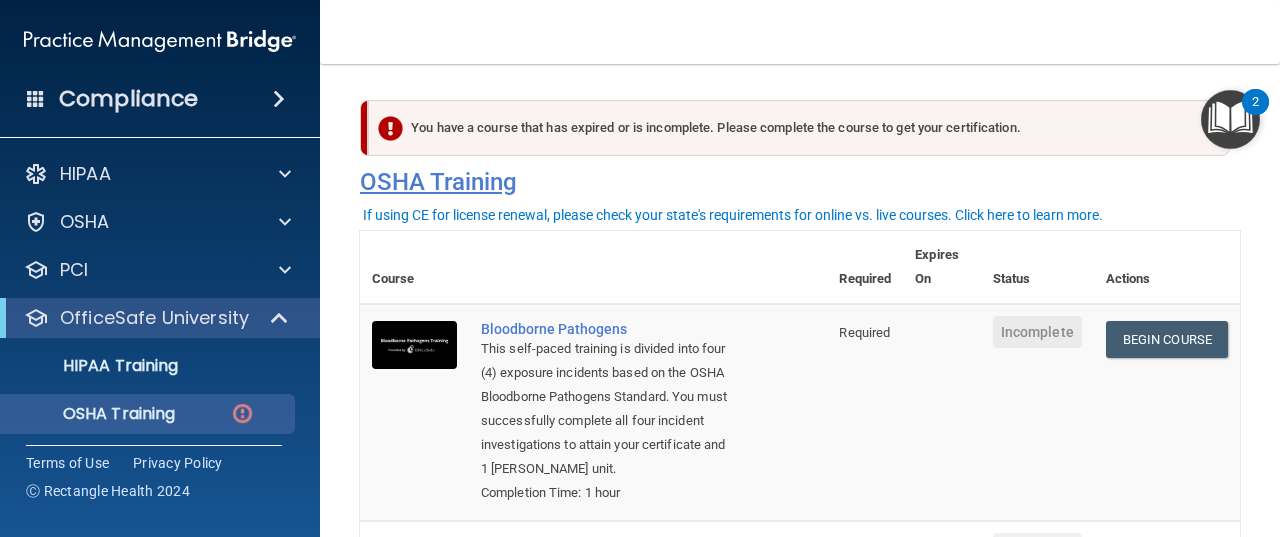 drag, startPoint x: 1278, startPoint y: 173, endPoint x: 845, endPoint y: 187, distance: 433.22626 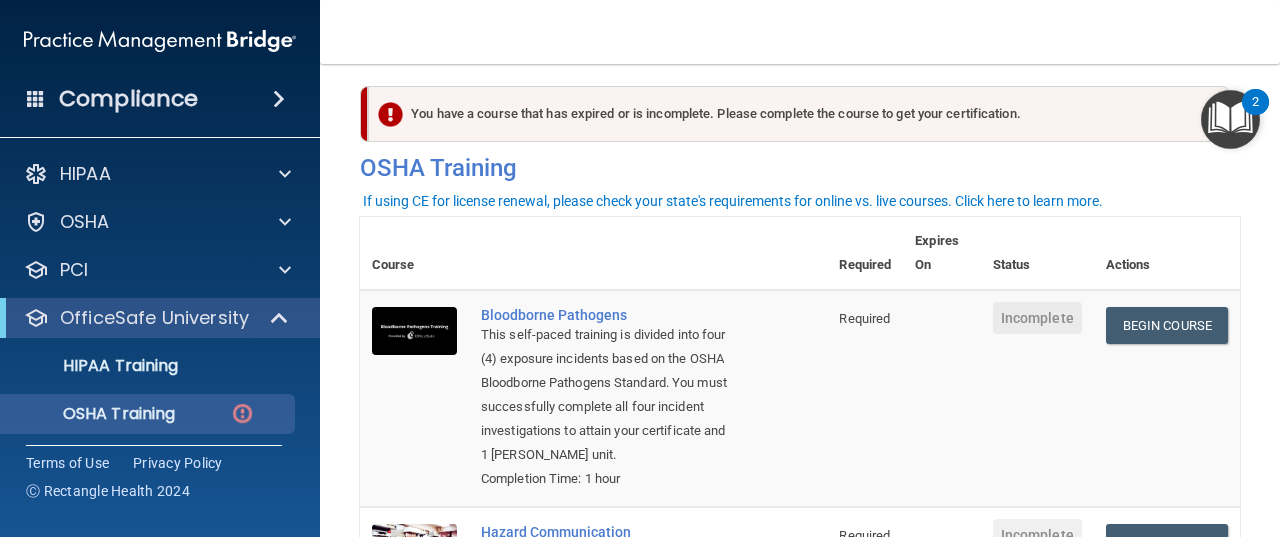 scroll, scrollTop: 0, scrollLeft: 0, axis: both 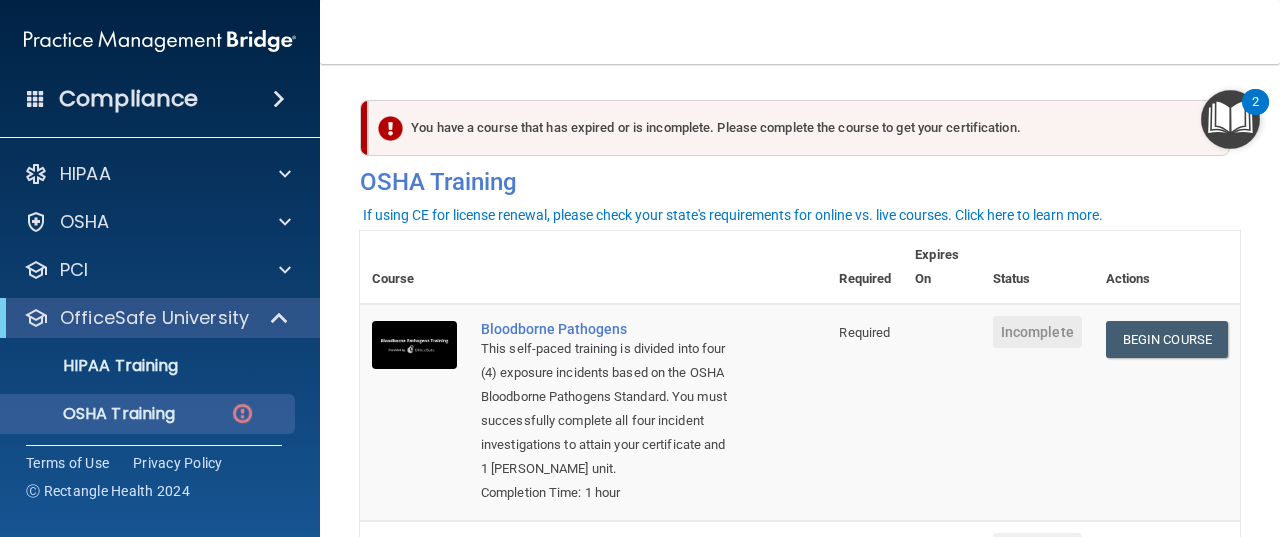 drag, startPoint x: 1274, startPoint y: 168, endPoint x: 1028, endPoint y: 45, distance: 275.03635 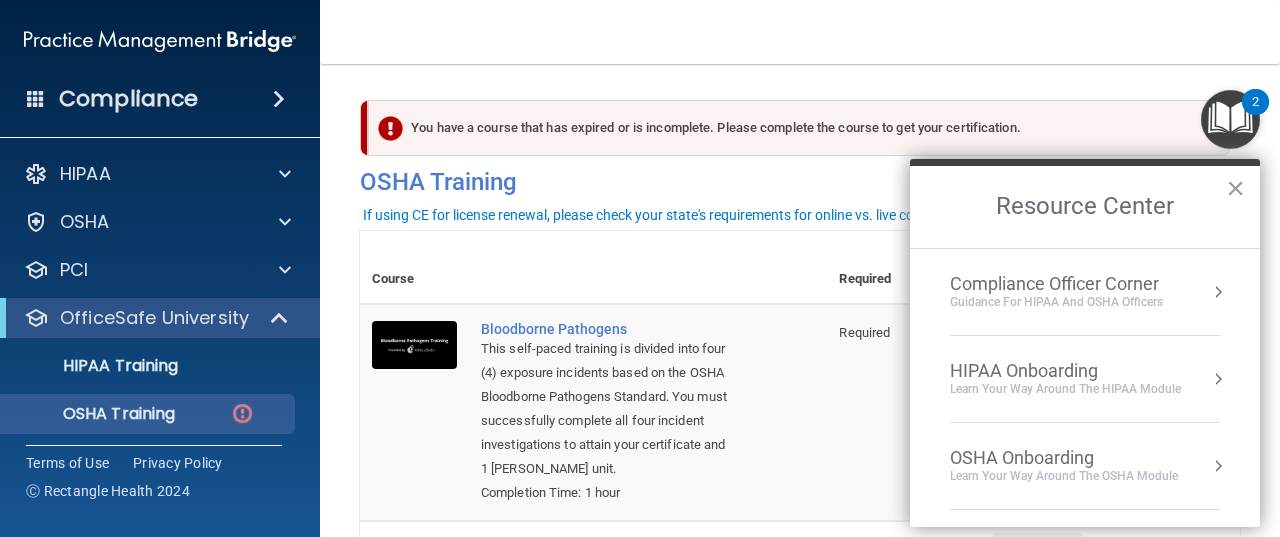 click on "Compliance Officer Corner" at bounding box center (1056, 284) 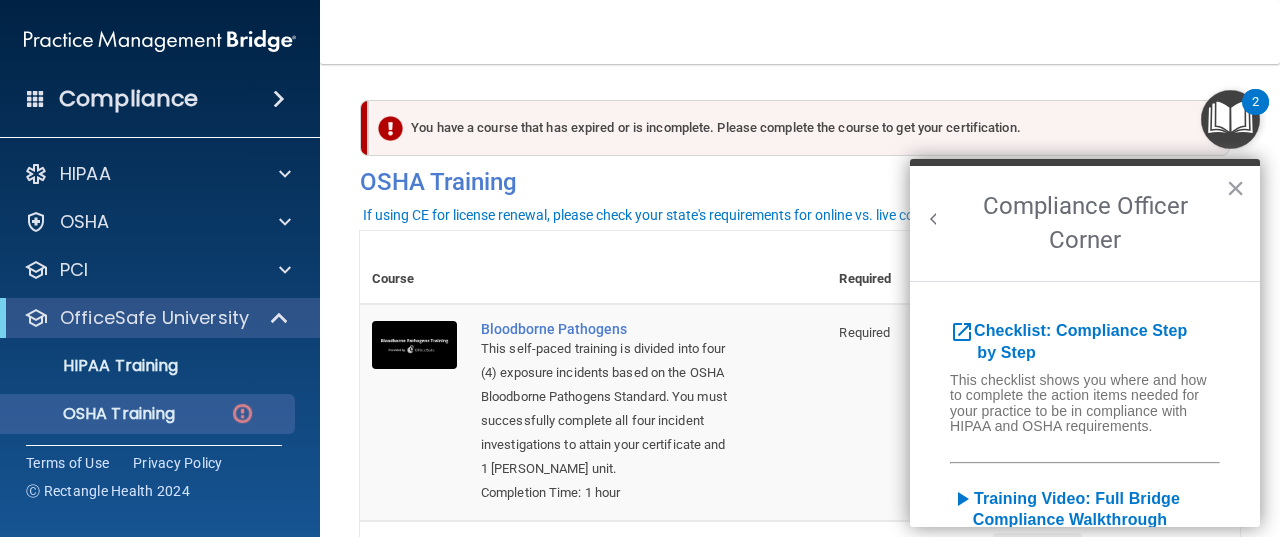 scroll, scrollTop: 0, scrollLeft: 0, axis: both 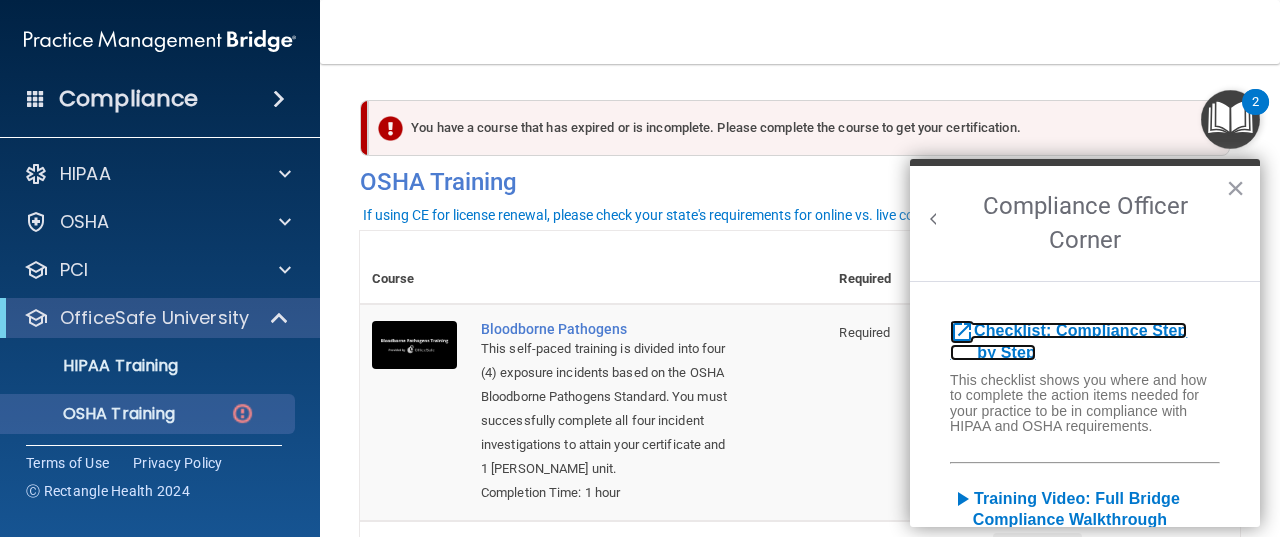 click on "Checklist: Compliance Step       by Step" at bounding box center [1068, 341] 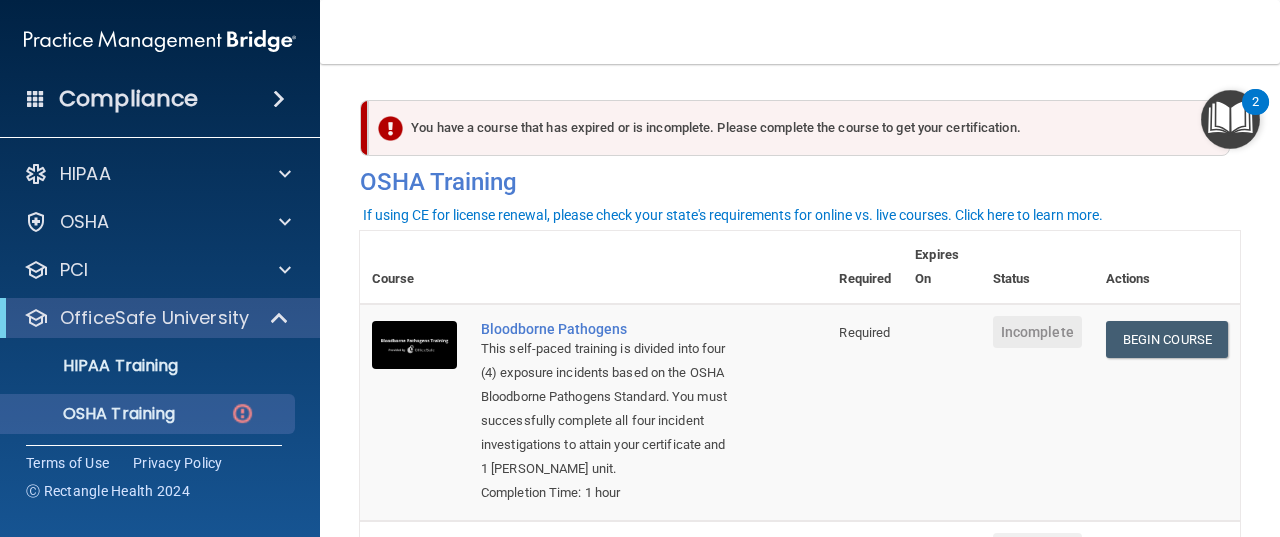 click at bounding box center (36, 98) 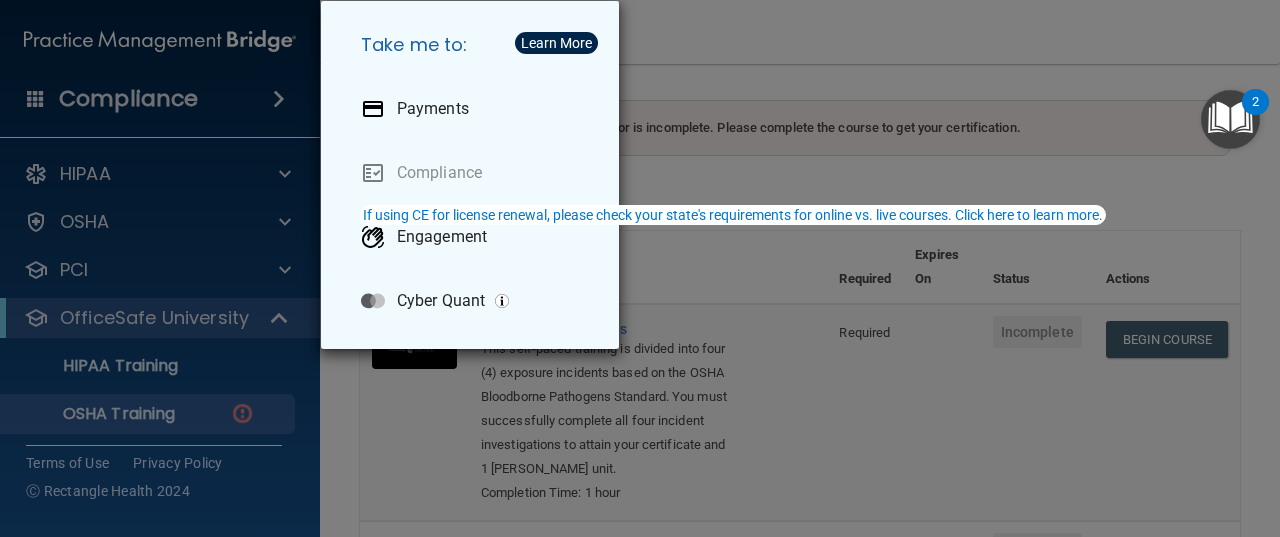 click on "2" at bounding box center [1255, 102] 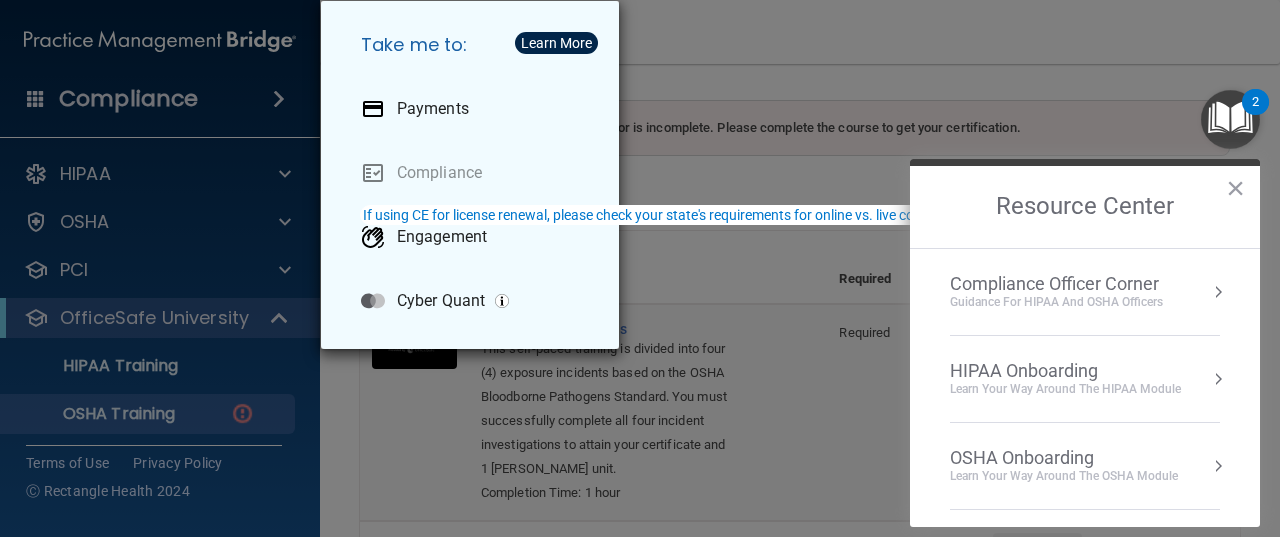 click on "Compliance Officer Corner" at bounding box center [1056, 284] 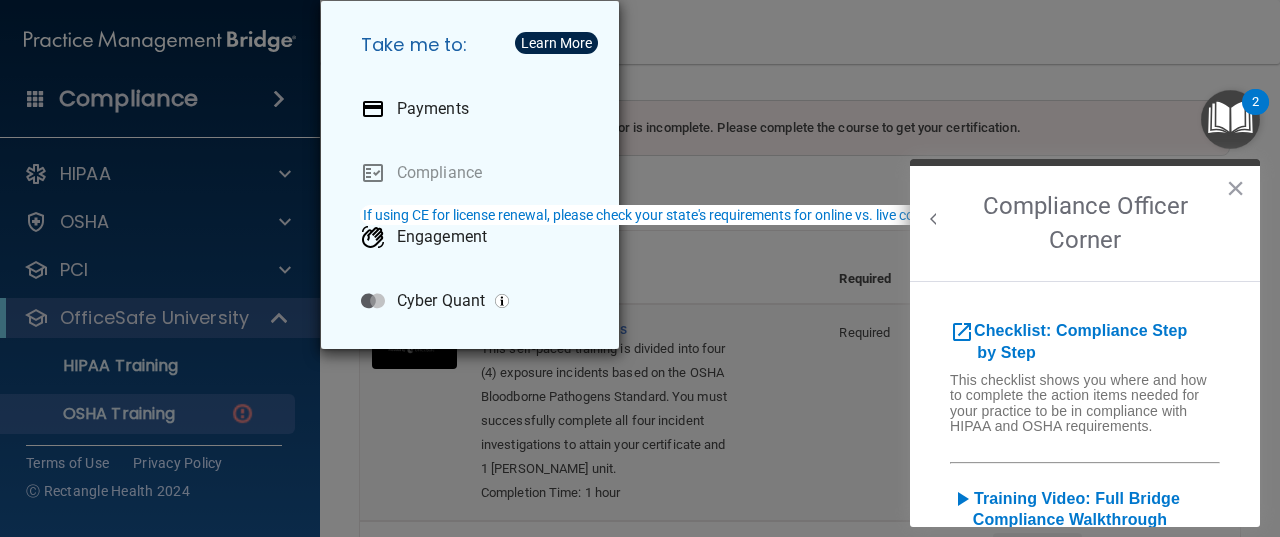 scroll, scrollTop: 0, scrollLeft: 0, axis: both 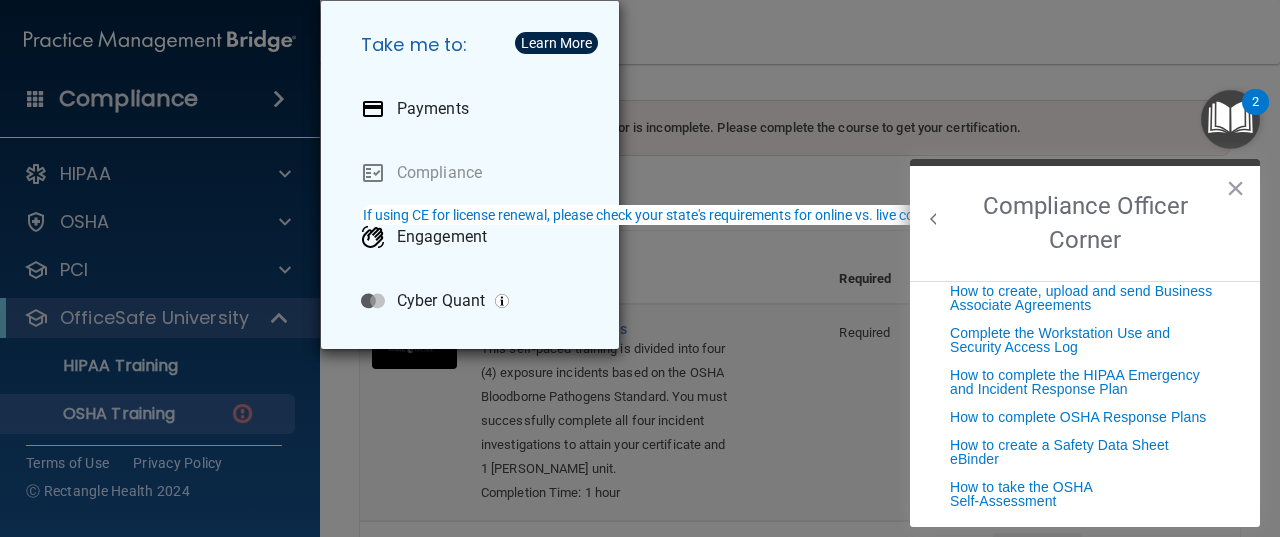click at bounding box center [1230, 119] 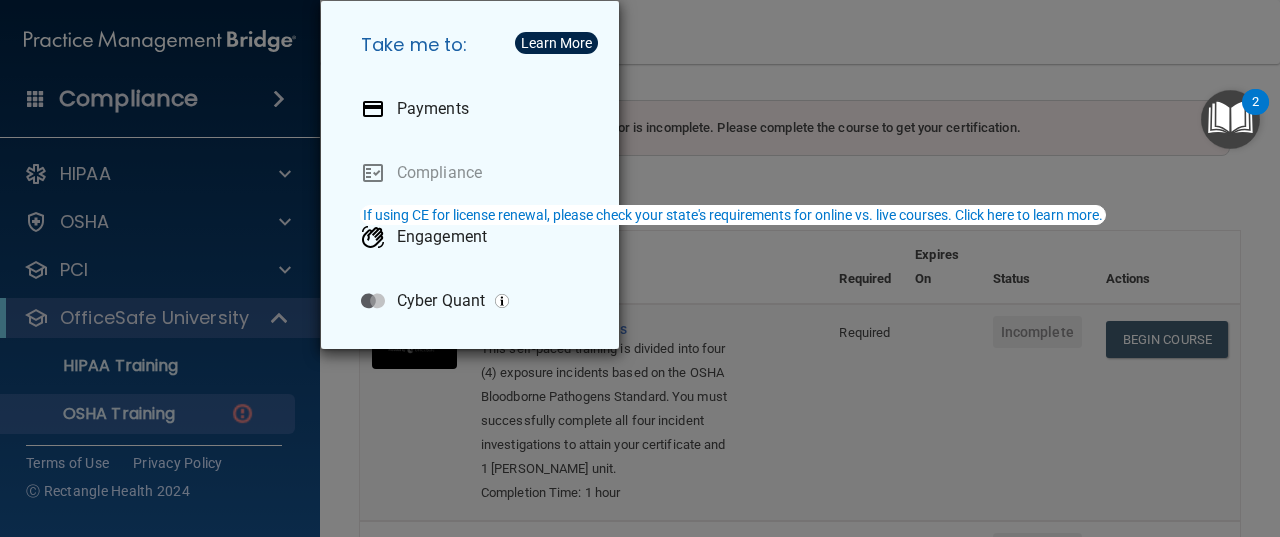 click at bounding box center (1230, 119) 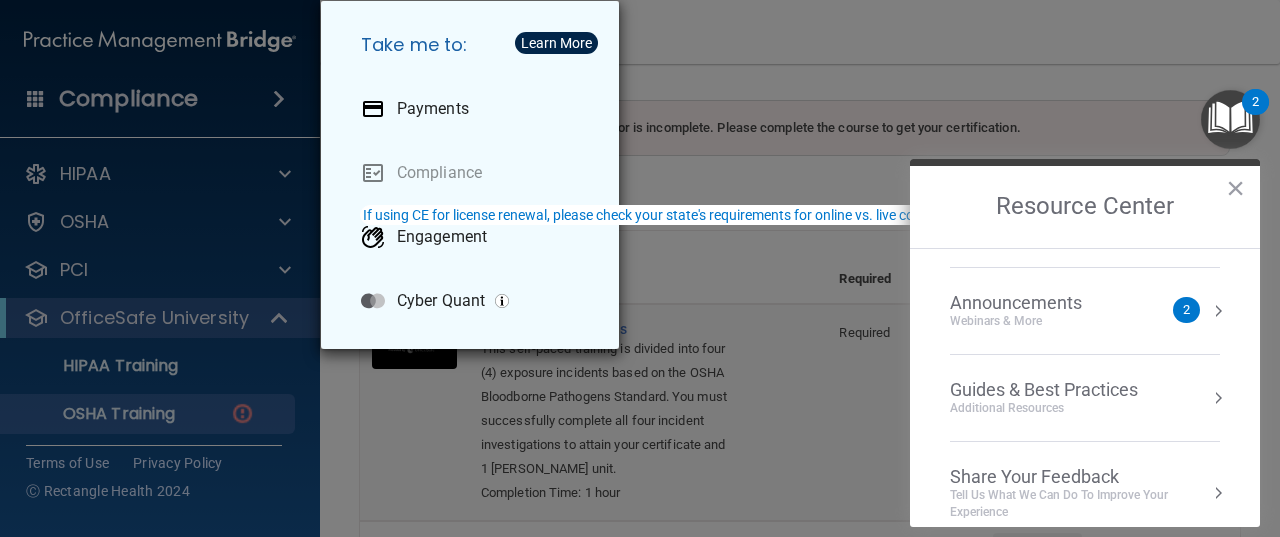 scroll, scrollTop: 344, scrollLeft: 0, axis: vertical 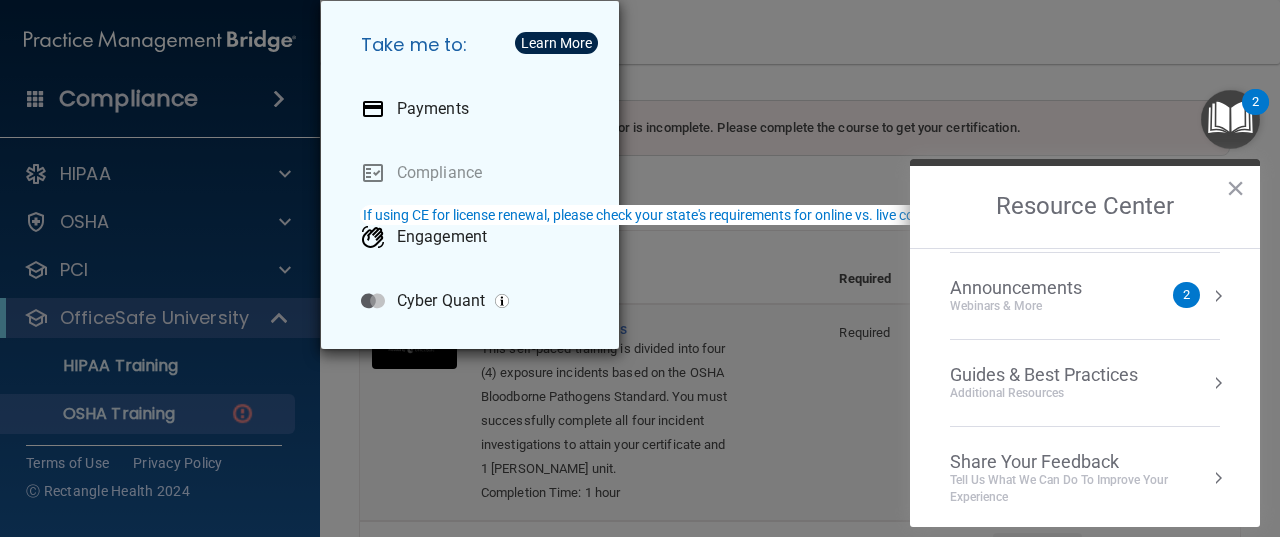 click on "Webinars & More" at bounding box center (1036, 306) 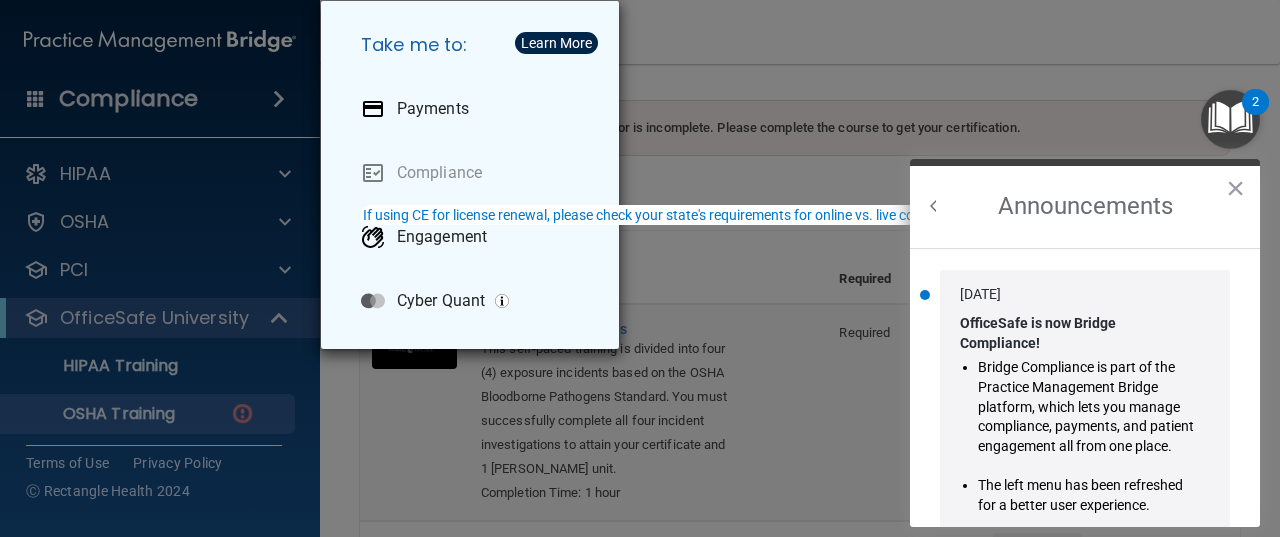 scroll, scrollTop: 0, scrollLeft: 0, axis: both 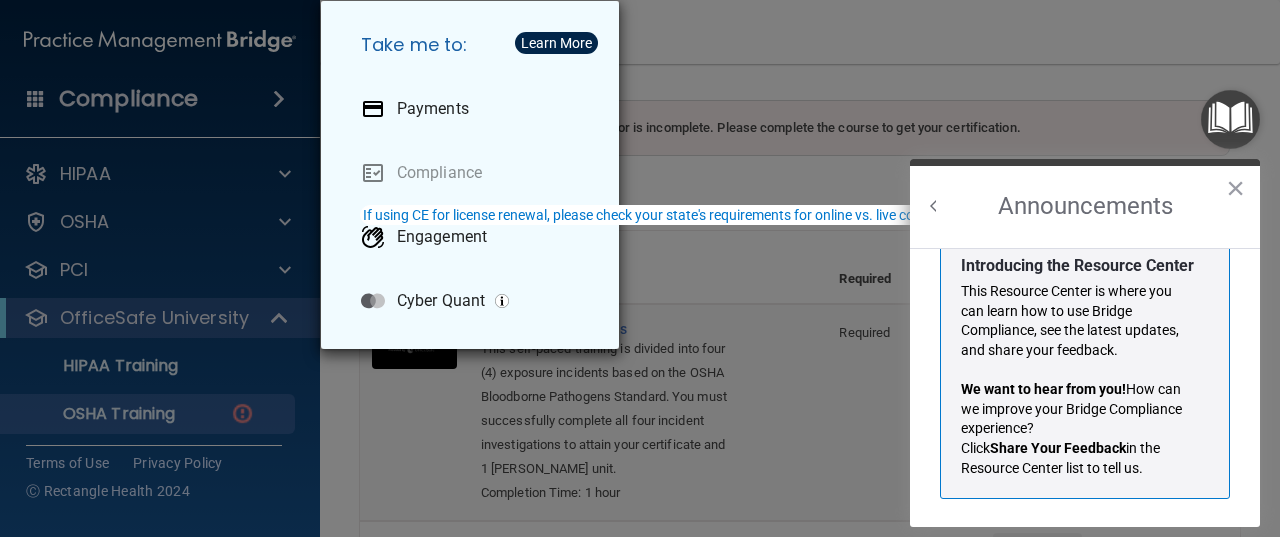 click on "Announcements" at bounding box center (1085, 207) 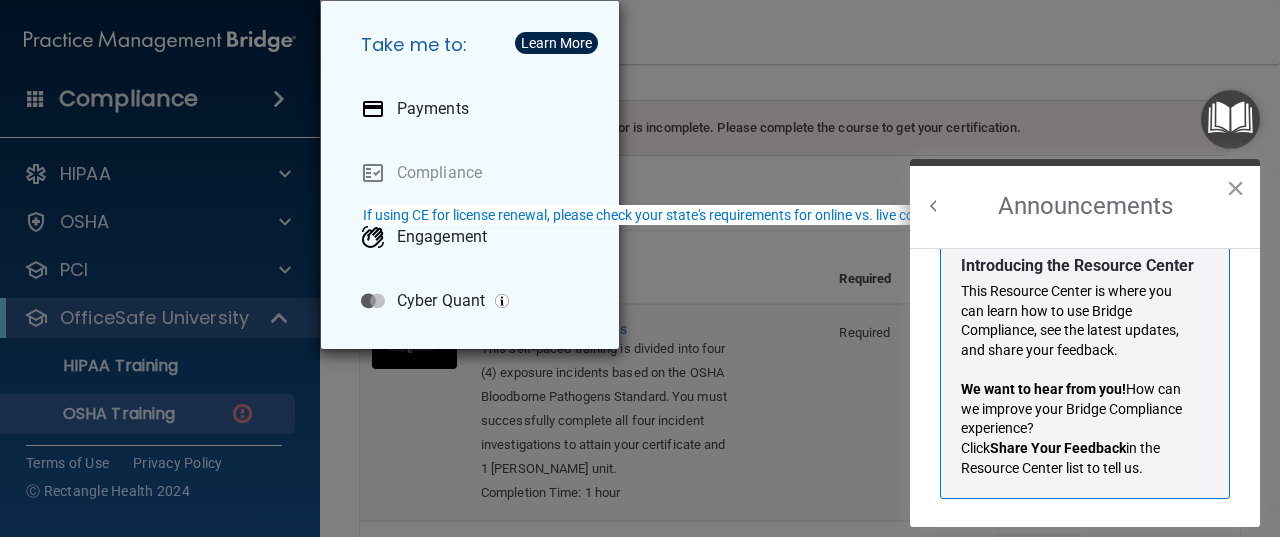 click on "×" at bounding box center (1235, 188) 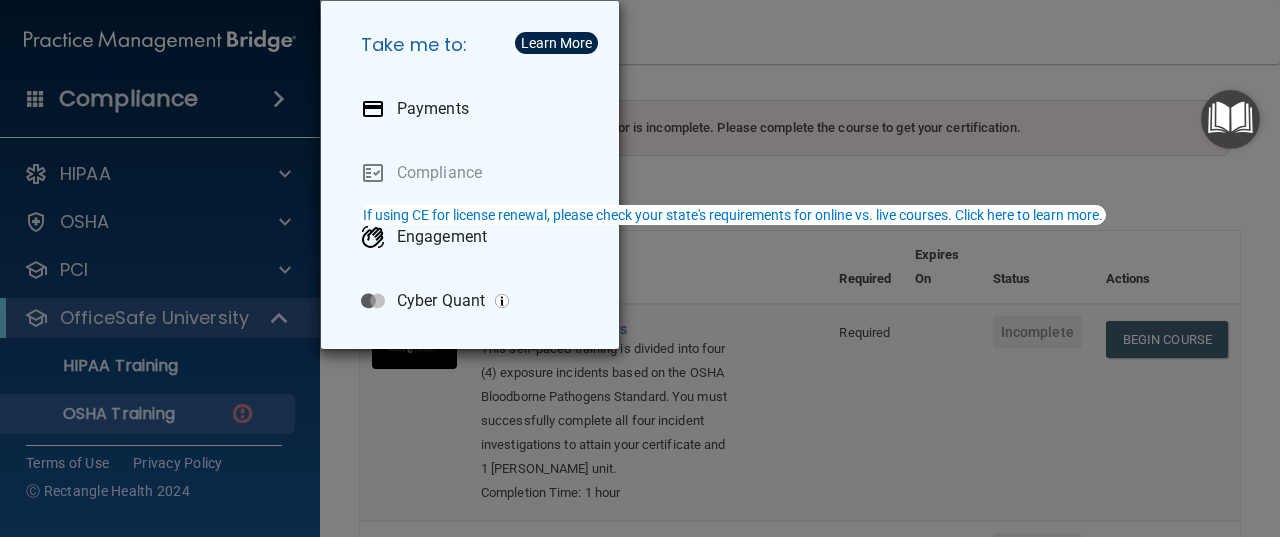 click on "Take me to:             Payments                   Compliance                     Engagement                     Cyber Quant" at bounding box center (640, 268) 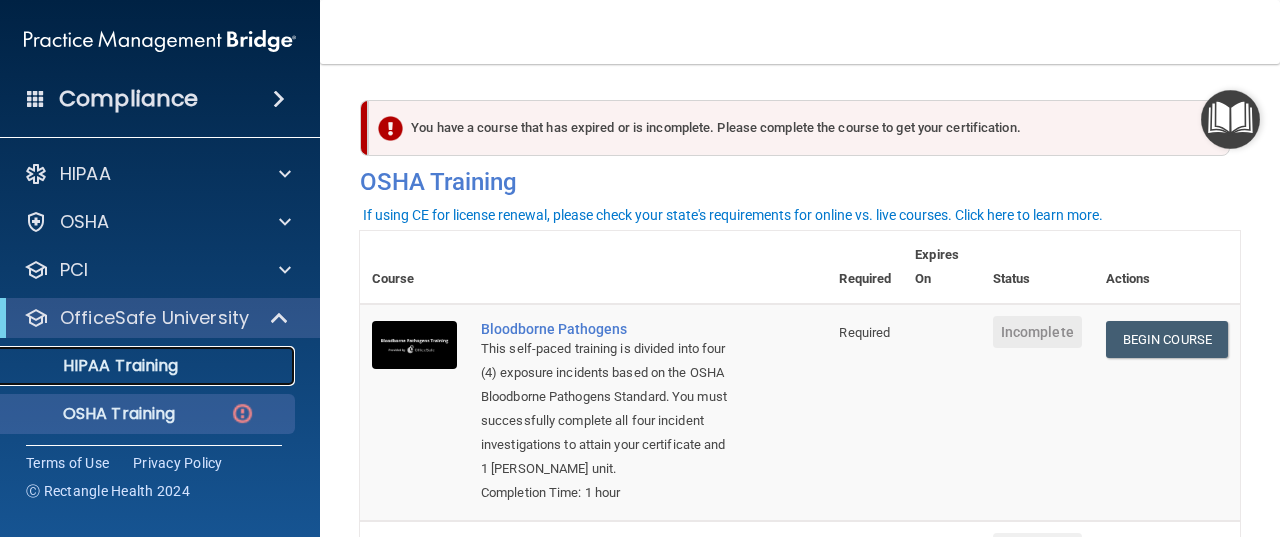 click on "HIPAA Training" at bounding box center [95, 366] 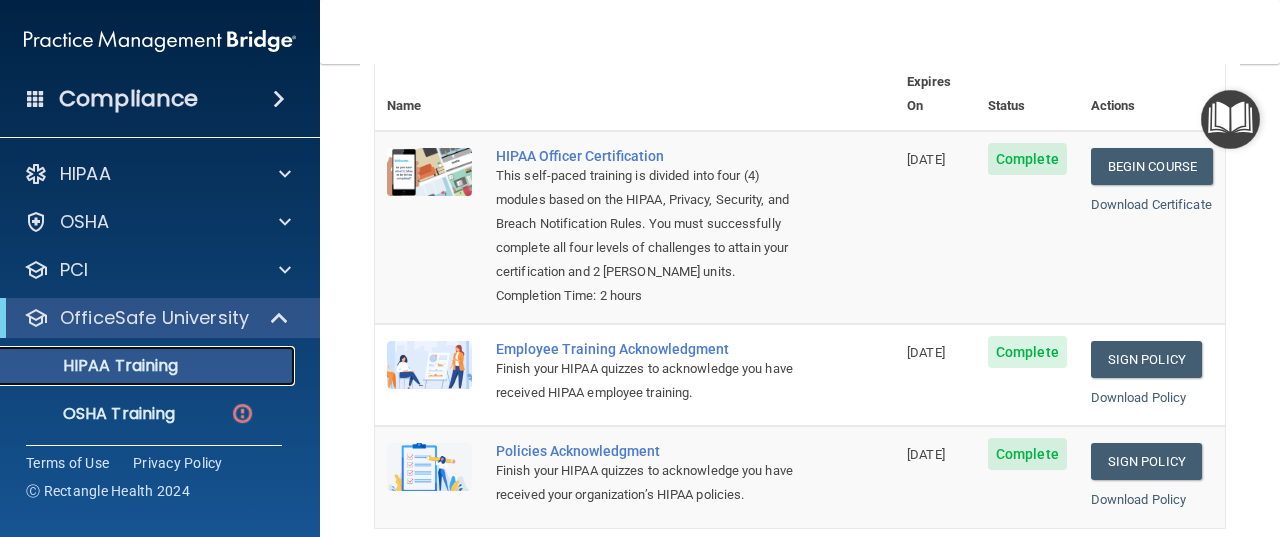 scroll, scrollTop: 246, scrollLeft: 0, axis: vertical 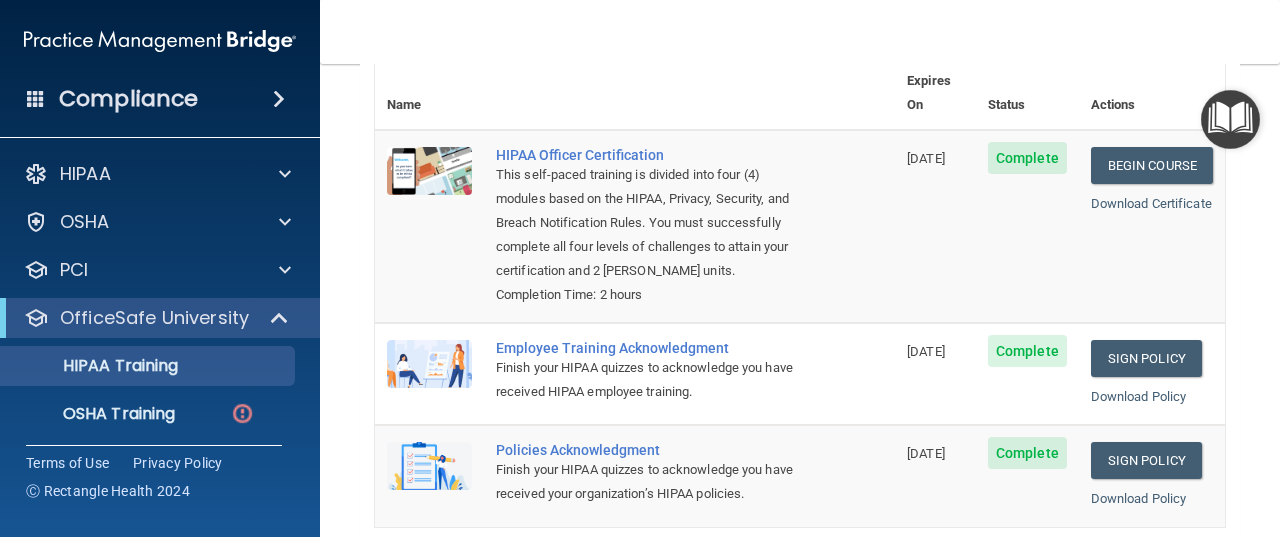 click on "Compliance" at bounding box center (128, 99) 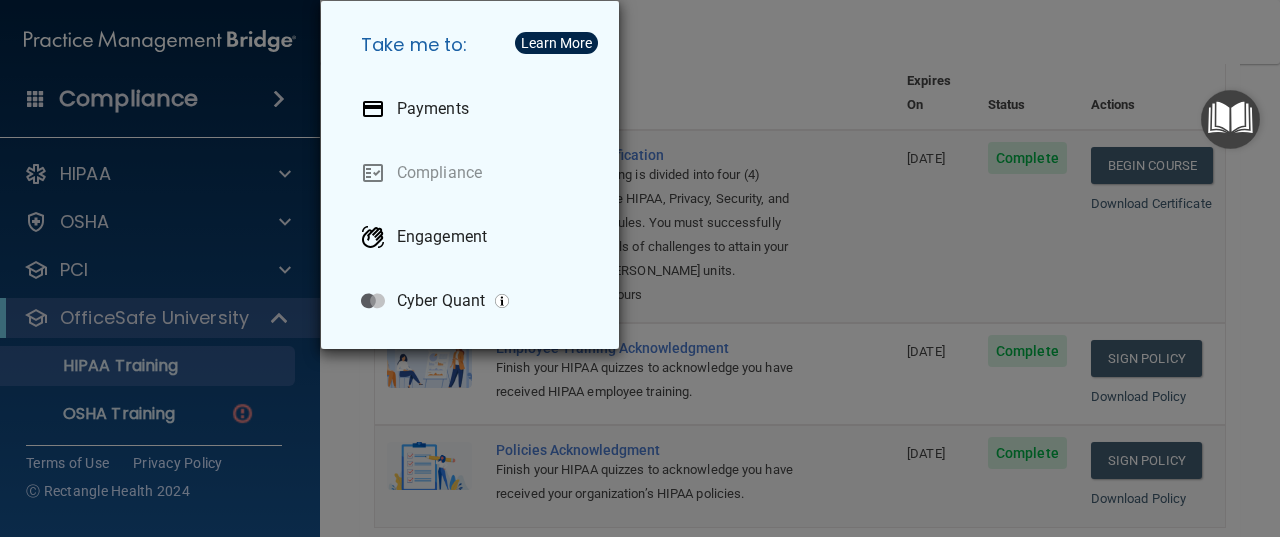 click on "Take me to:             Payments                   Compliance                     Engagement                     Cyber Quant" at bounding box center [640, 268] 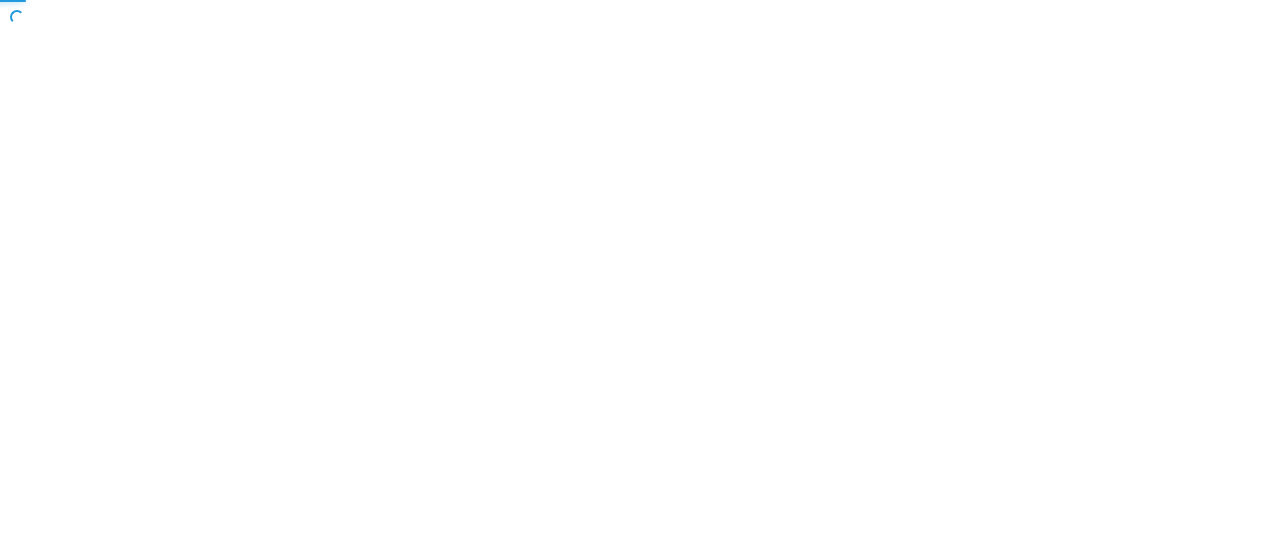 scroll, scrollTop: 0, scrollLeft: 0, axis: both 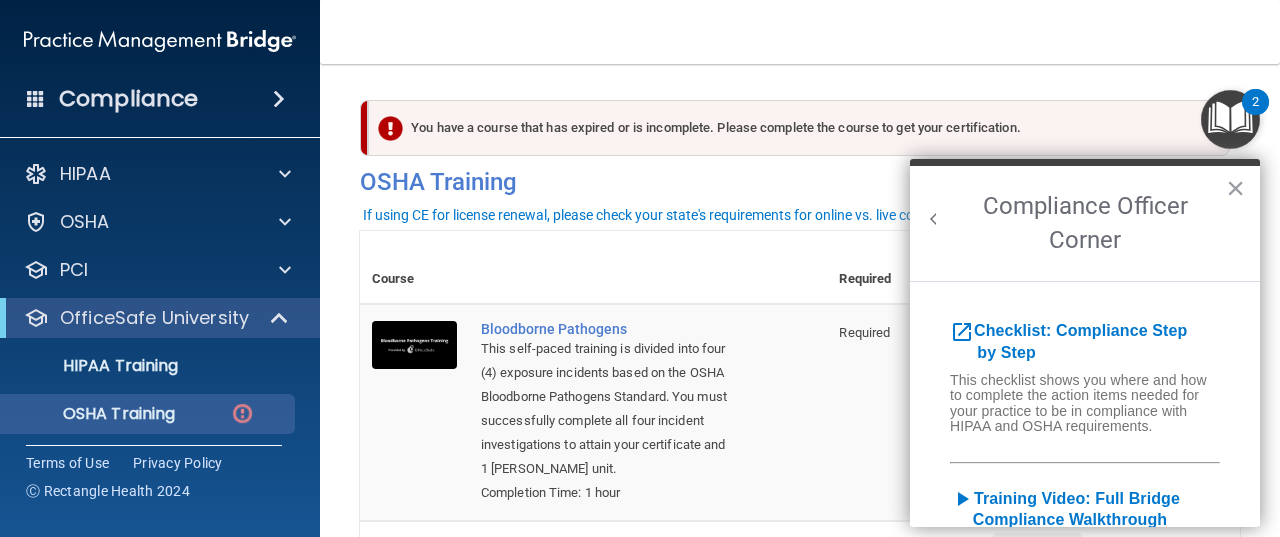 drag, startPoint x: 1247, startPoint y: 324, endPoint x: 965, endPoint y: 47, distance: 395.2885 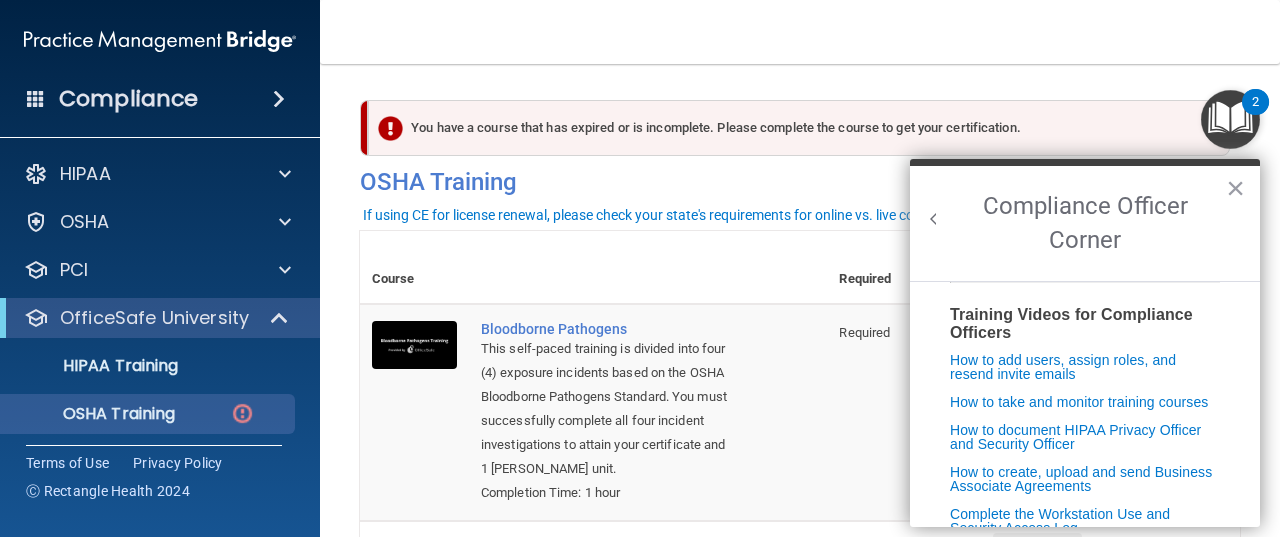 scroll, scrollTop: 323, scrollLeft: 0, axis: vertical 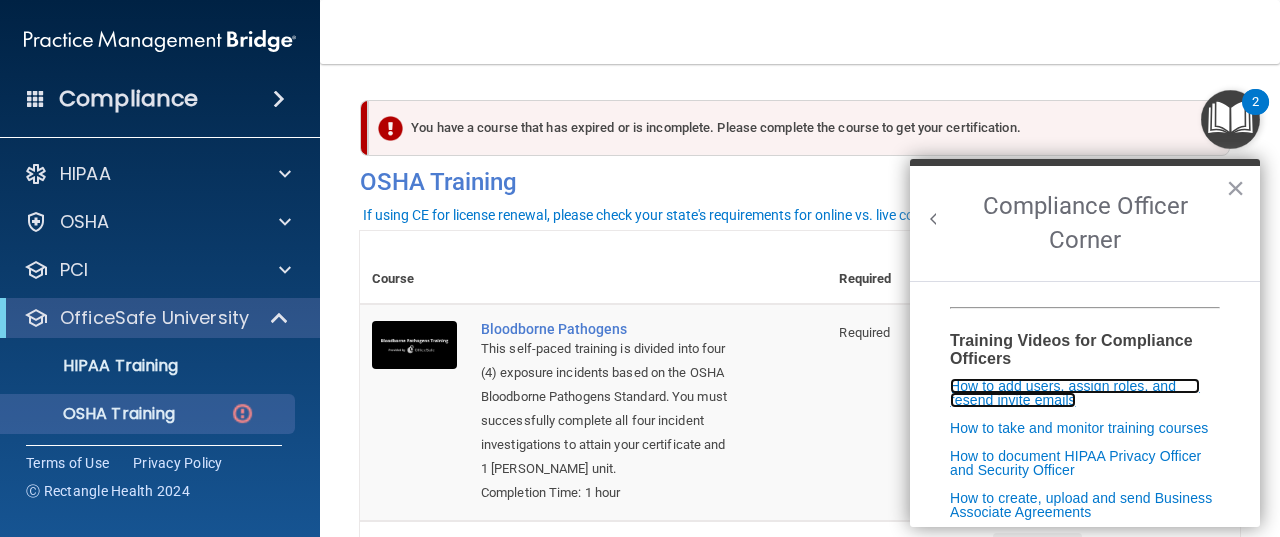click on "How to add users, assign roles, and        resend invite emails" at bounding box center [1075, 393] 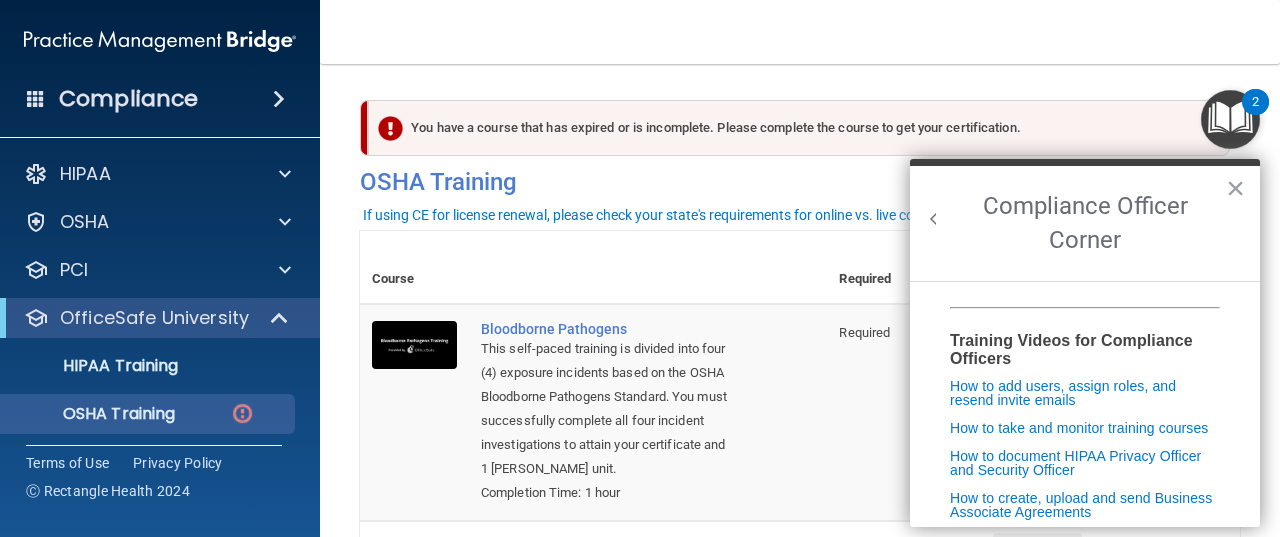 click at bounding box center (934, 219) 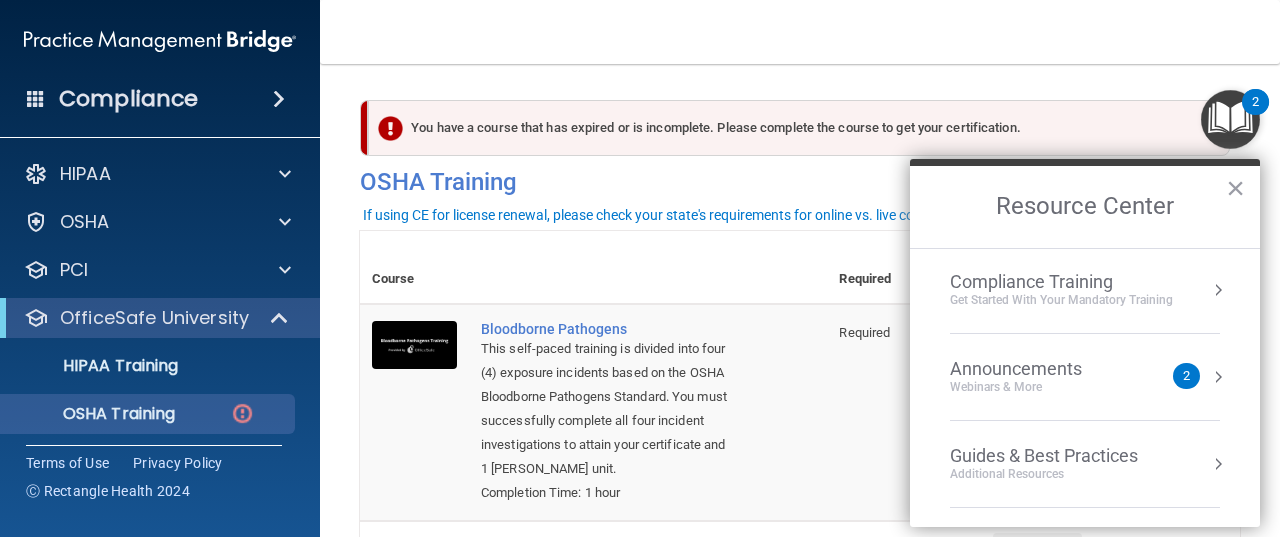 scroll, scrollTop: 256, scrollLeft: 0, axis: vertical 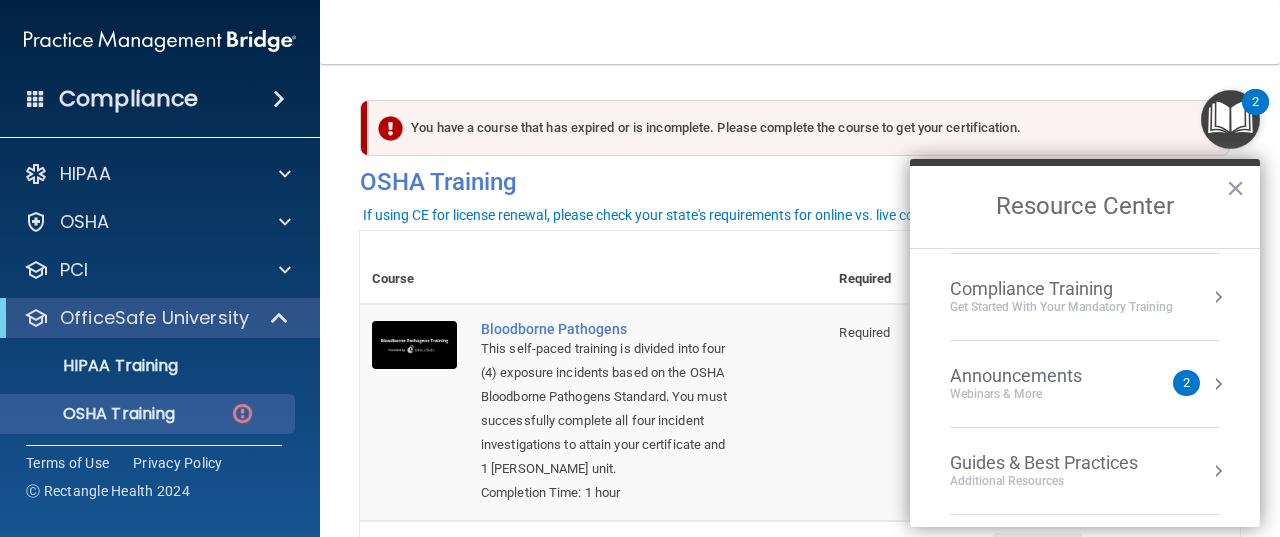 click on "Get Started with your mandatory training" at bounding box center (1061, 307) 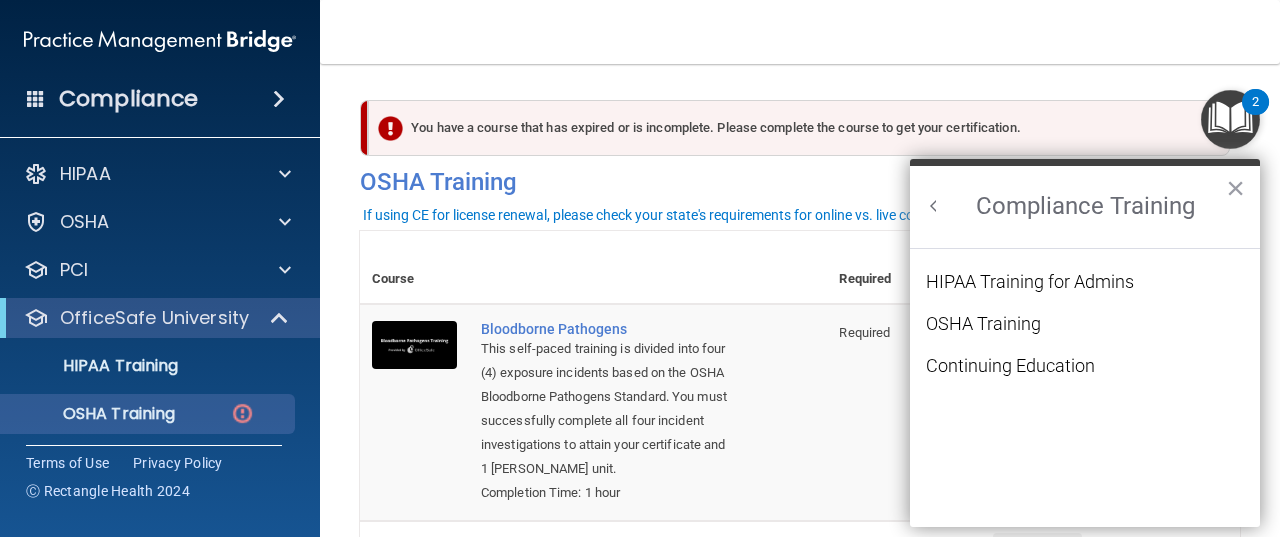 scroll, scrollTop: 0, scrollLeft: 0, axis: both 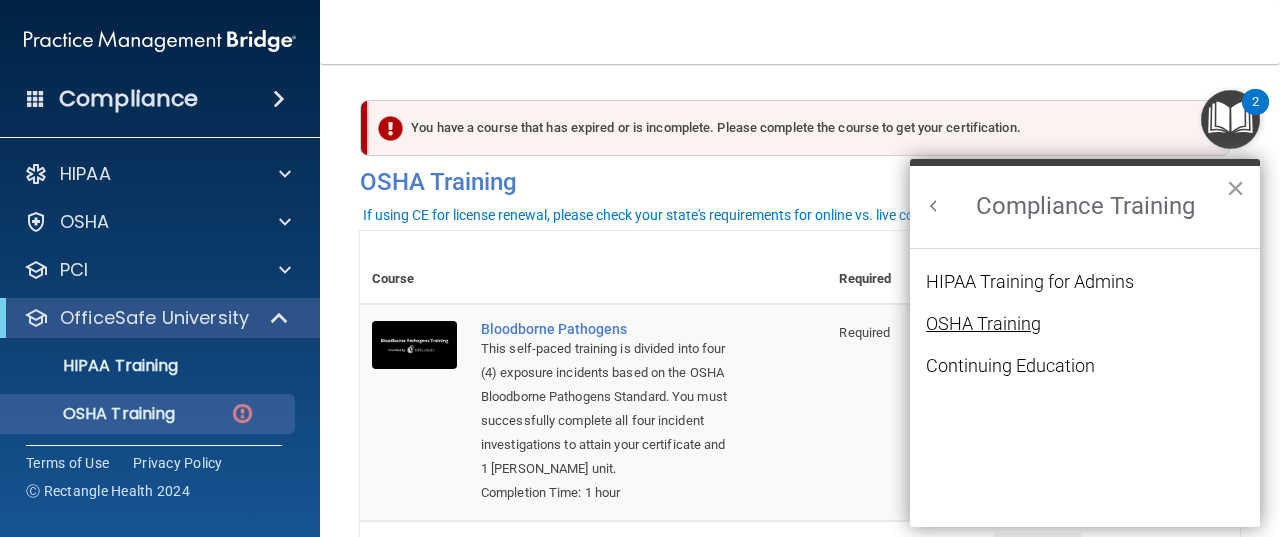 click on "OSHA Training" at bounding box center (983, 324) 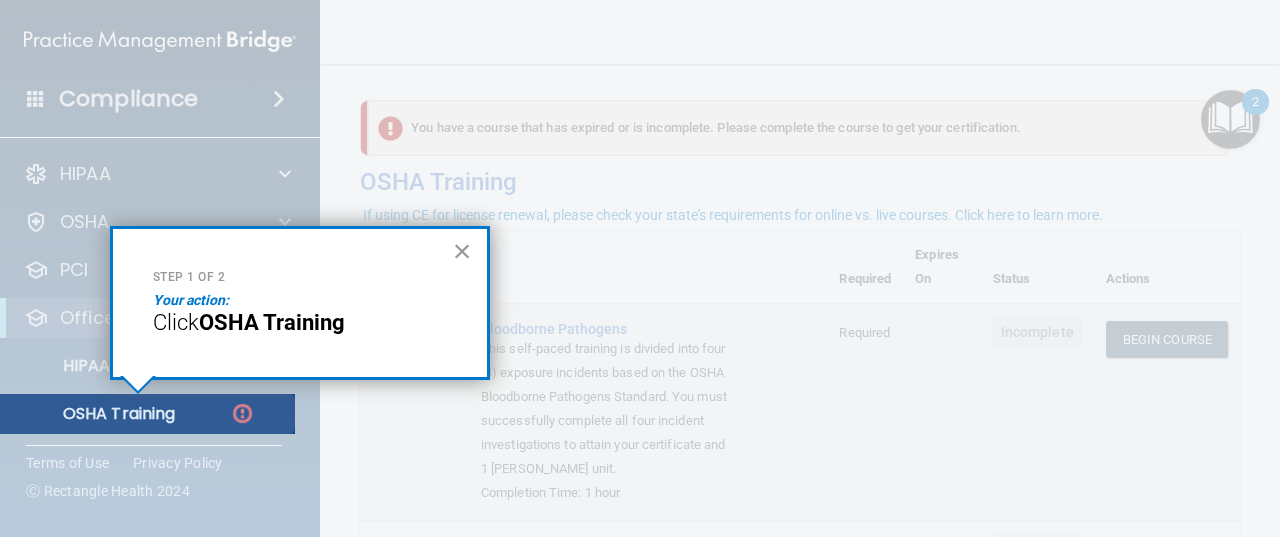 click on "×" at bounding box center [462, 251] 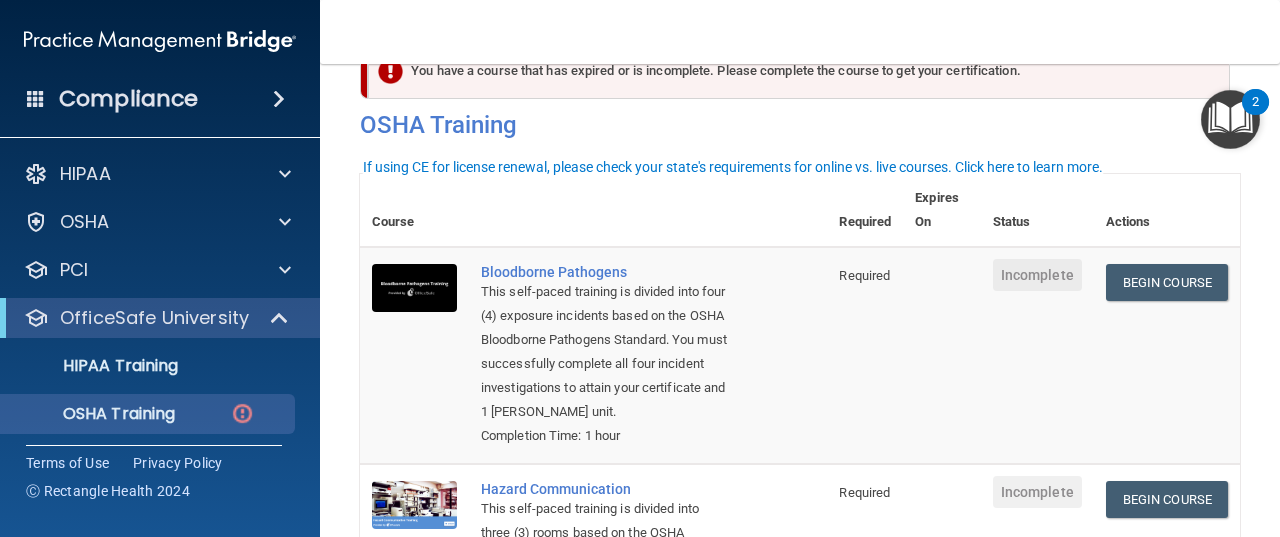 scroll, scrollTop: 0, scrollLeft: 0, axis: both 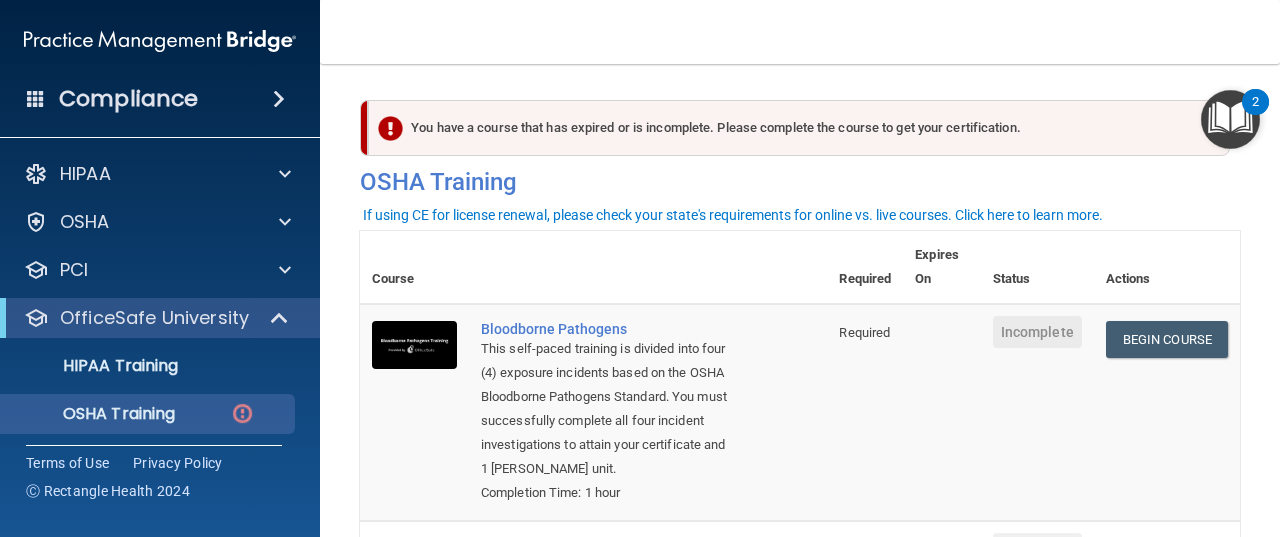 click at bounding box center (279, 99) 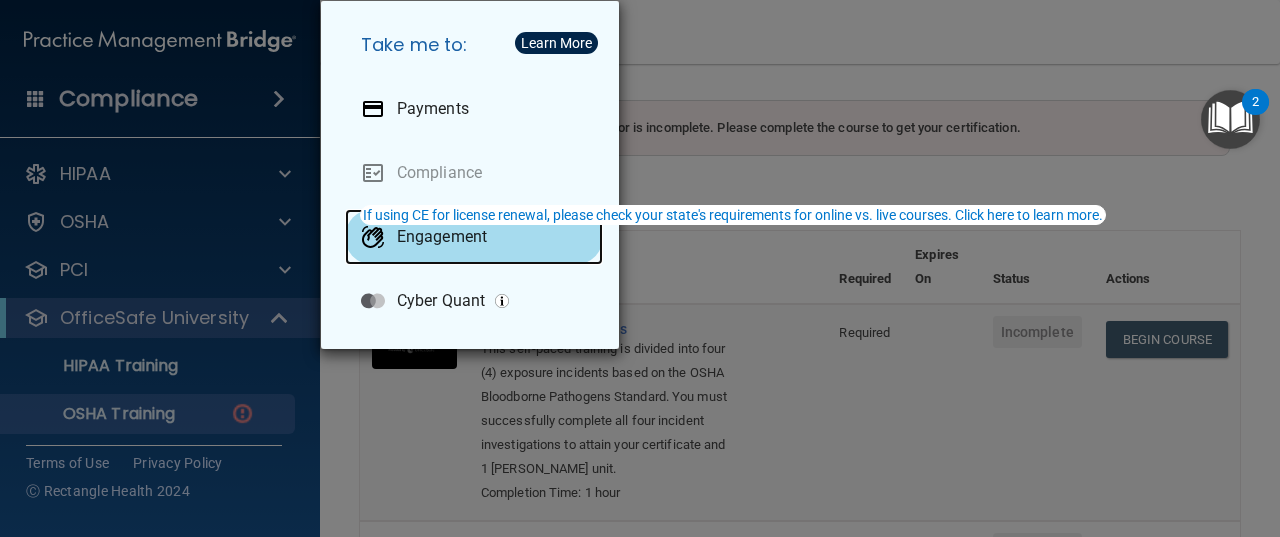 click on "Engagement" at bounding box center (442, 237) 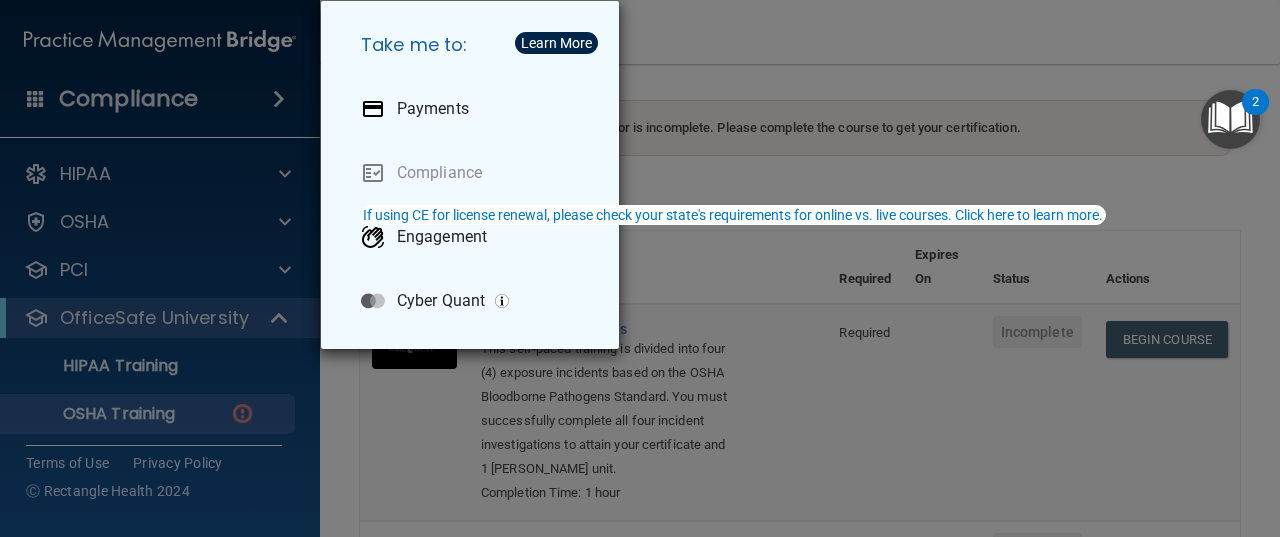 click on "Take me to:             Payments                   Compliance                     Engagement                     Cyber Quant" at bounding box center (640, 268) 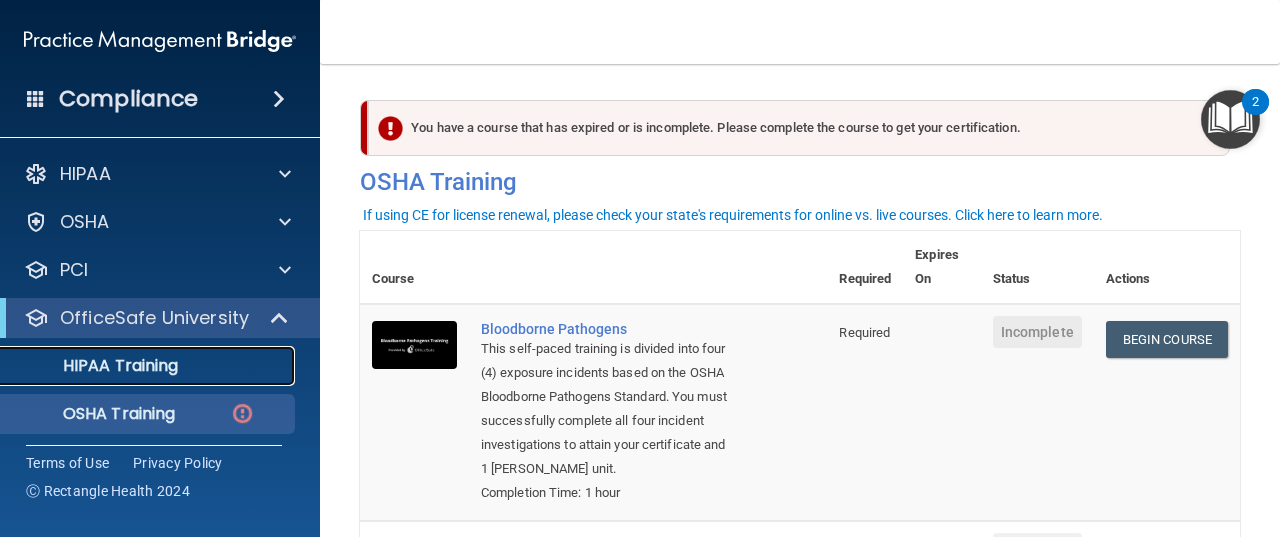 click on "HIPAA Training" at bounding box center (137, 366) 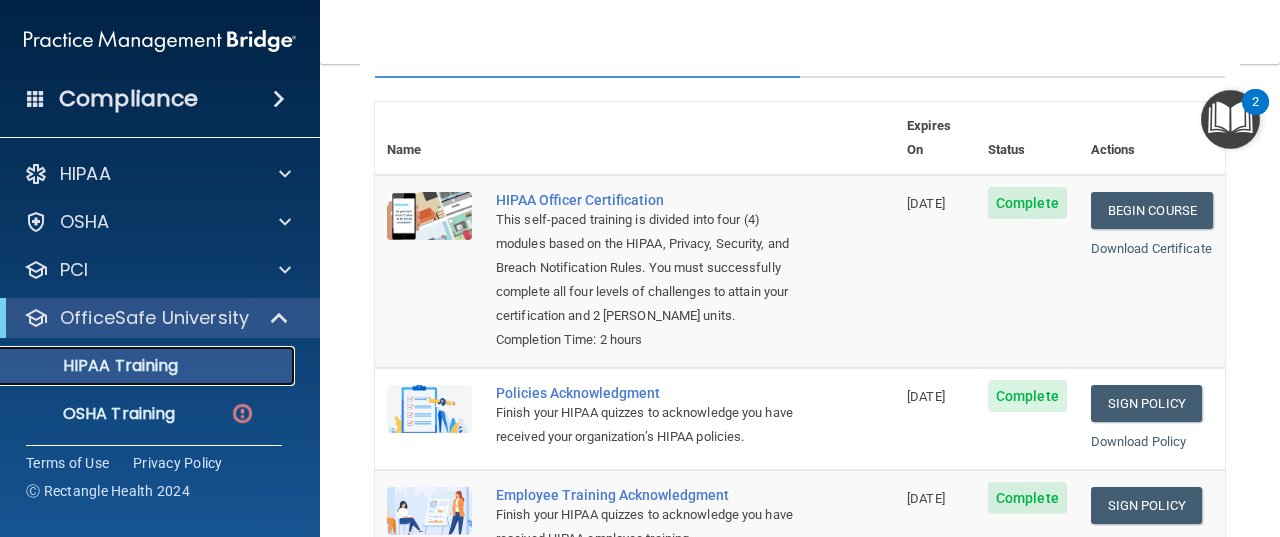 scroll, scrollTop: 202, scrollLeft: 0, axis: vertical 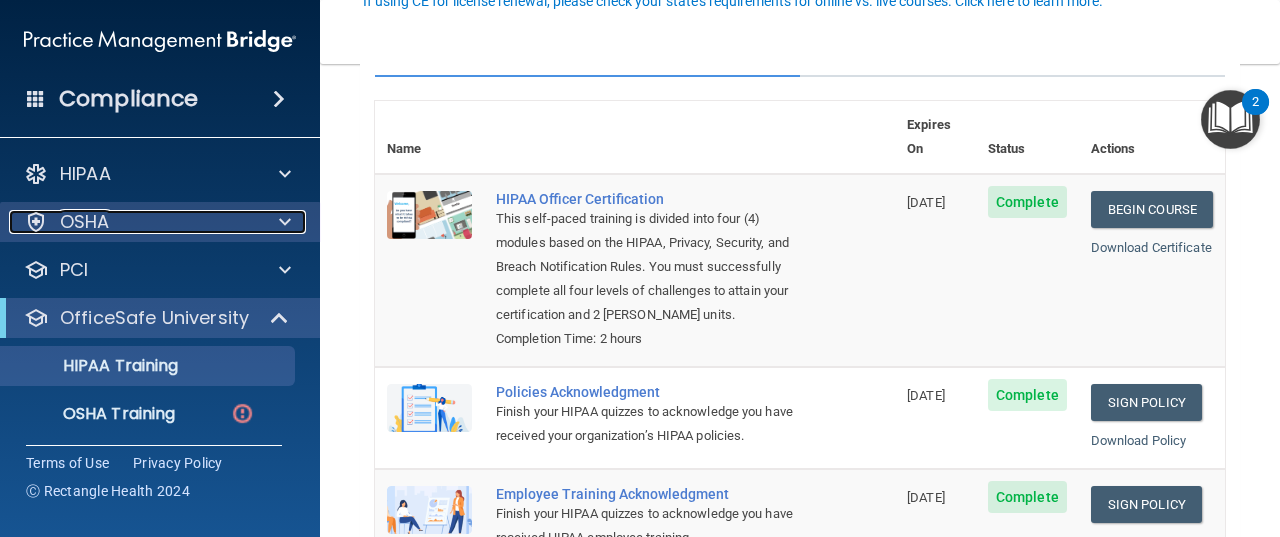 click on "OSHA" at bounding box center [133, 222] 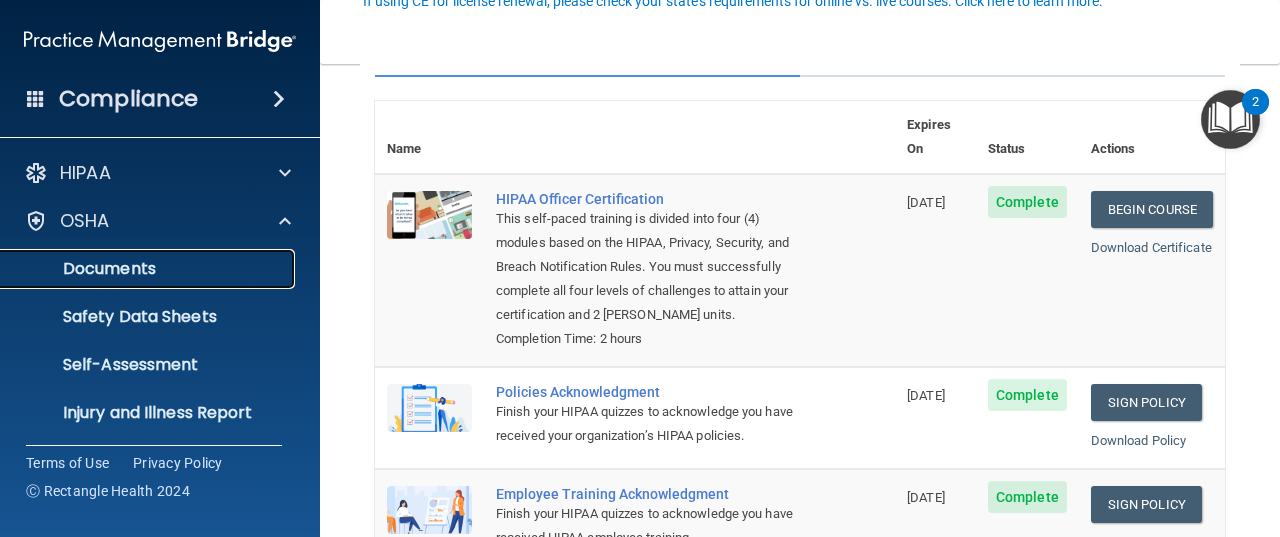 click on "Documents" at bounding box center (137, 269) 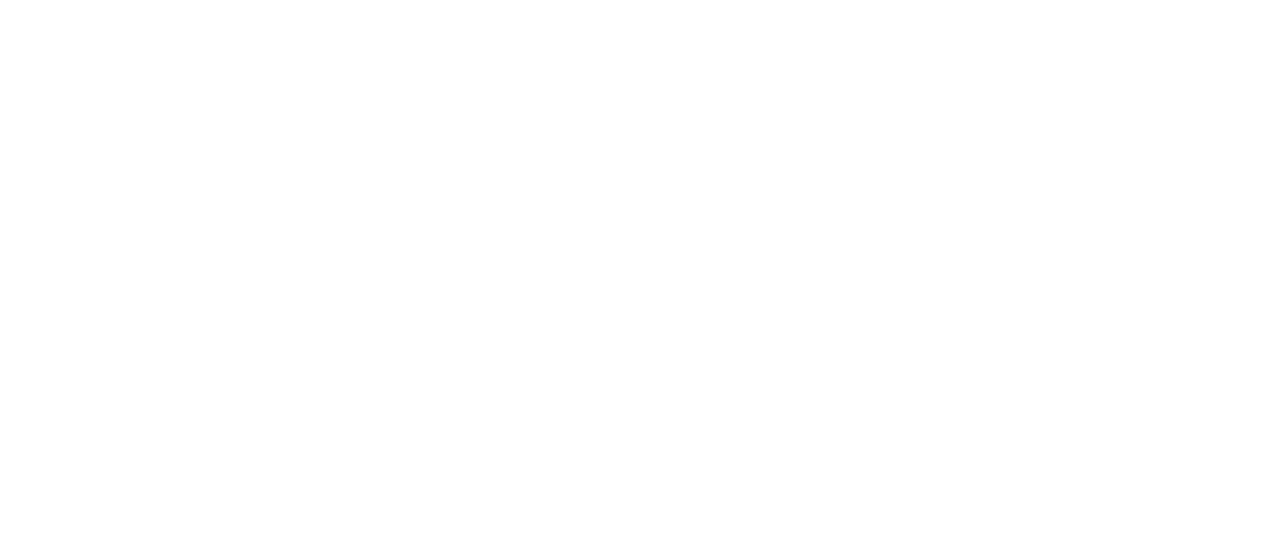 scroll, scrollTop: 0, scrollLeft: 0, axis: both 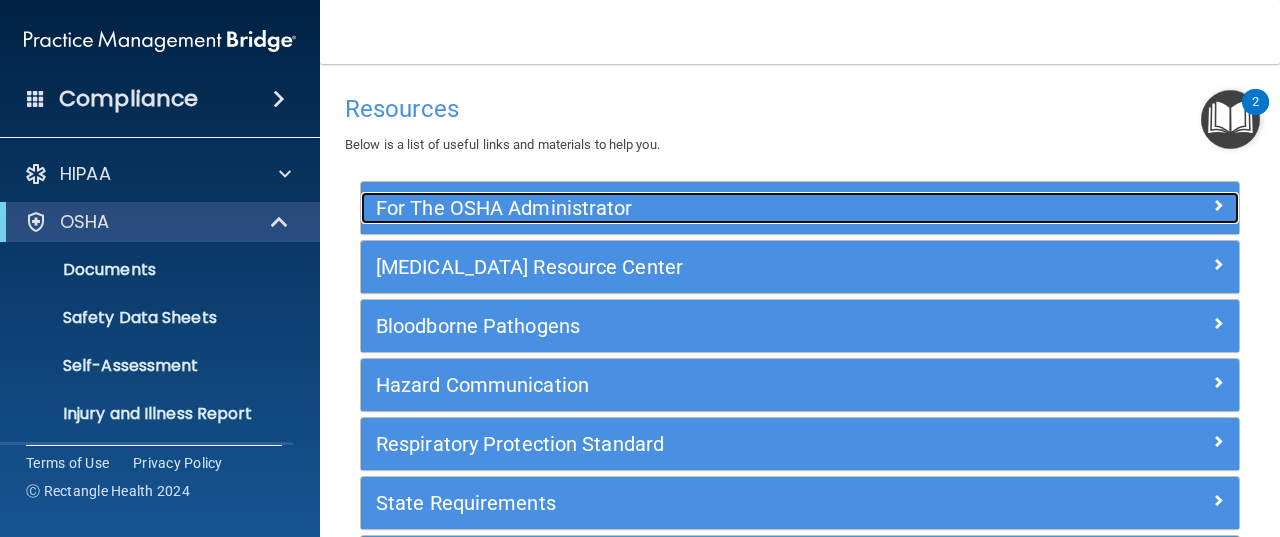 click on "For The OSHA Administrator" at bounding box center [800, 208] 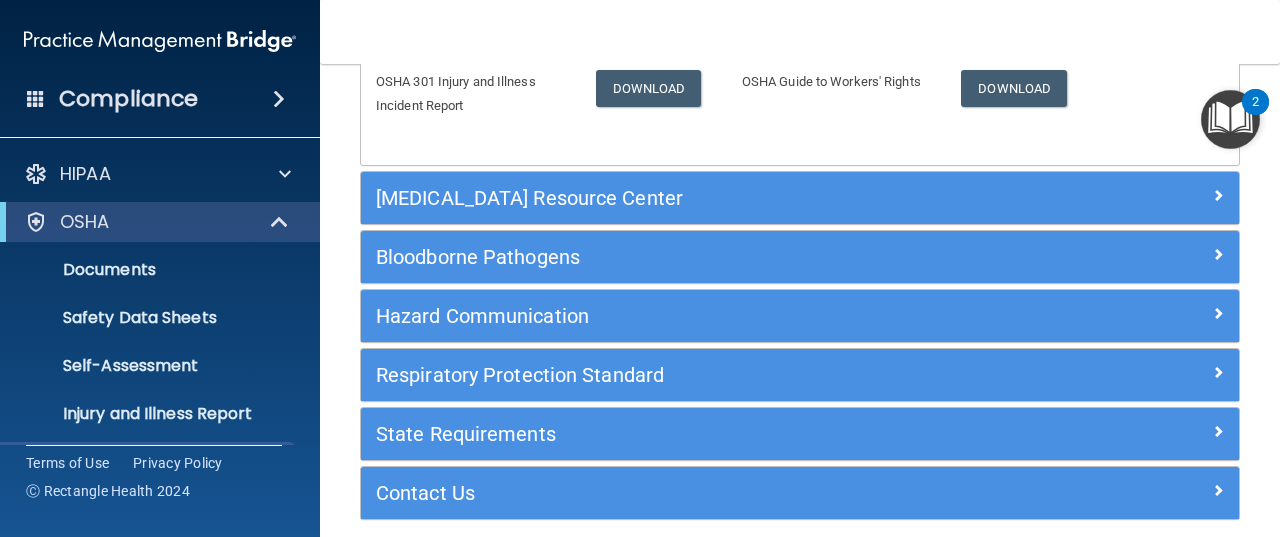 scroll, scrollTop: 350, scrollLeft: 0, axis: vertical 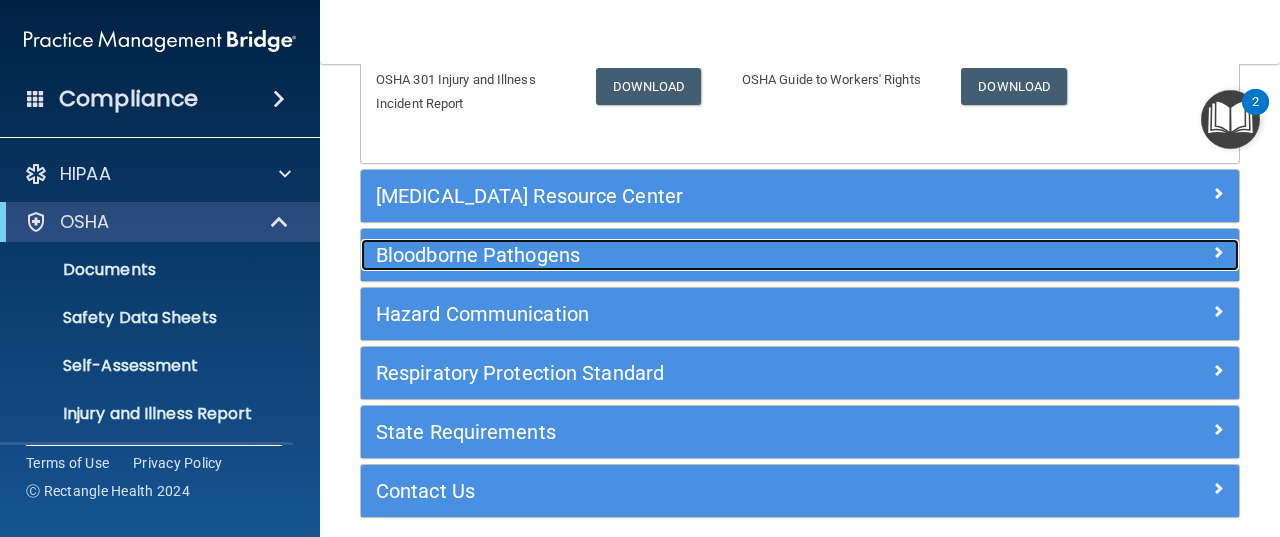 click on "Bloodborne Pathogens" at bounding box center [800, 255] 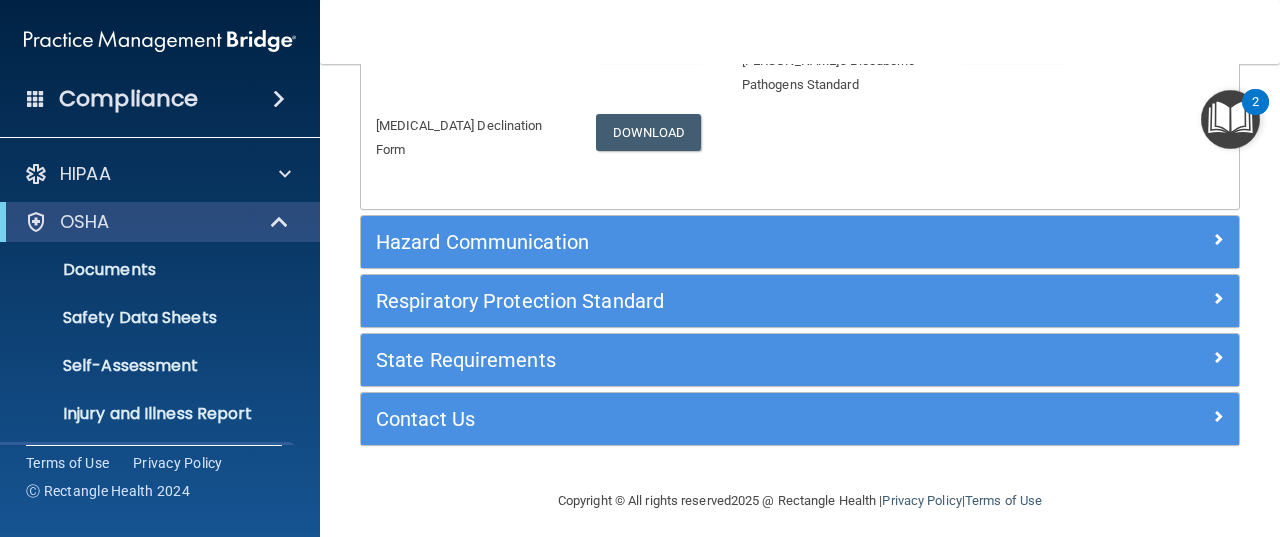scroll, scrollTop: 563, scrollLeft: 0, axis: vertical 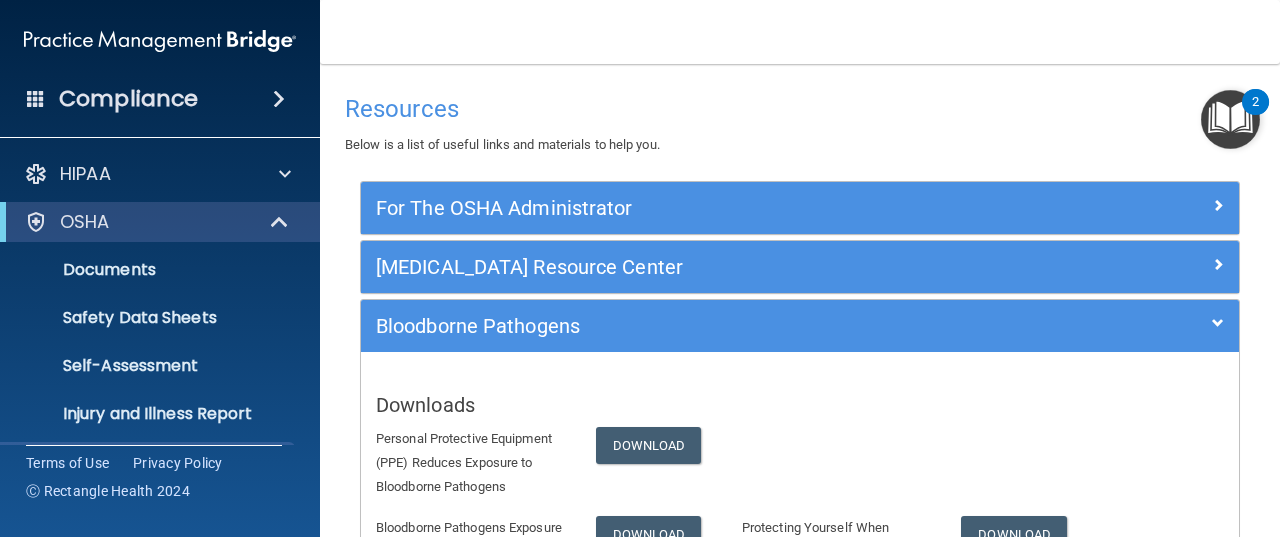 click at bounding box center [1230, 119] 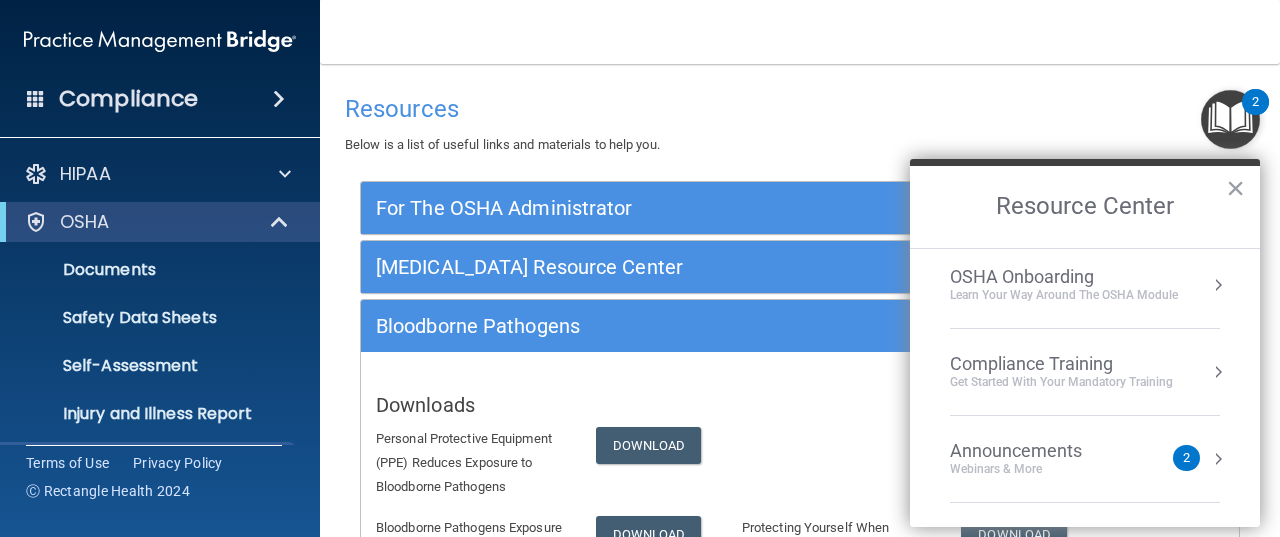 scroll, scrollTop: 191, scrollLeft: 0, axis: vertical 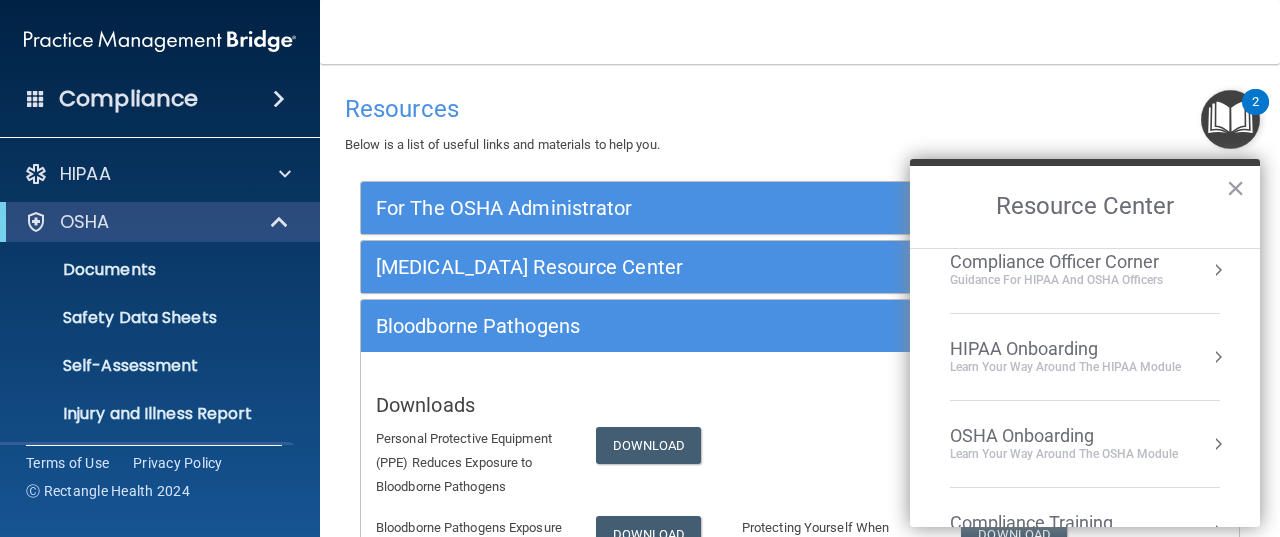 click on "Compliance Officer Corner" at bounding box center (1056, 262) 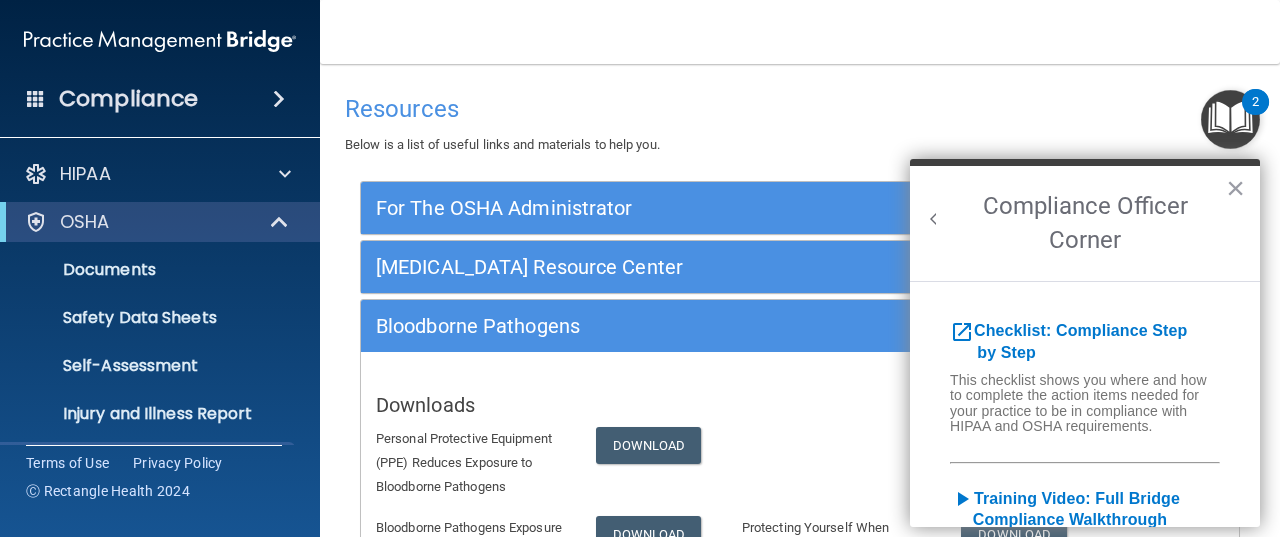 scroll, scrollTop: 0, scrollLeft: 0, axis: both 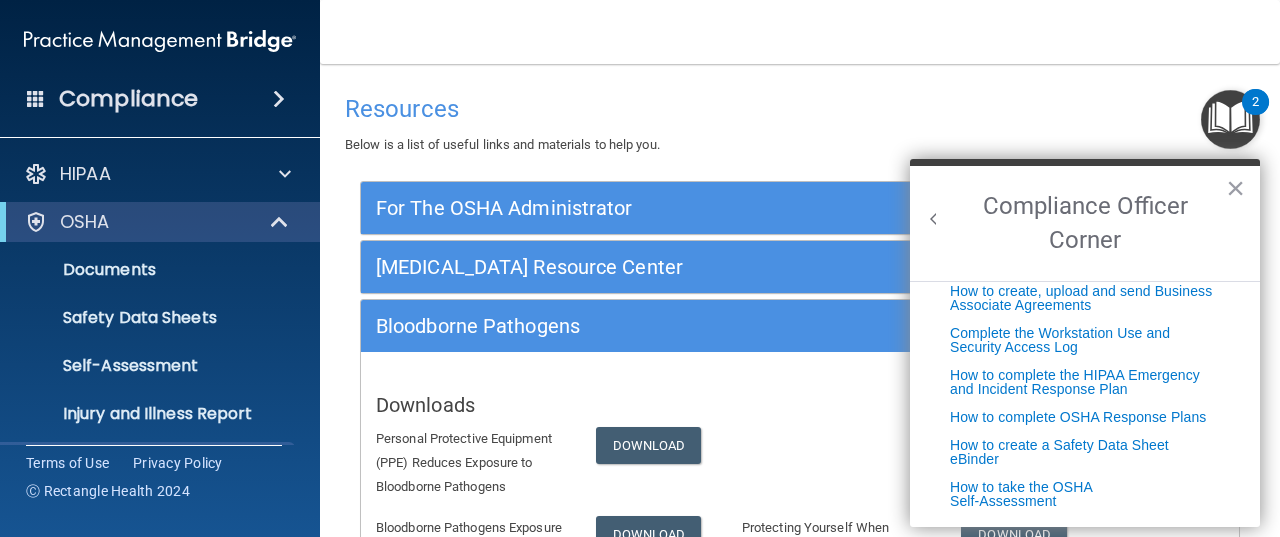 click on "Compliance" at bounding box center [128, 99] 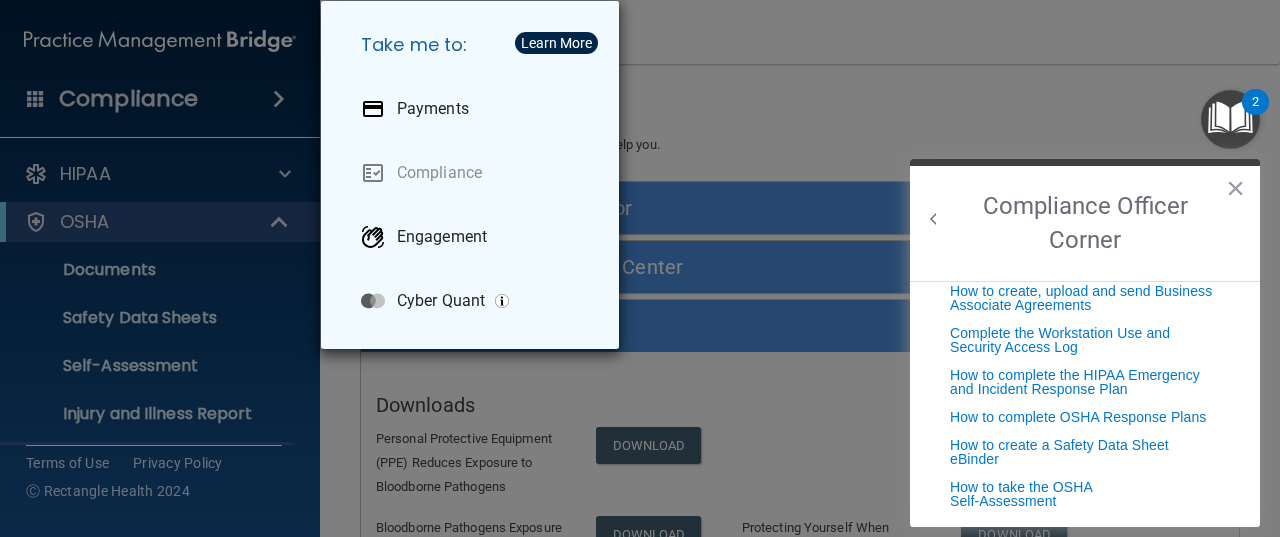click on "Take me to:             Payments                   Compliance                     Engagement                     Cyber Quant" at bounding box center (640, 268) 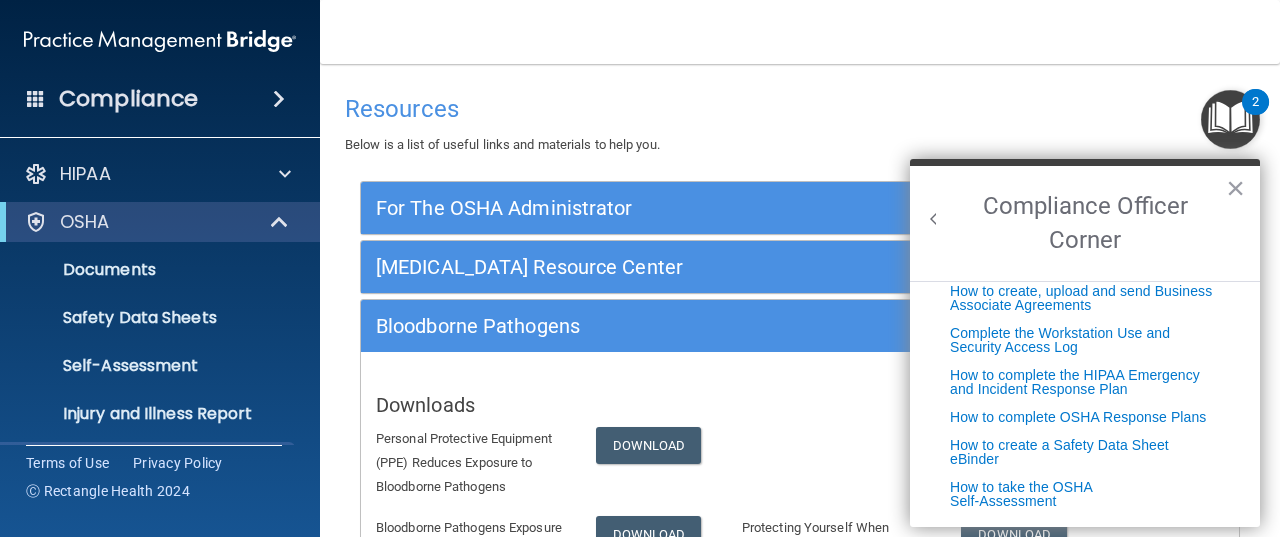 click at bounding box center [279, 99] 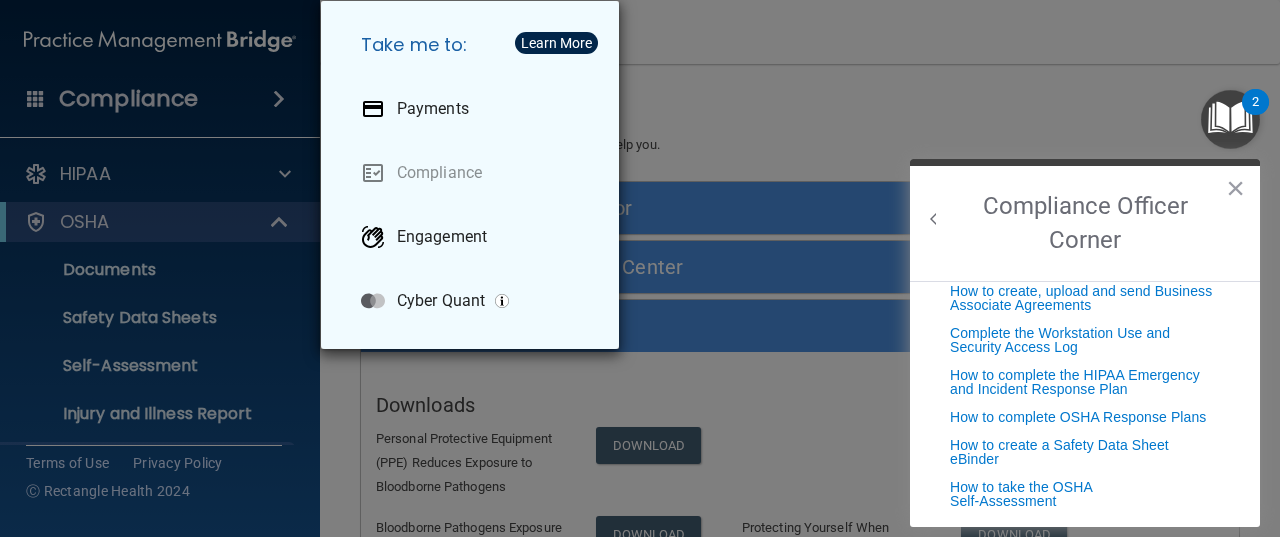 click on "Take me to:             Payments                   Compliance                     Engagement                     Cyber Quant" at bounding box center (640, 268) 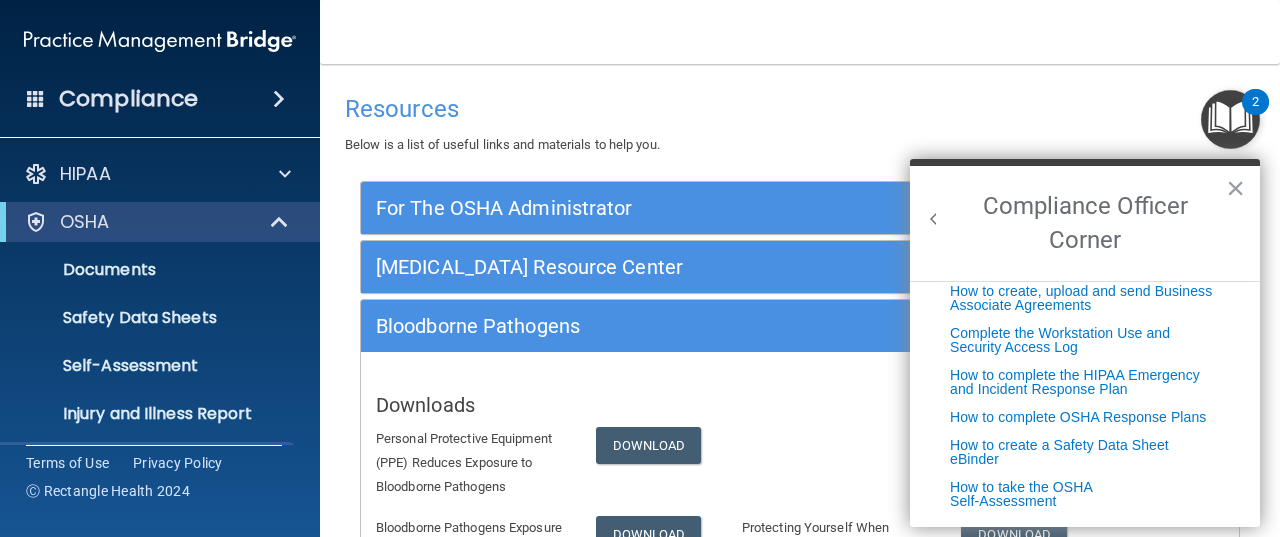 click at bounding box center [36, 98] 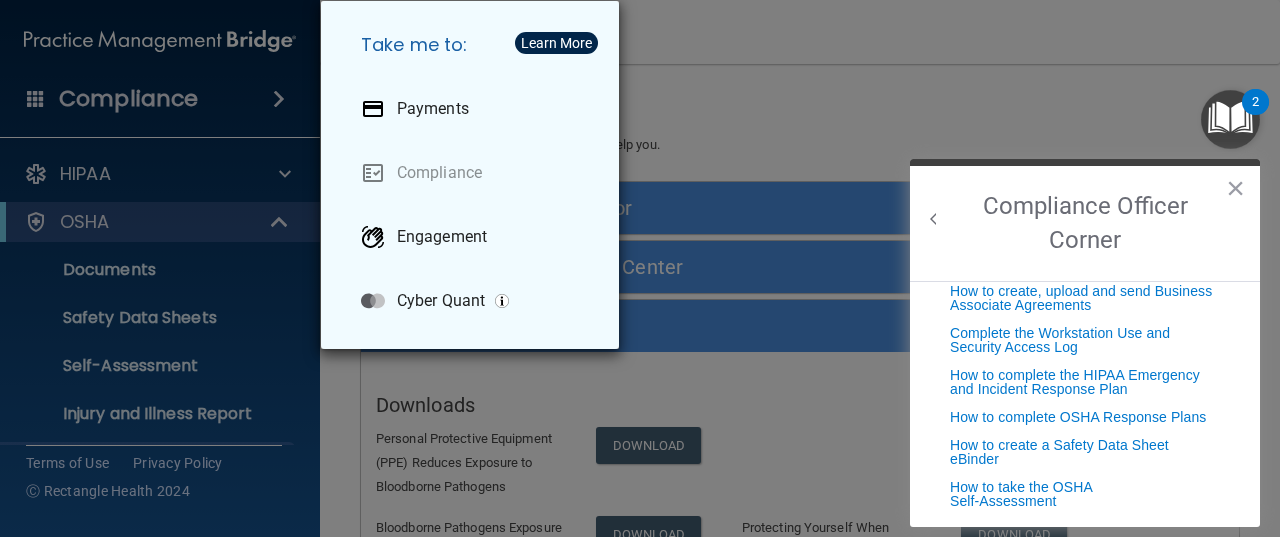 click on "Take me to:             Payments                   Compliance                     Engagement                     Cyber Quant" at bounding box center (640, 268) 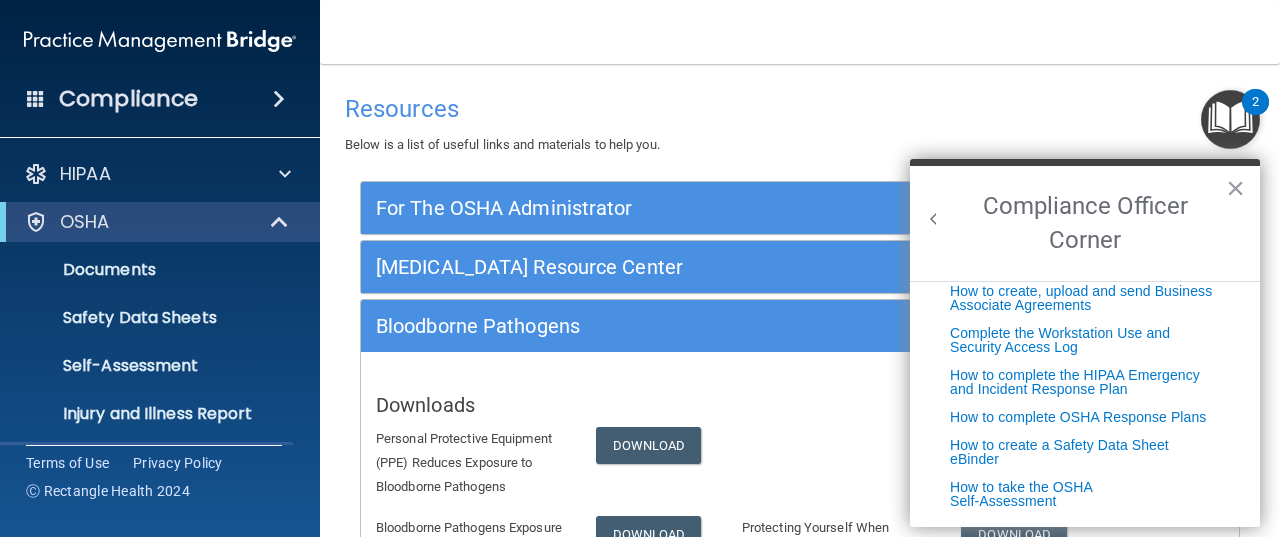 click at bounding box center [1230, 119] 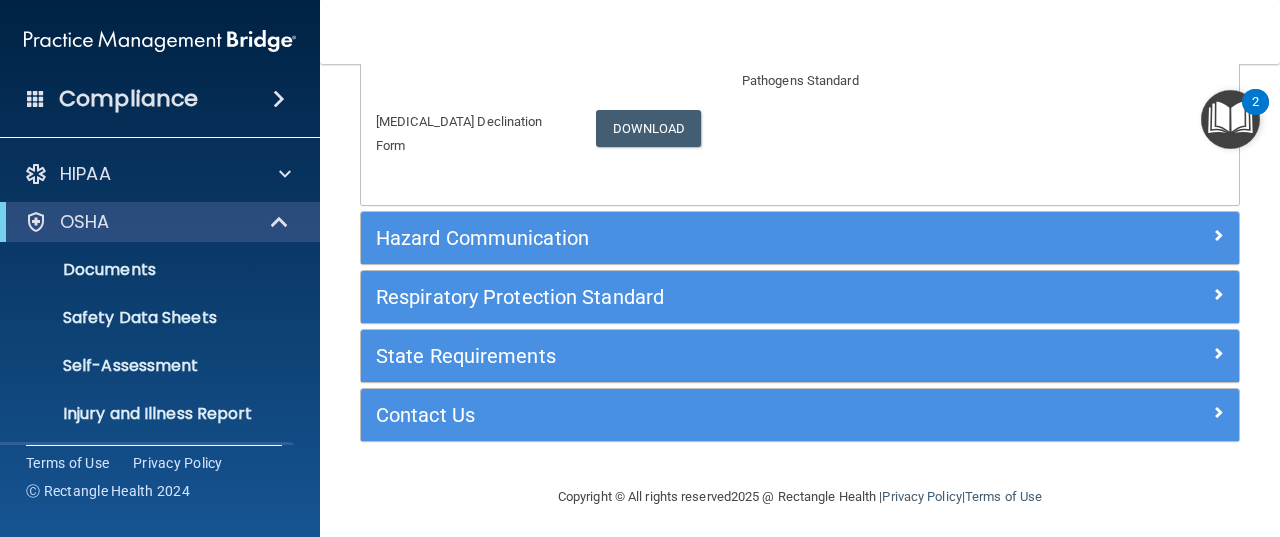 scroll, scrollTop: 563, scrollLeft: 0, axis: vertical 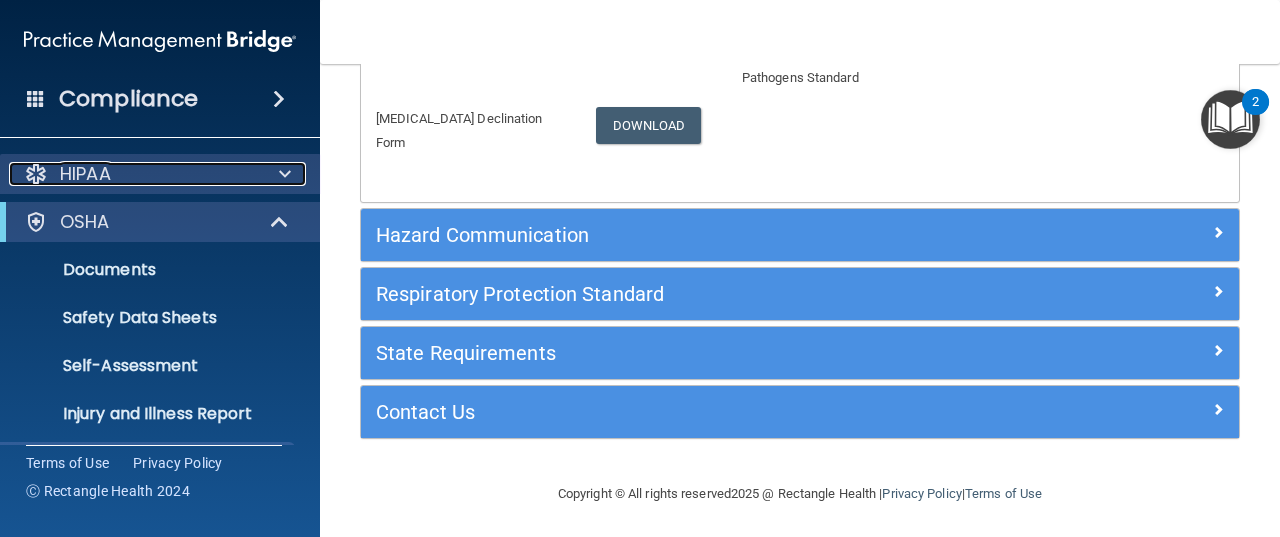 click on "HIPAA" at bounding box center [133, 174] 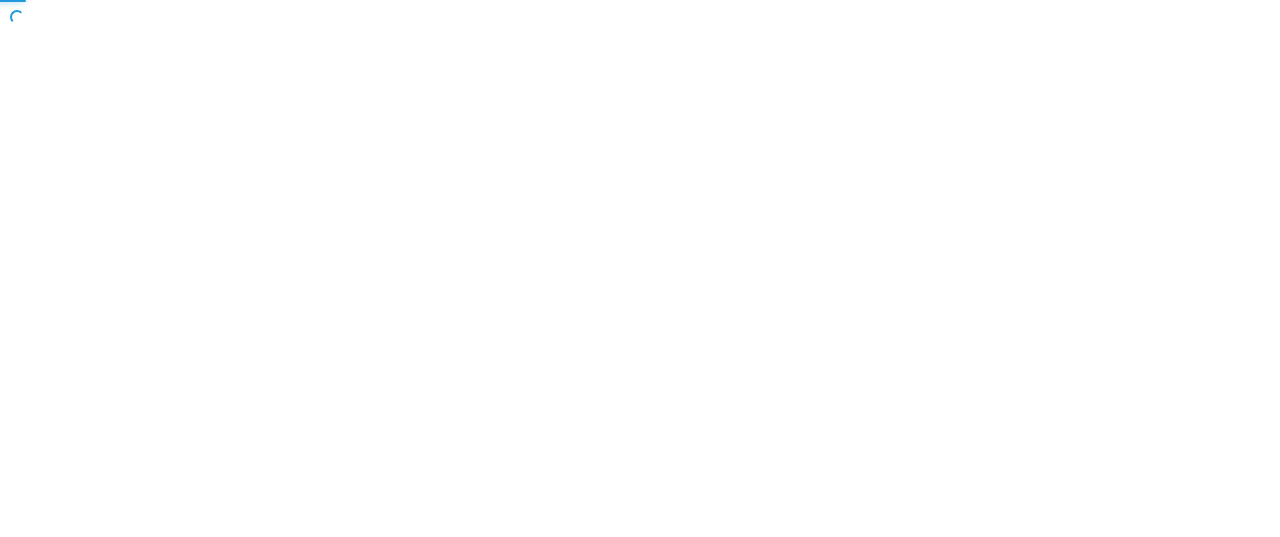 scroll, scrollTop: 0, scrollLeft: 0, axis: both 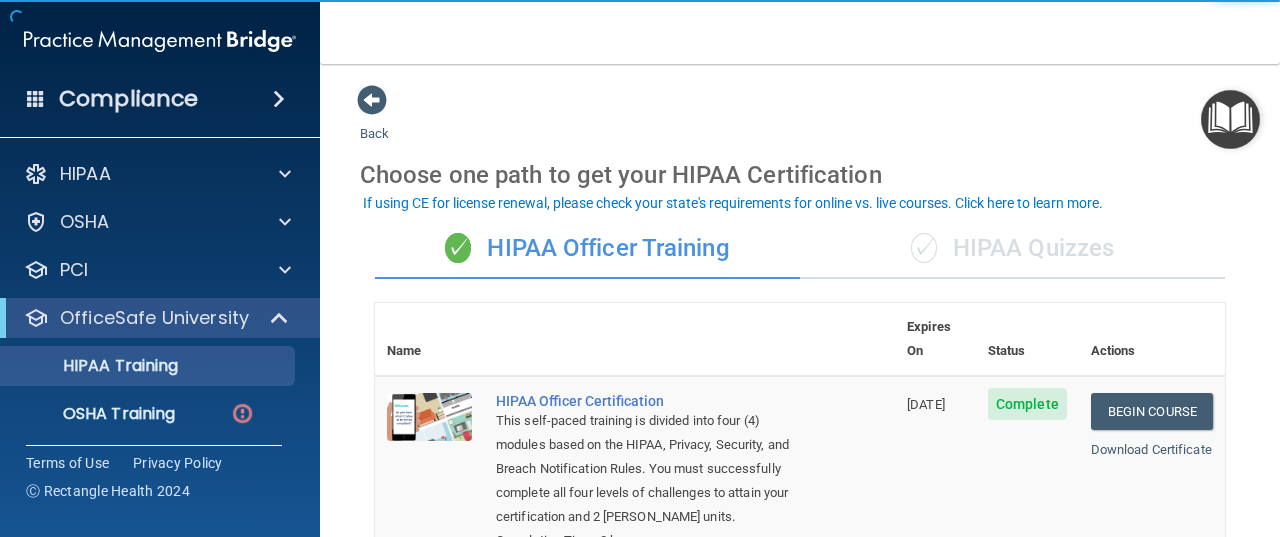 click on "Compliance" at bounding box center (160, 99) 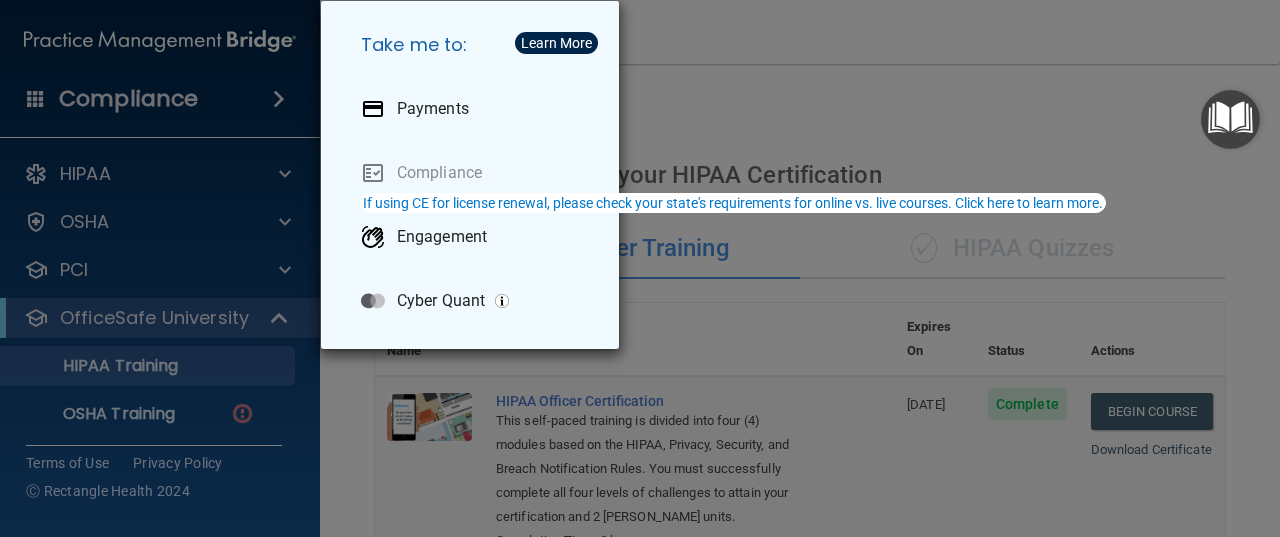click on "Take me to:             Payments                   Compliance                     Engagement                     Cyber Quant" at bounding box center (640, 268) 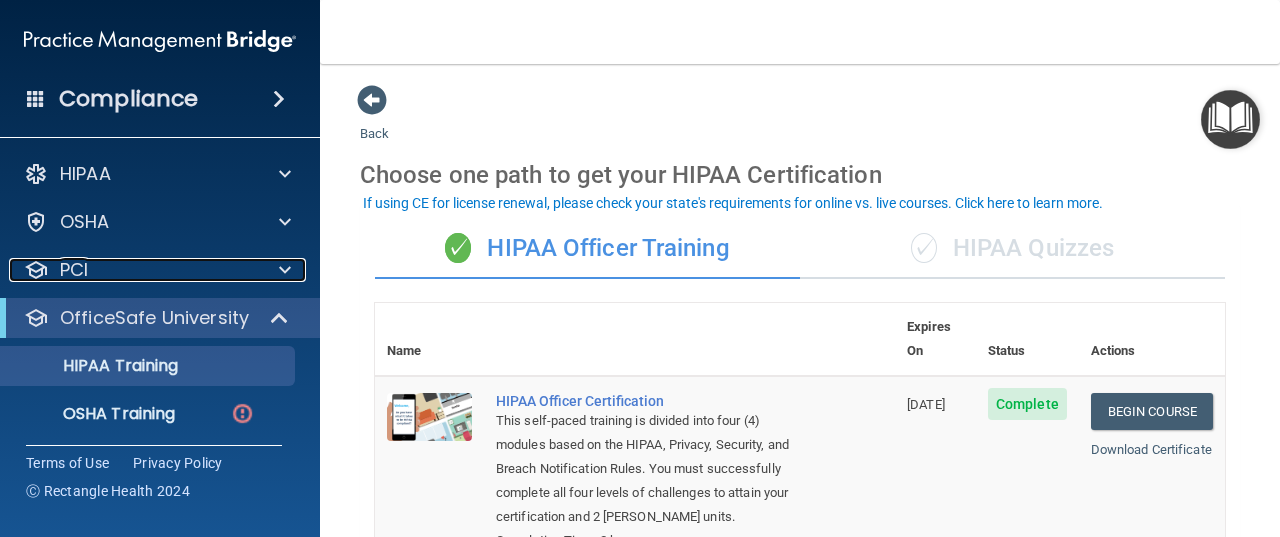 click on "PCI" at bounding box center [133, 270] 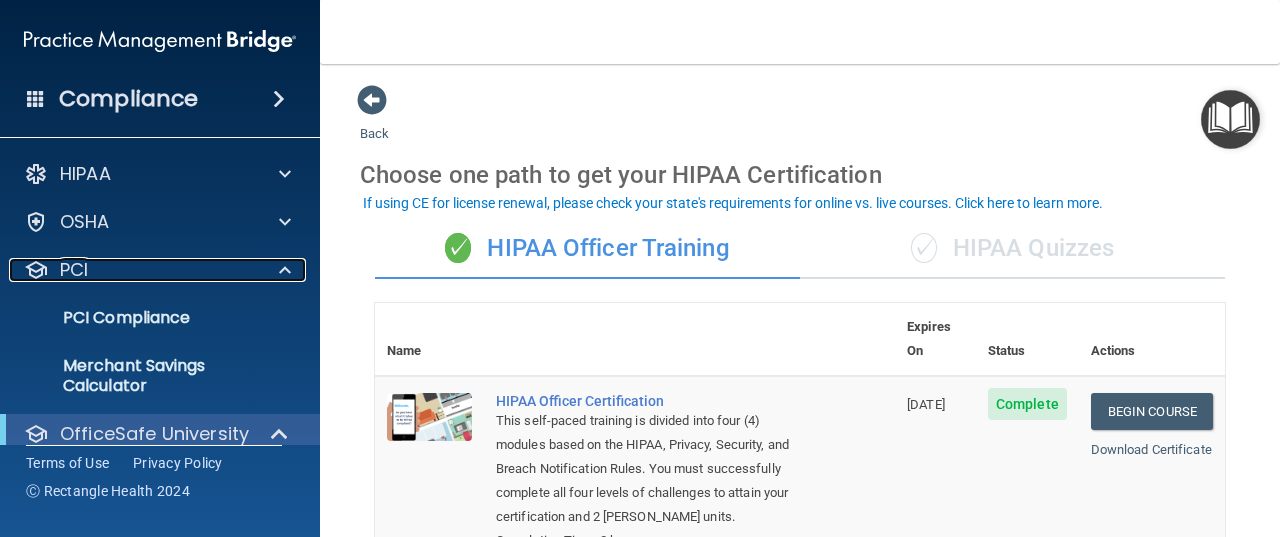 click on "PCI" at bounding box center [133, 270] 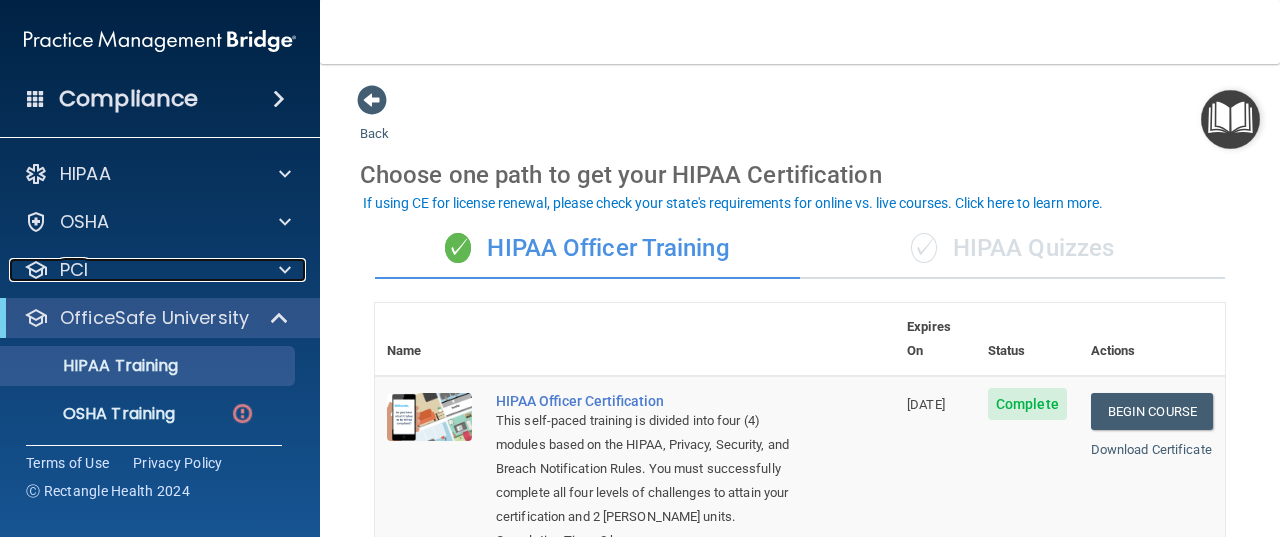 click on "PCI" at bounding box center [133, 270] 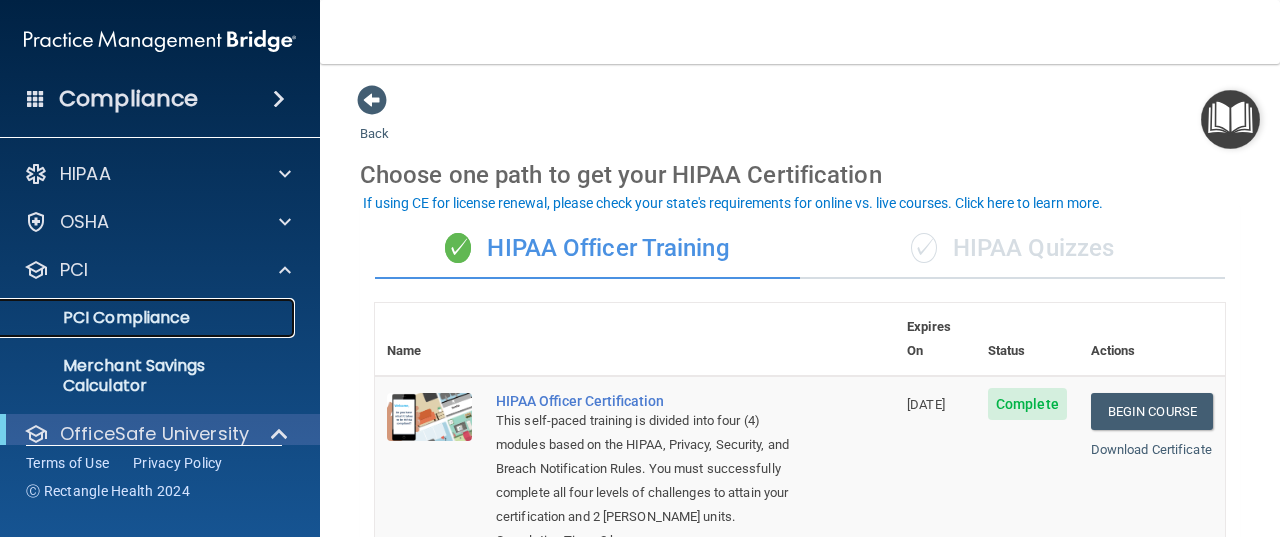 click on "PCI Compliance" at bounding box center [149, 318] 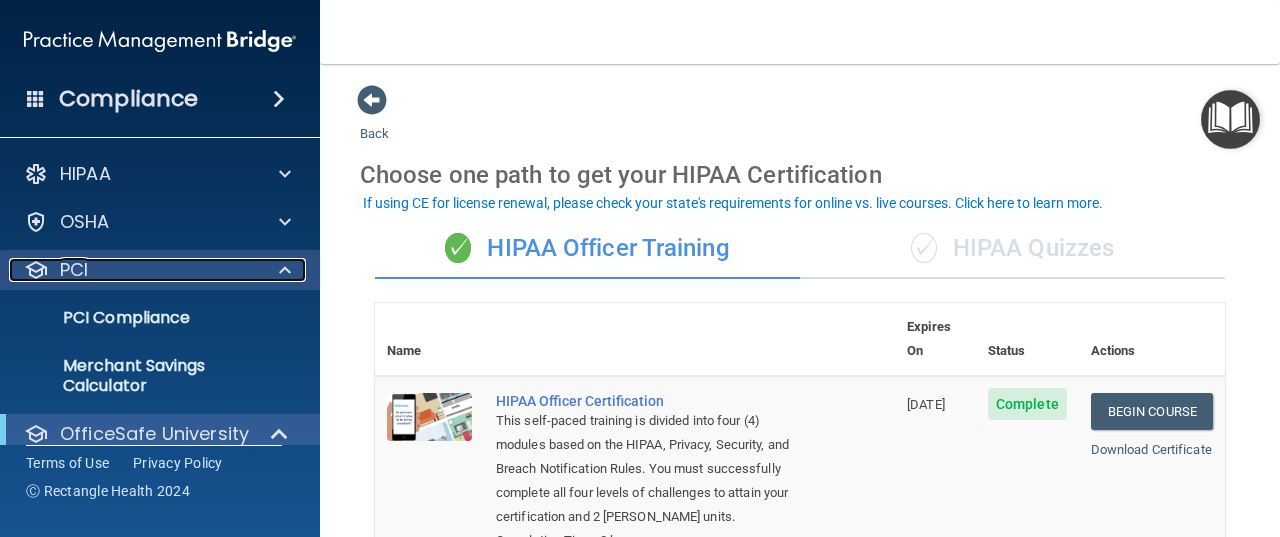 click at bounding box center [282, 270] 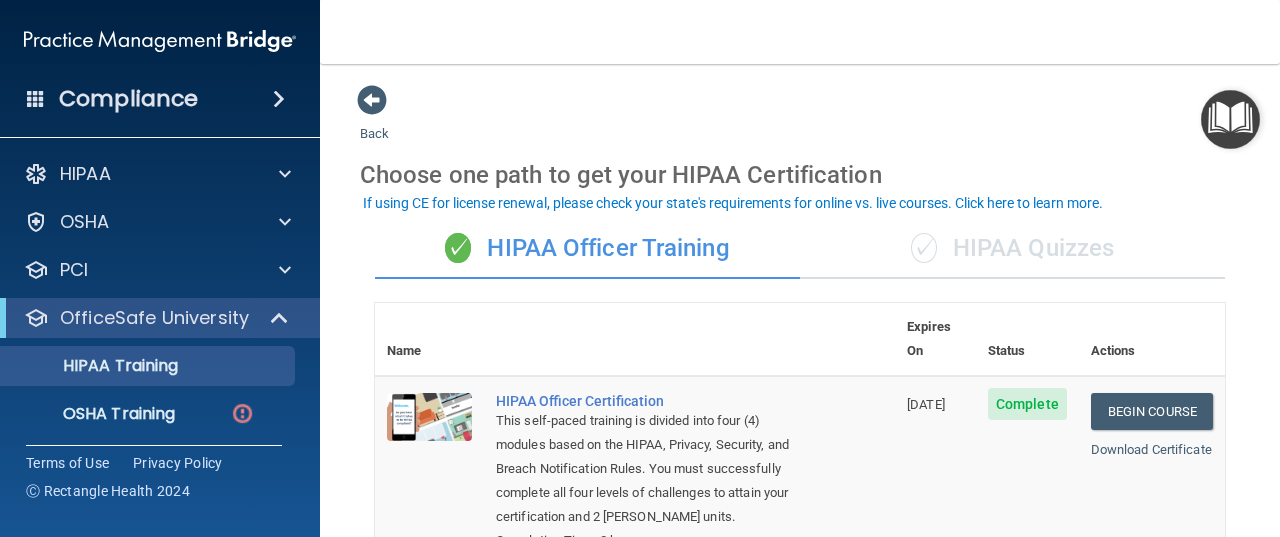 click on "OfficeSafe University" at bounding box center [160, 318] 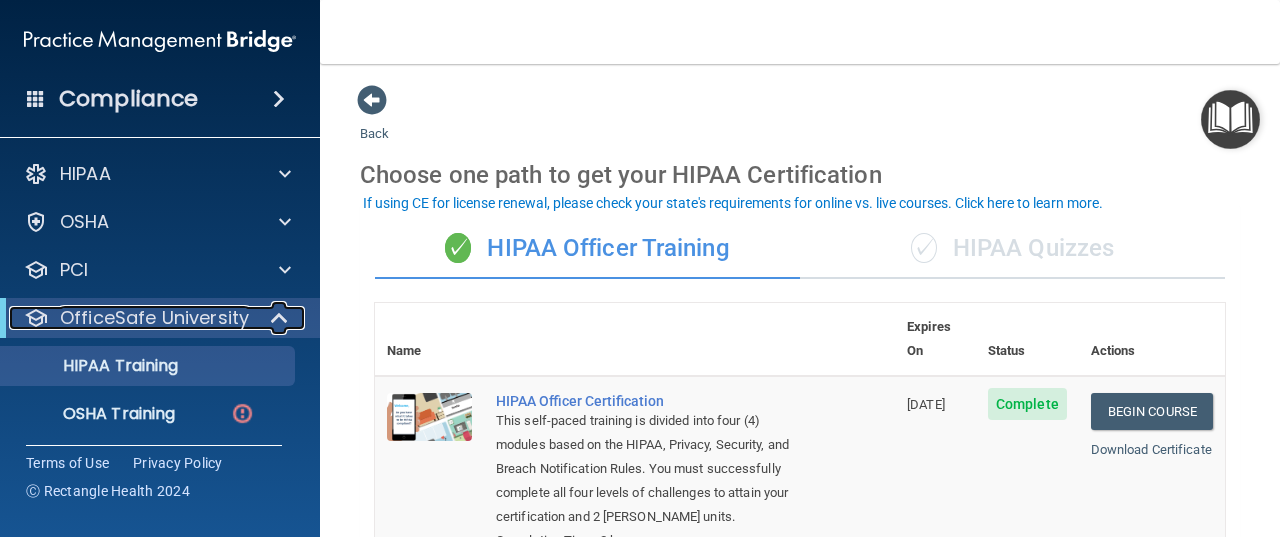 click on "OfficeSafe University" at bounding box center [154, 318] 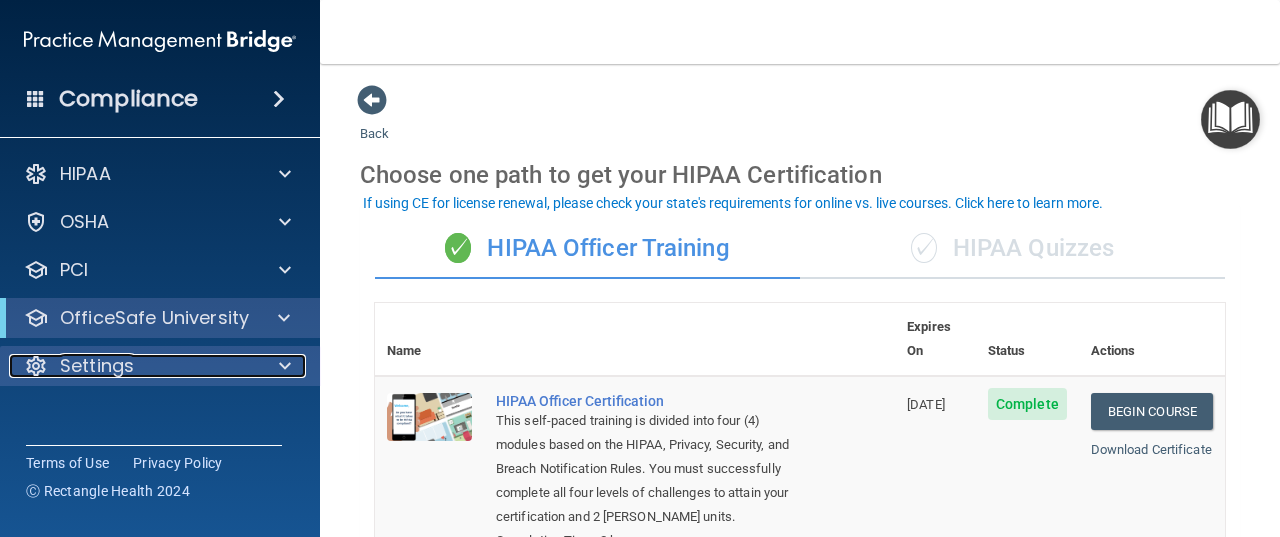 click on "Settings" at bounding box center (133, 366) 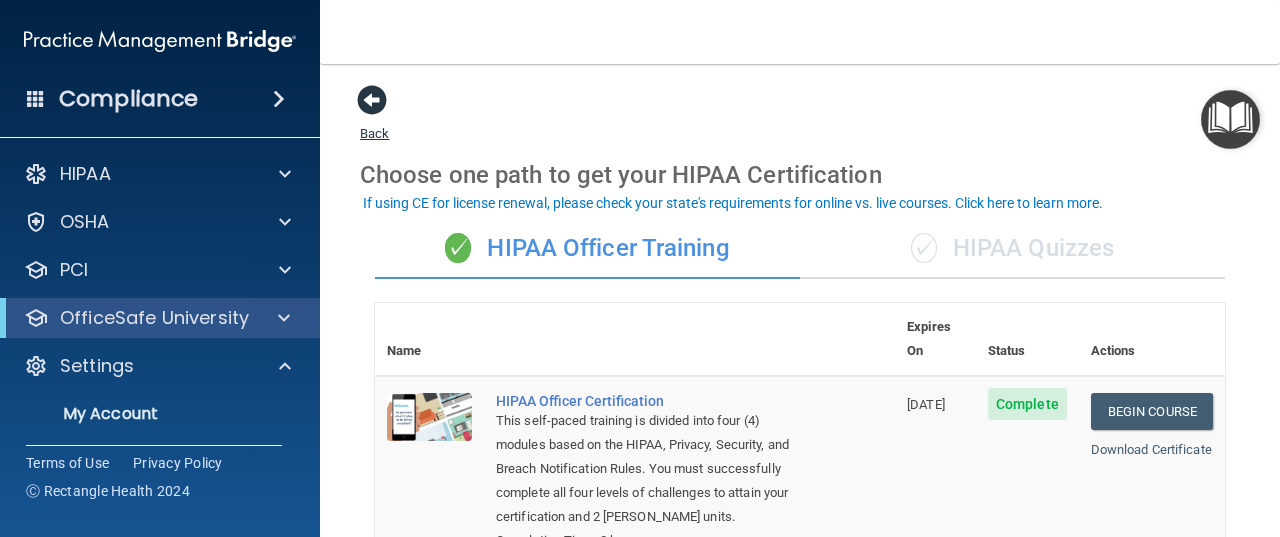 click at bounding box center [372, 100] 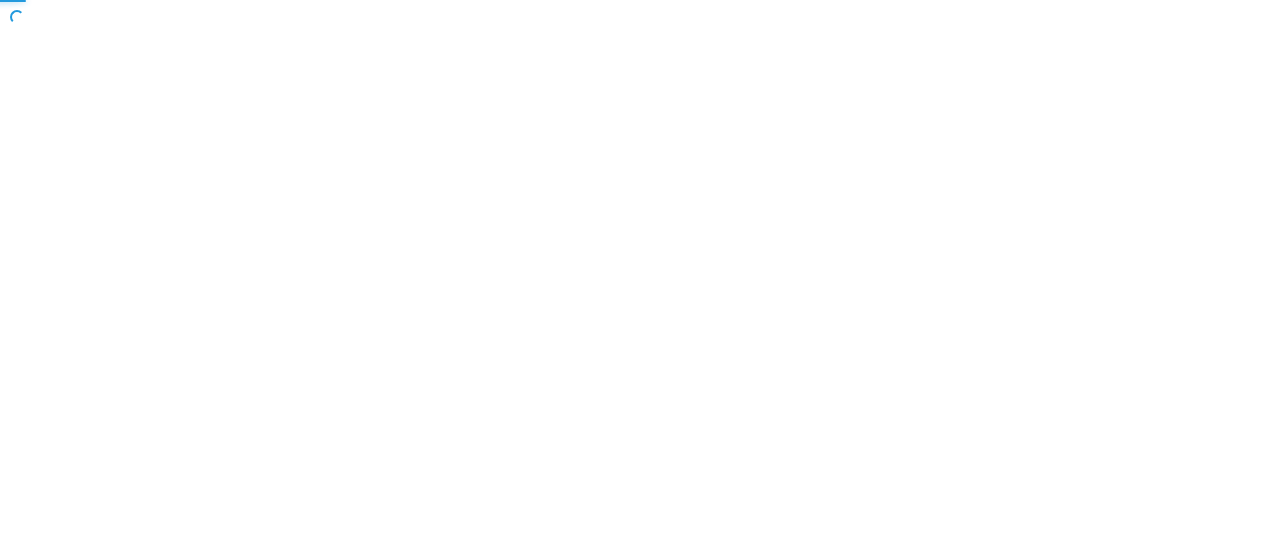 scroll, scrollTop: 0, scrollLeft: 0, axis: both 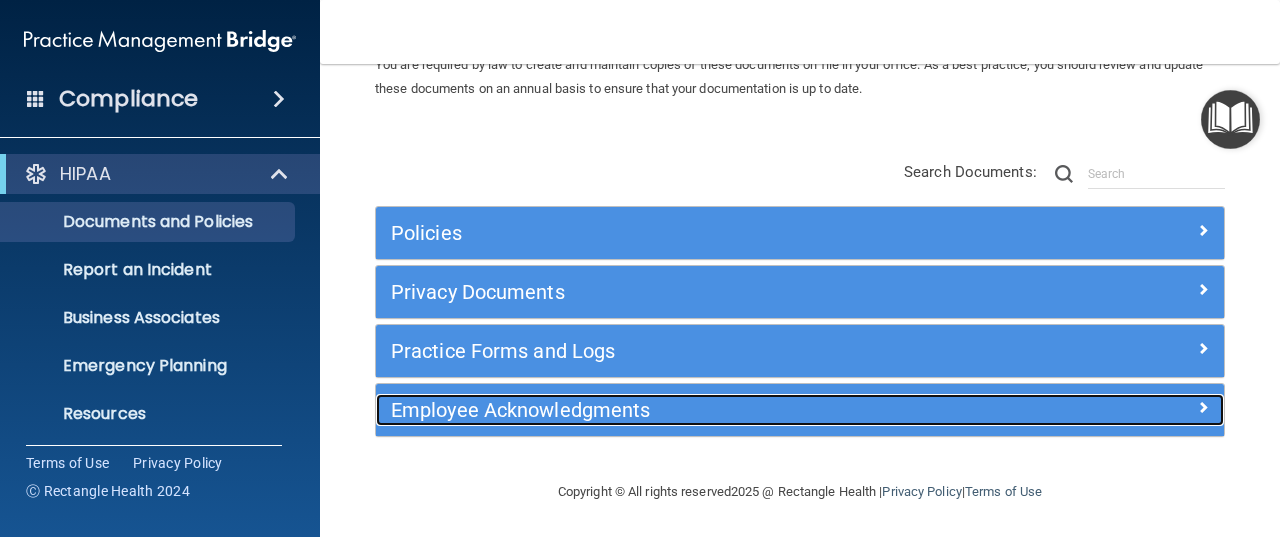 click on "Employee Acknowledgments" at bounding box center (694, 410) 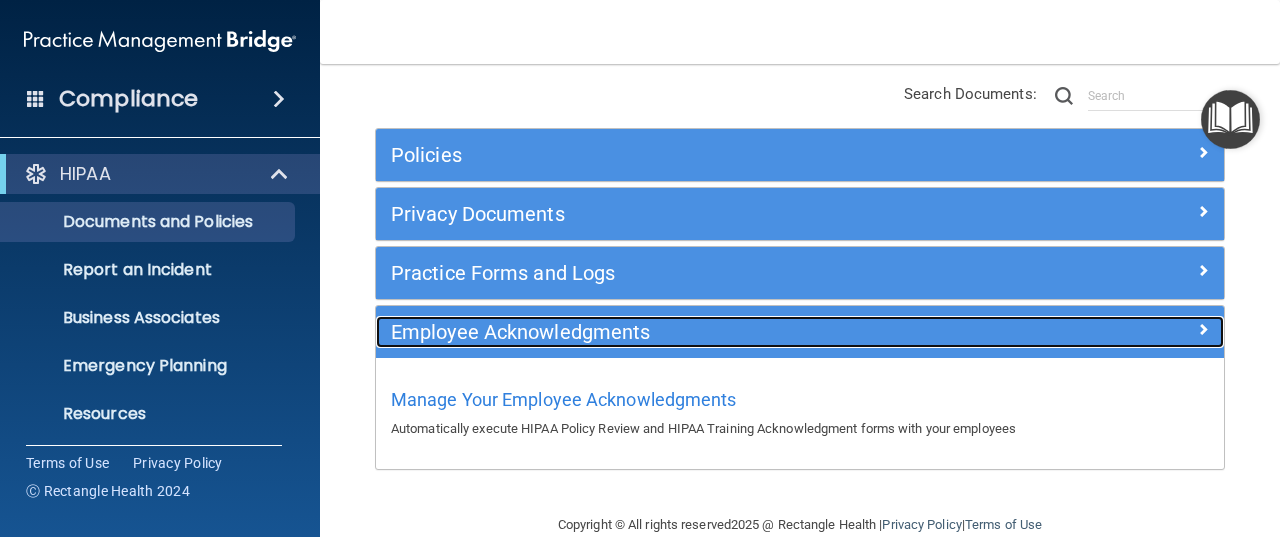 scroll, scrollTop: 210, scrollLeft: 0, axis: vertical 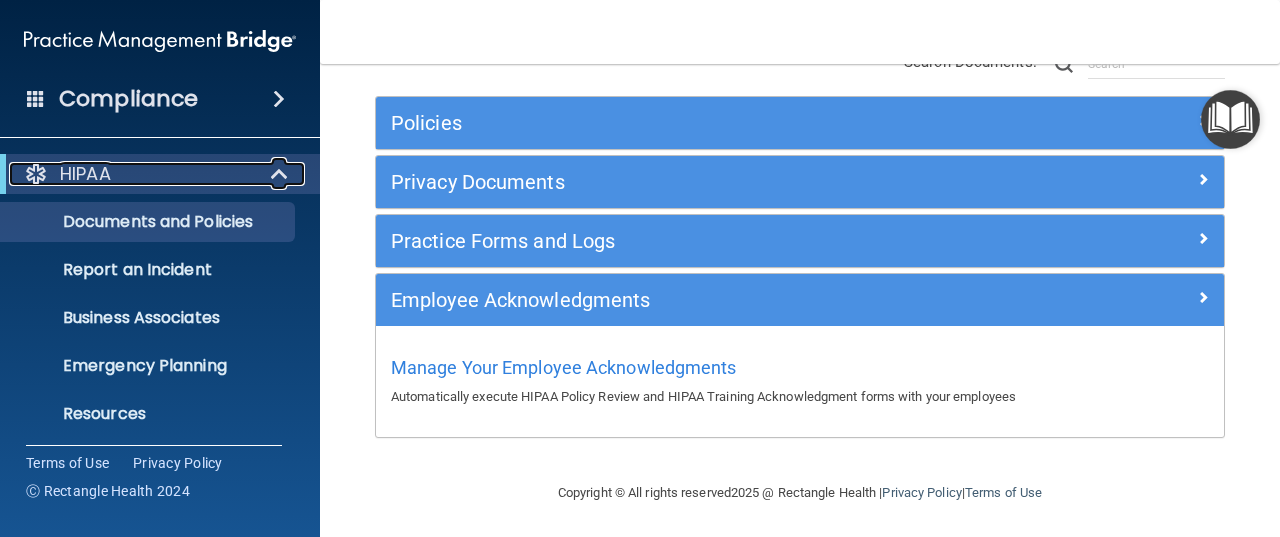 click at bounding box center [281, 174] 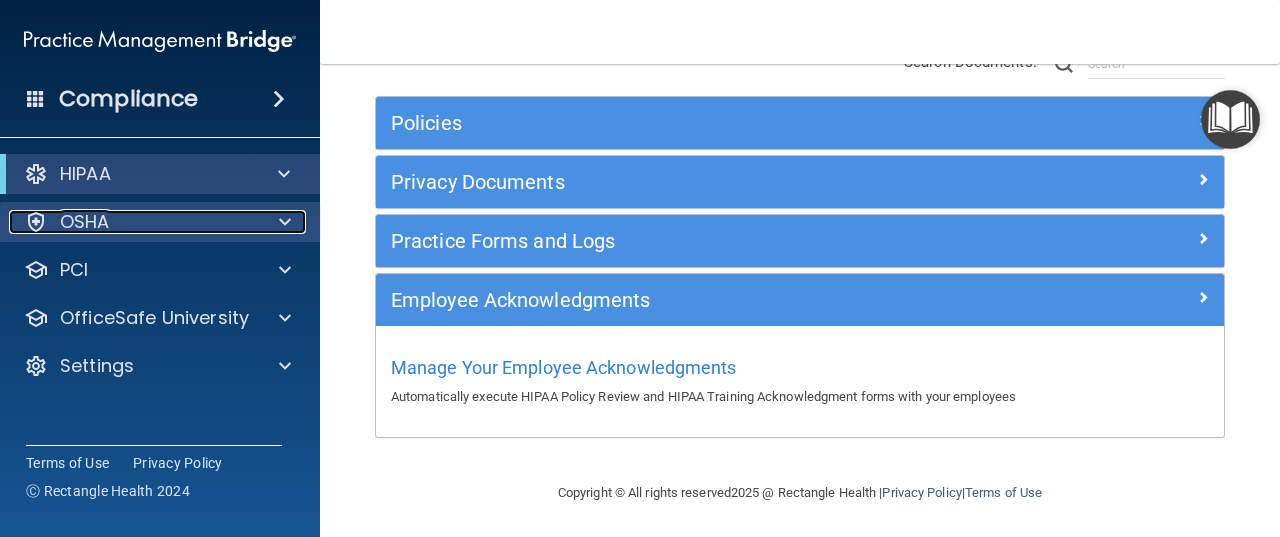 click at bounding box center (285, 222) 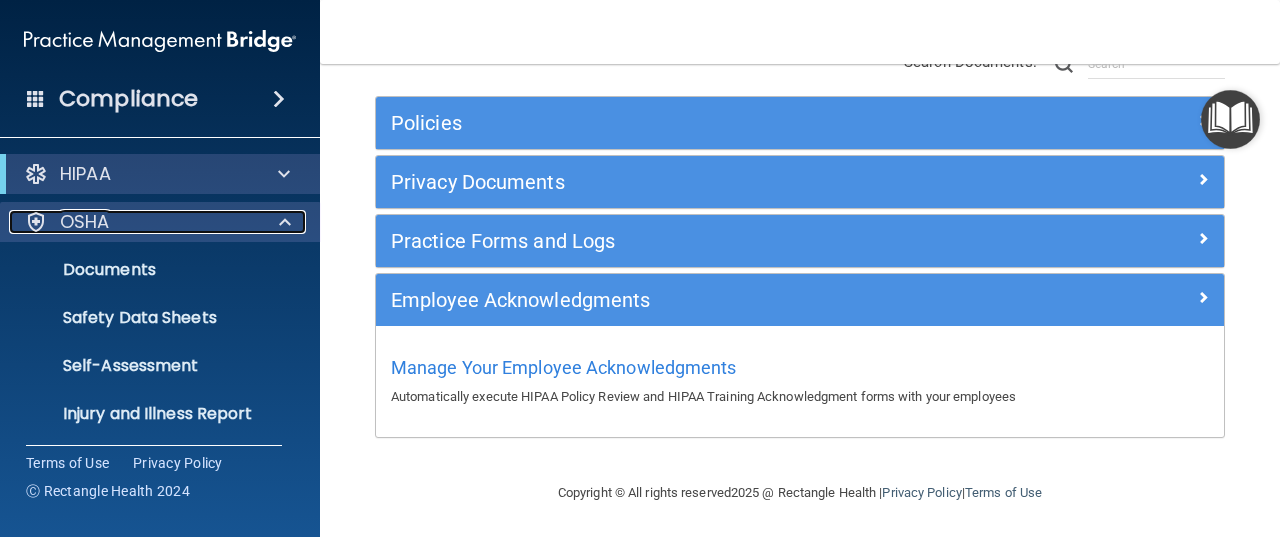 click on "OSHA" at bounding box center (133, 222) 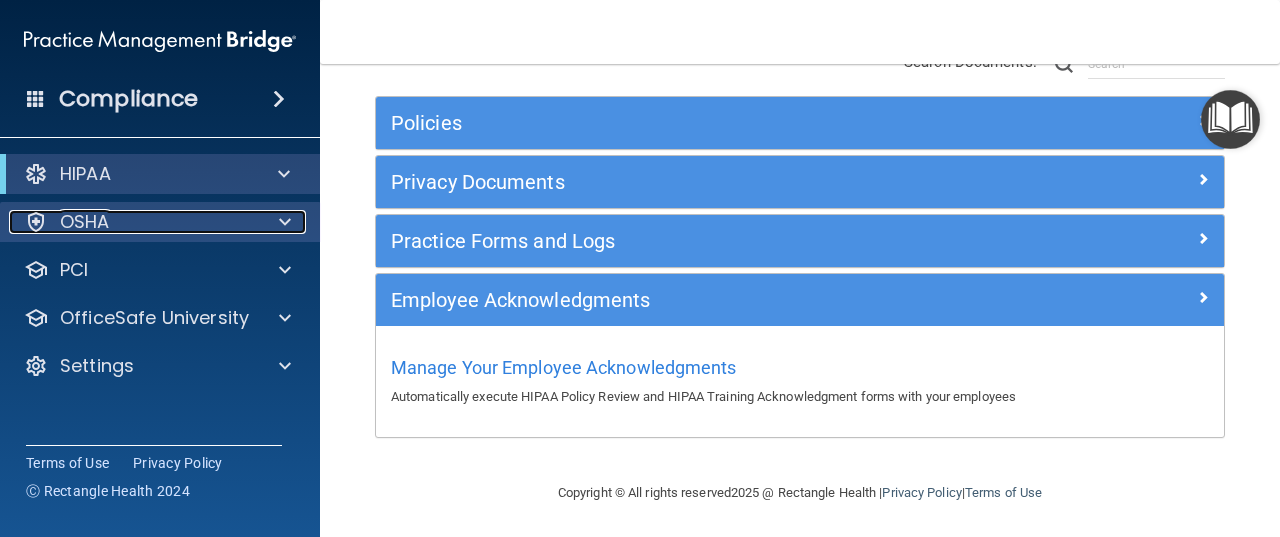 click on "OSHA" at bounding box center (133, 222) 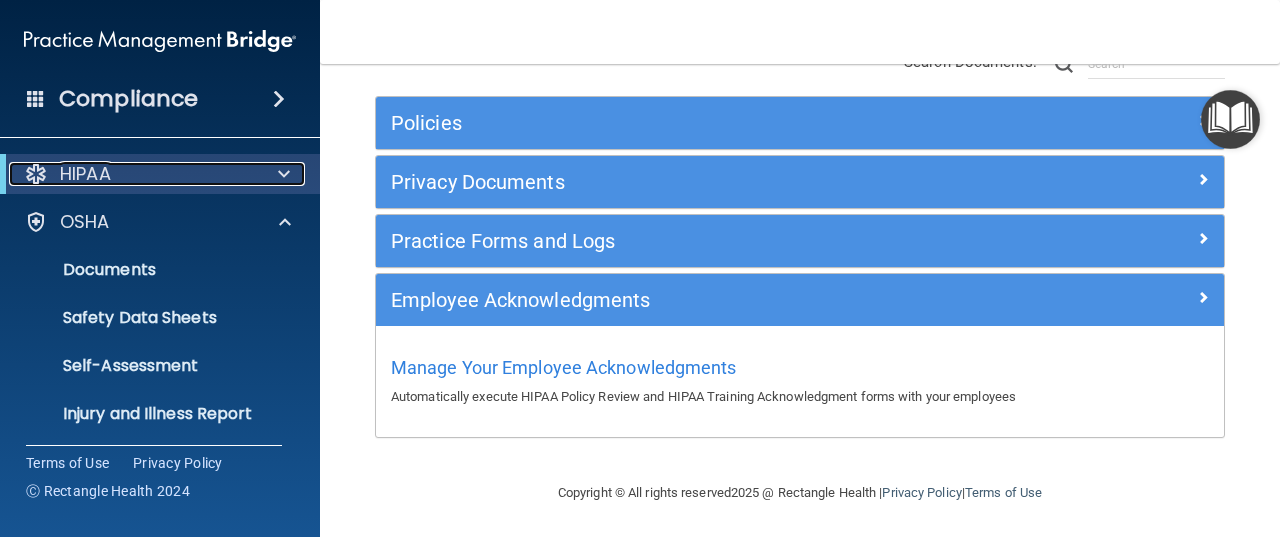 click on "HIPAA" at bounding box center [132, 174] 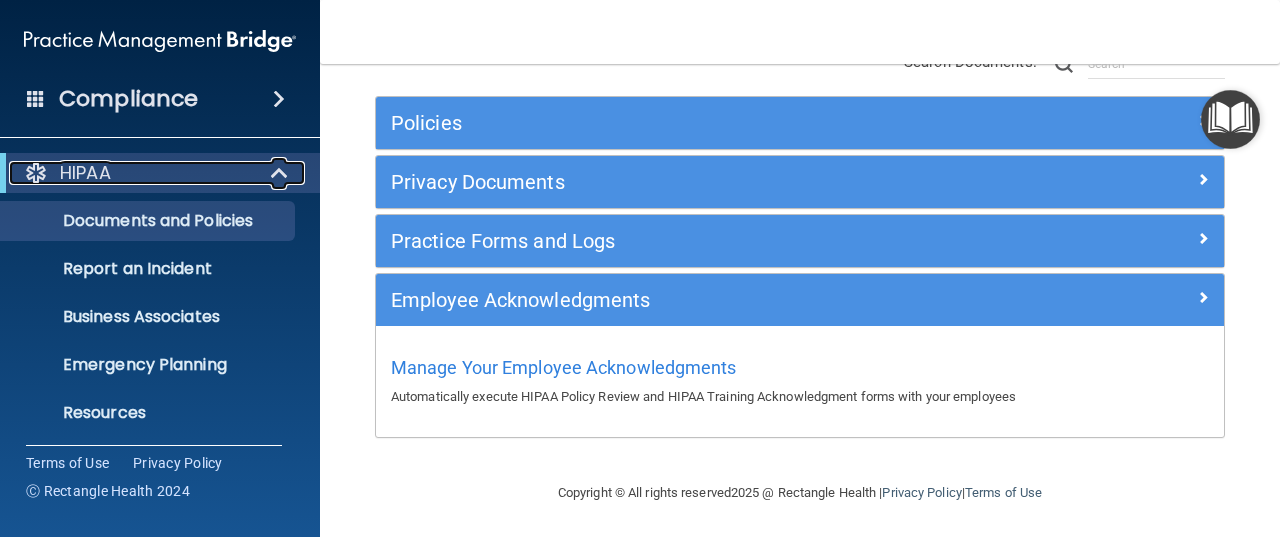 click on "HIPAA" at bounding box center [132, 173] 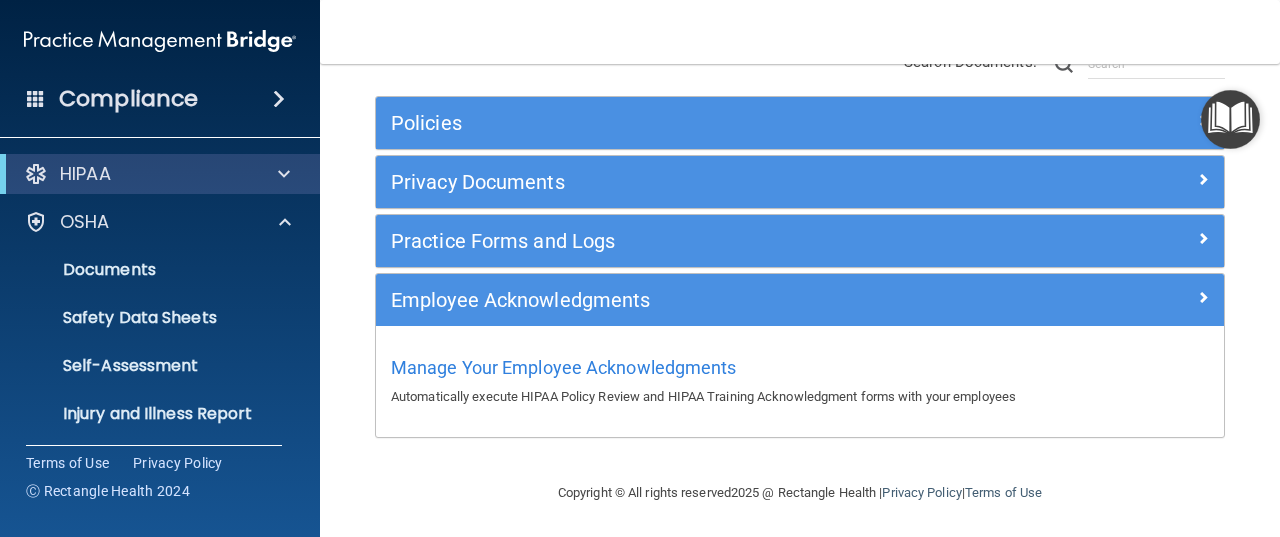 click on "HIPAA
Documents and Policies                 Report an Incident               Business Associates               Emergency Planning               Resources               HIPAA Checklist               HIPAA Risk Assessment
[GEOGRAPHIC_DATA]
Documents               Safety Data Sheets               Self-Assessment                Injury and Illness Report                Resources
PCI
PCI Compliance                Merchant Savings Calculator
[GEOGRAPHIC_DATA]
HIPAA Training                   OSHA Training                   Continuing Education
Settings
My Account               My Users               Services" at bounding box center [160, 394] 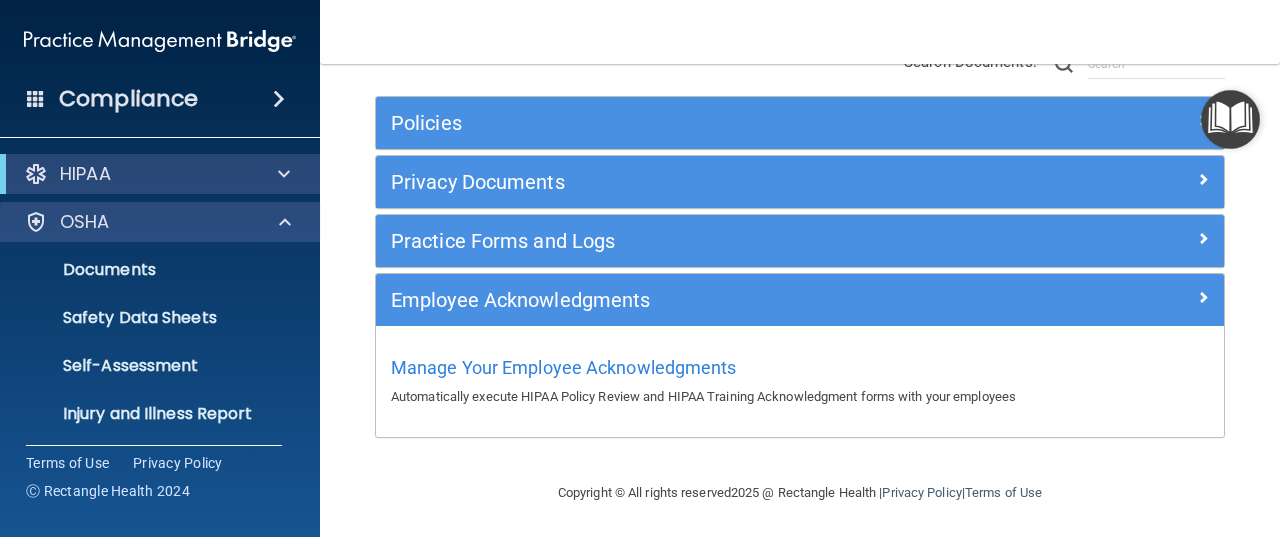click on "OSHA" at bounding box center [160, 222] 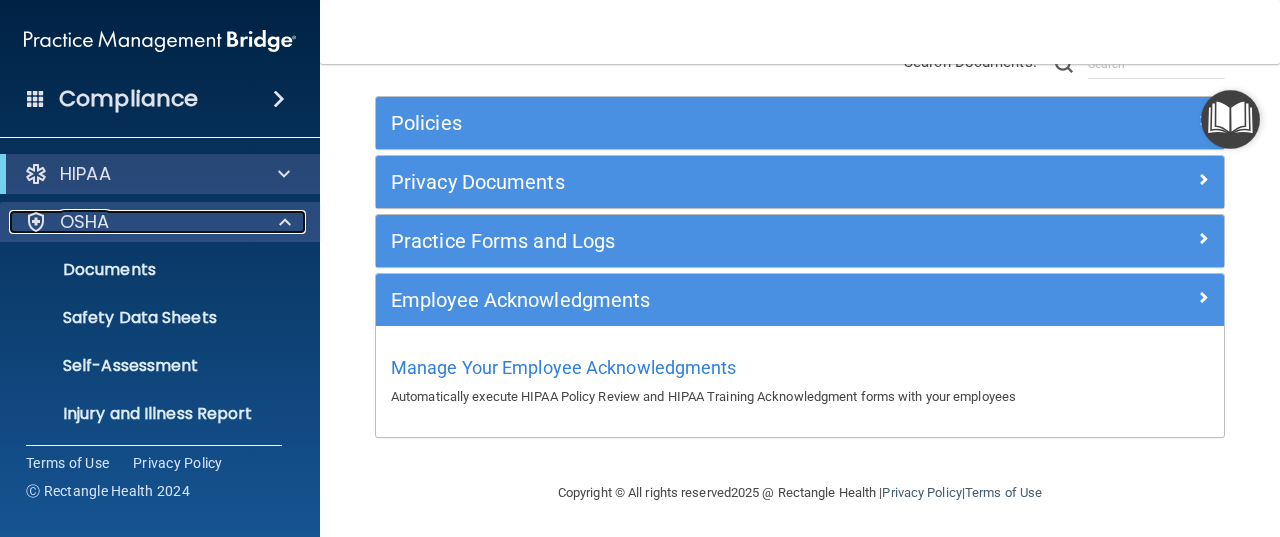 click on "OSHA" at bounding box center (133, 222) 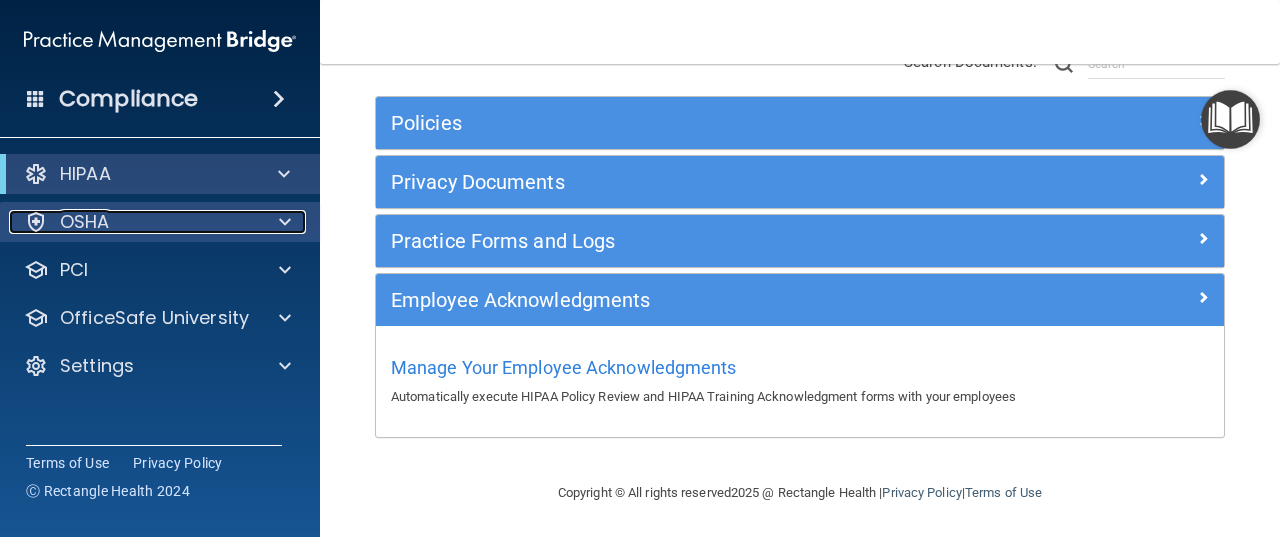 click on "OSHA" at bounding box center [133, 222] 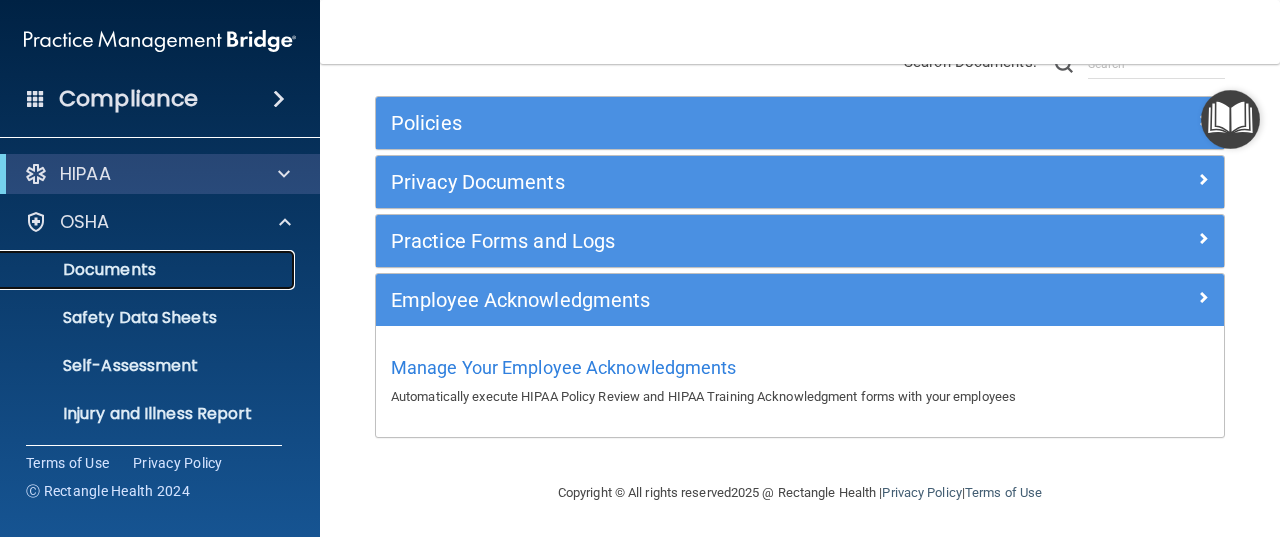 click on "Documents" at bounding box center [149, 270] 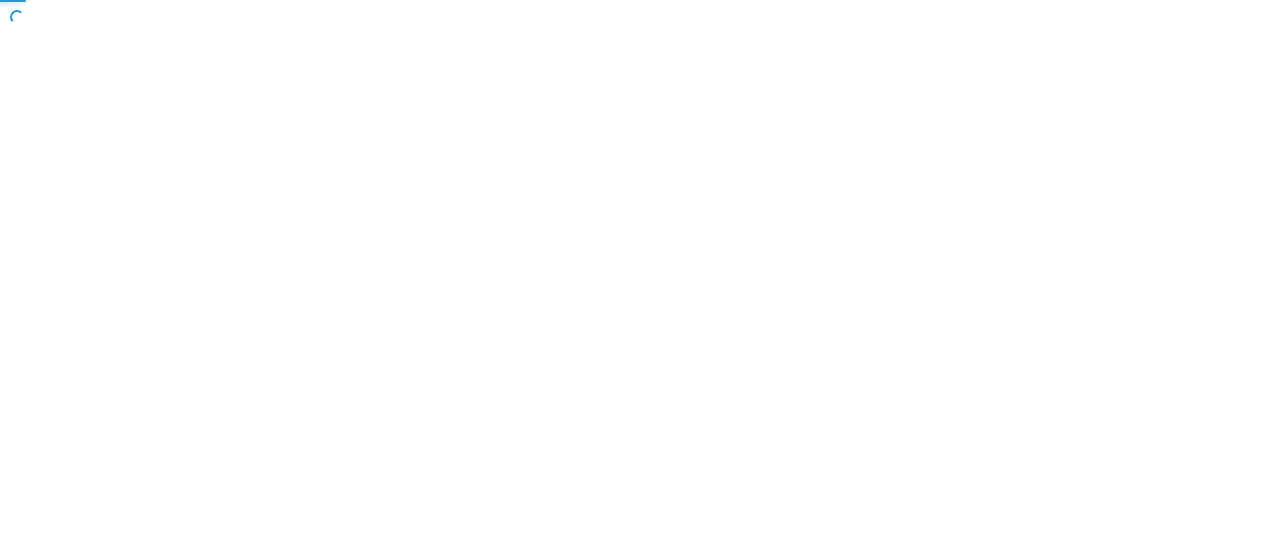 scroll, scrollTop: 0, scrollLeft: 0, axis: both 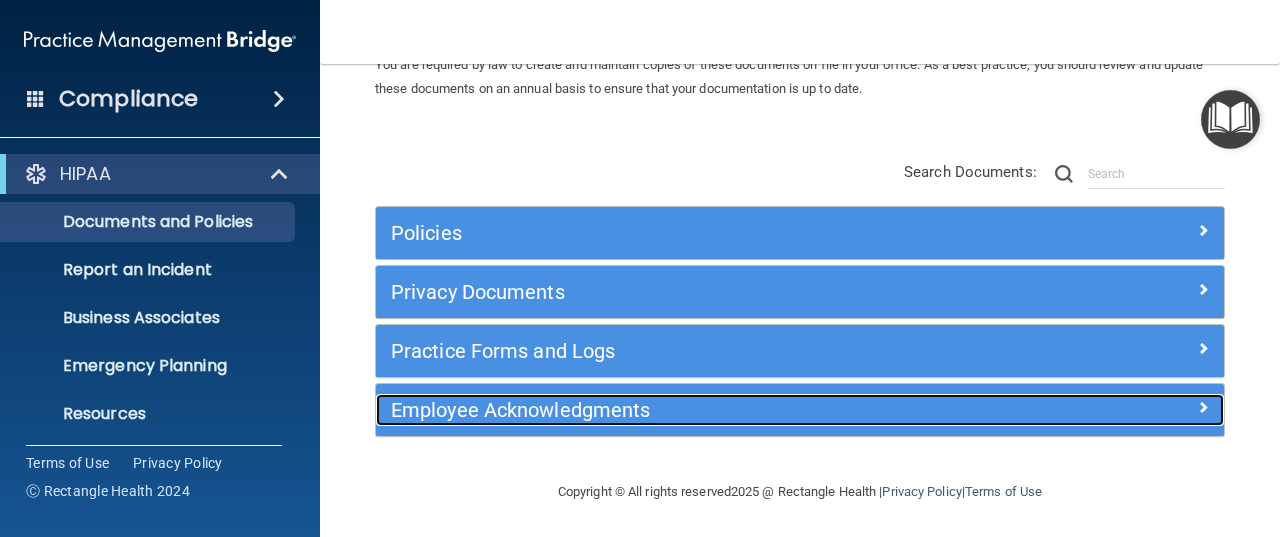 click on "Employee Acknowledgments" at bounding box center [694, 410] 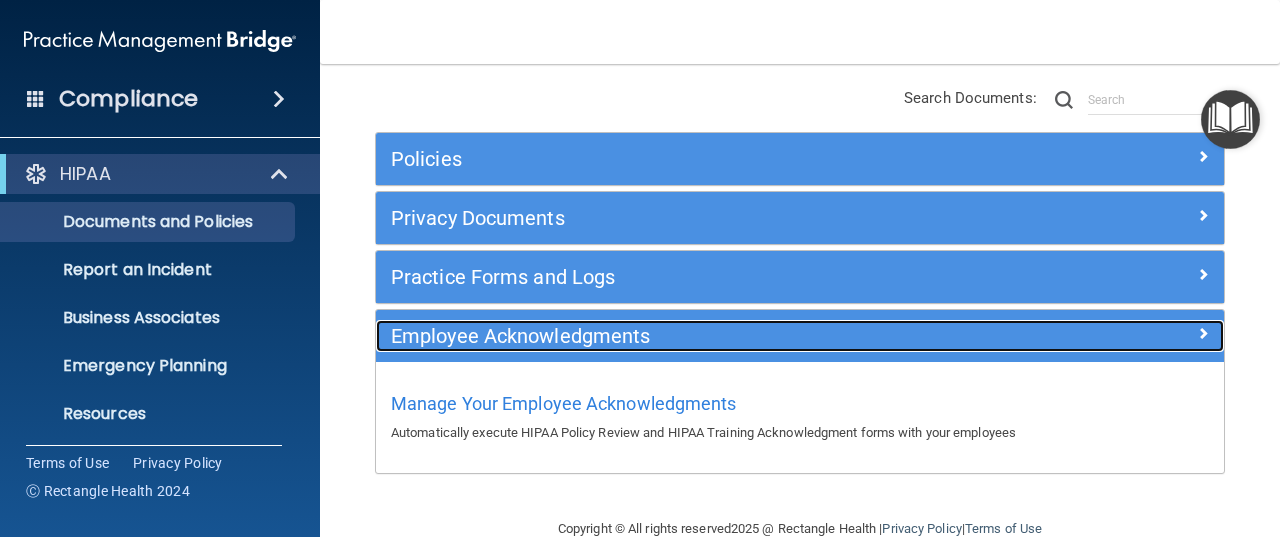 scroll, scrollTop: 210, scrollLeft: 0, axis: vertical 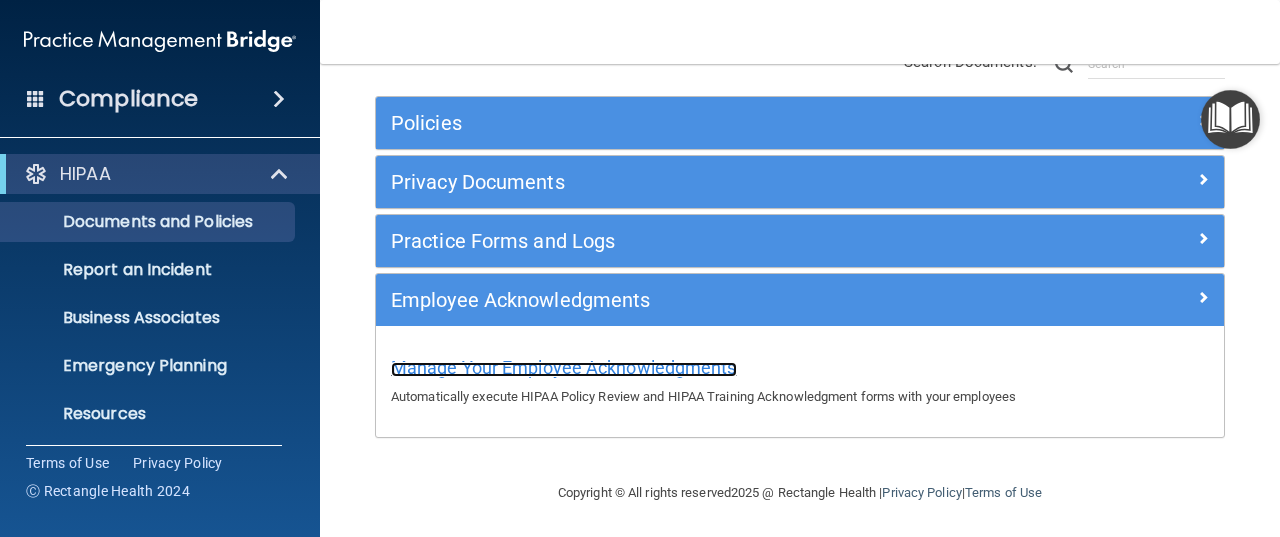 click on "Manage Your Employee Acknowledgments" at bounding box center (564, 367) 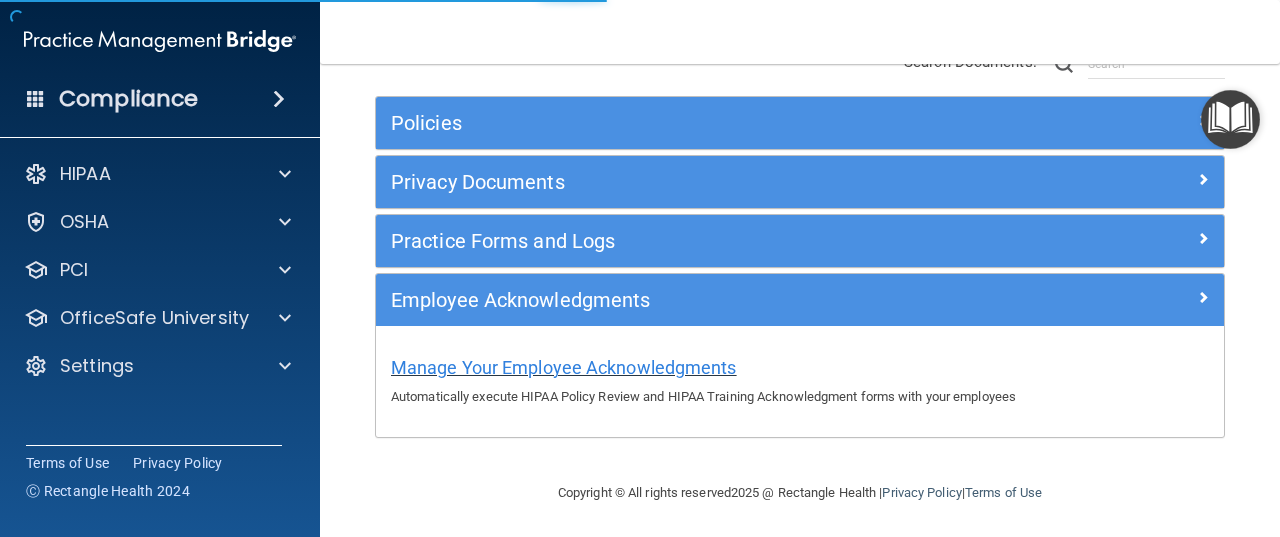 scroll, scrollTop: 1024, scrollLeft: 0, axis: vertical 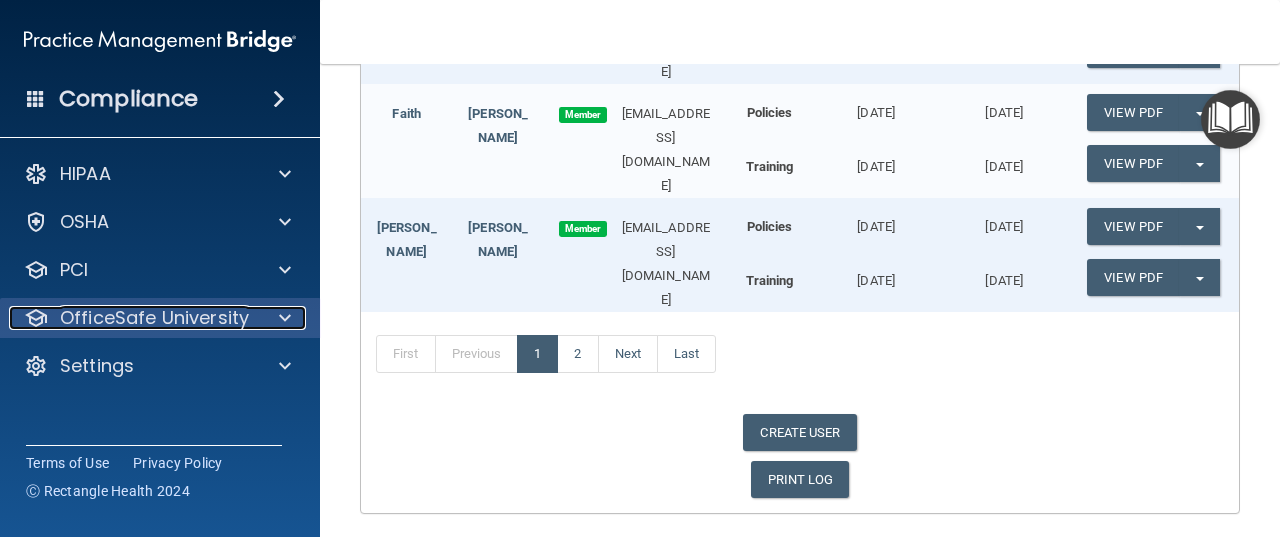 click on "OfficeSafe University" at bounding box center (133, 318) 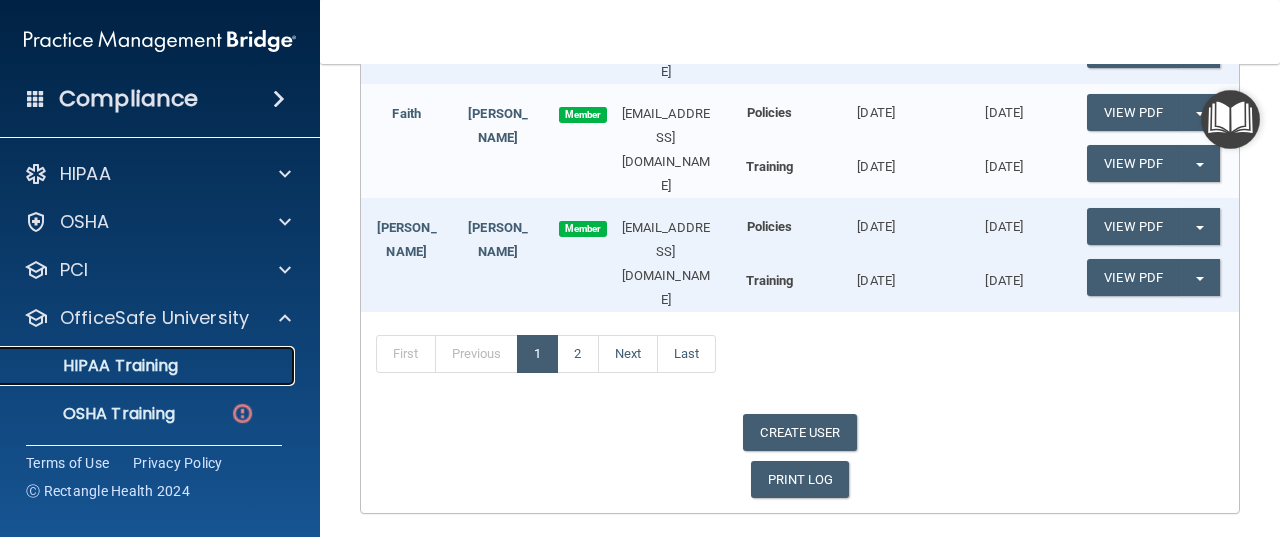 click on "HIPAA Training" at bounding box center [149, 366] 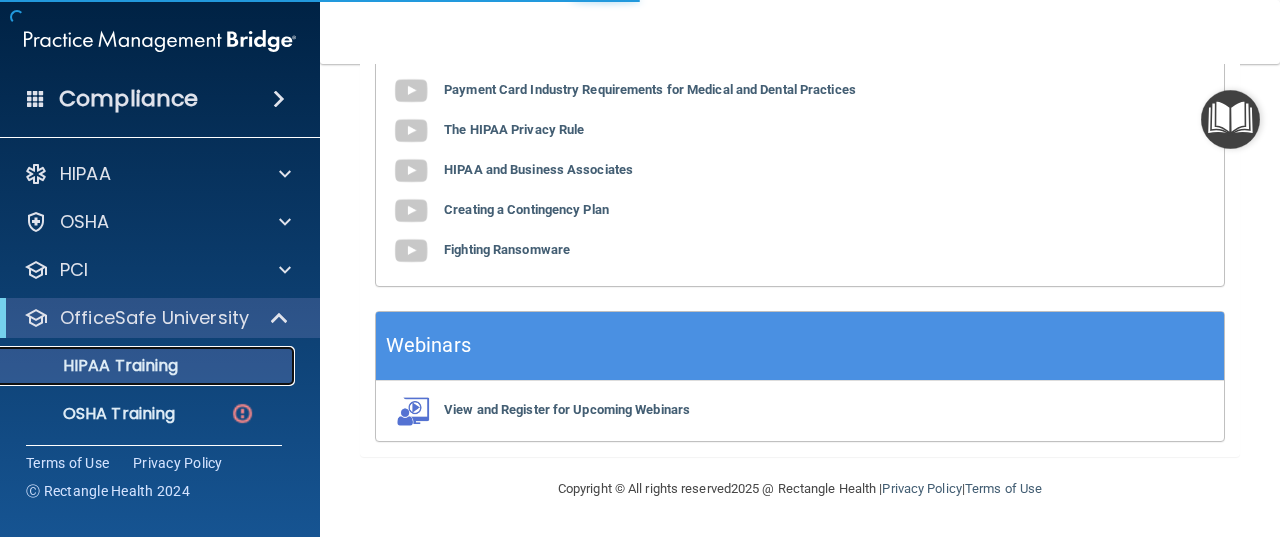 scroll, scrollTop: 896, scrollLeft: 0, axis: vertical 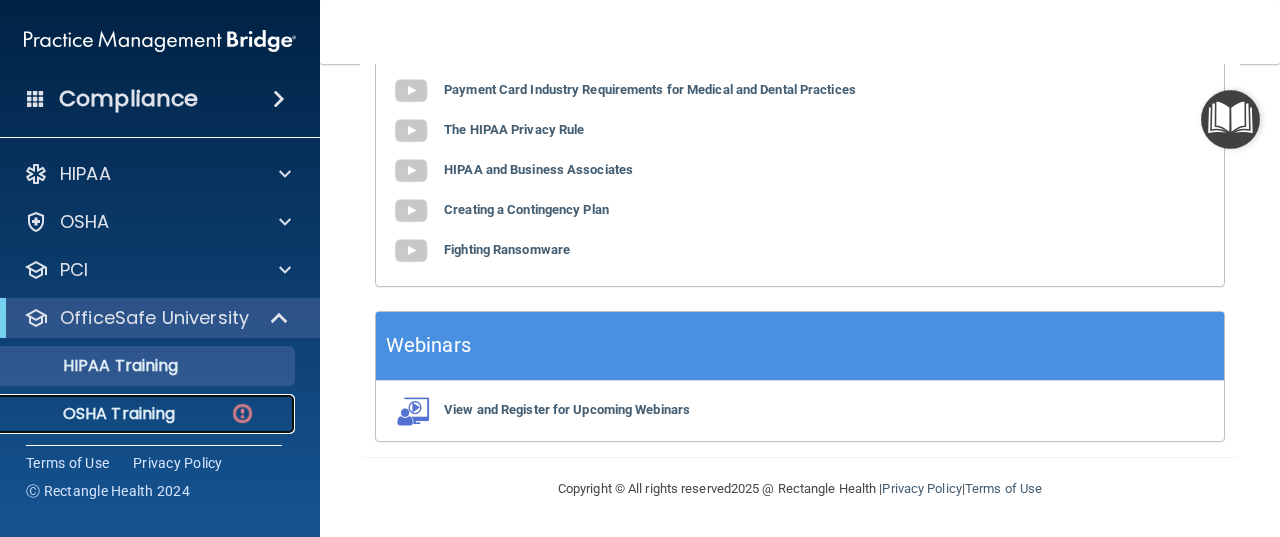 click on "OSHA Training" at bounding box center [149, 414] 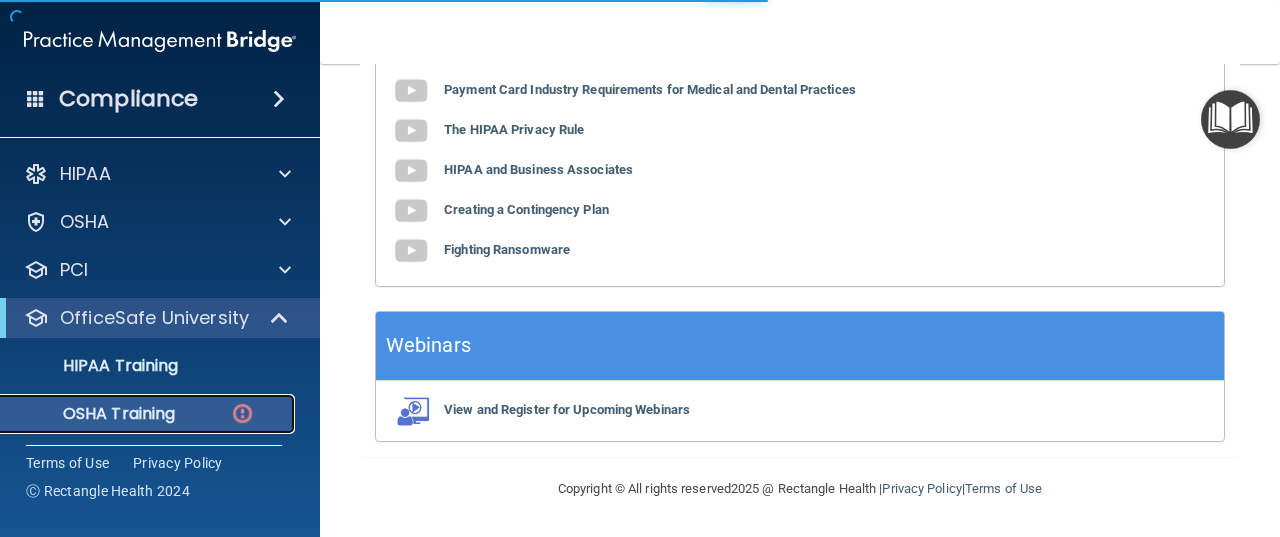 scroll, scrollTop: 764, scrollLeft: 0, axis: vertical 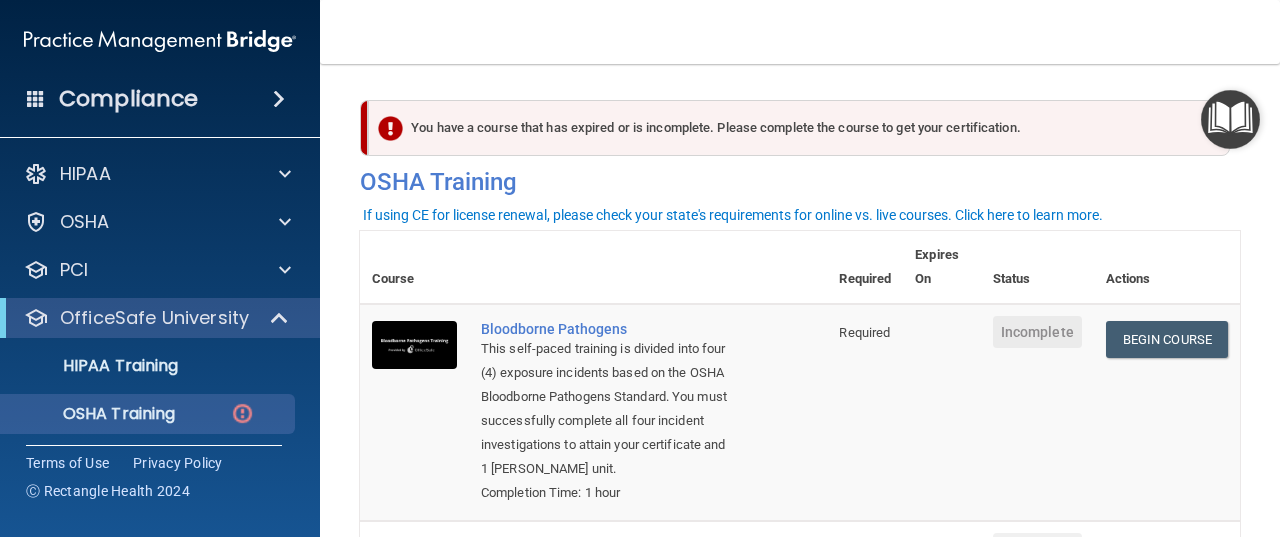 click at bounding box center [1230, 119] 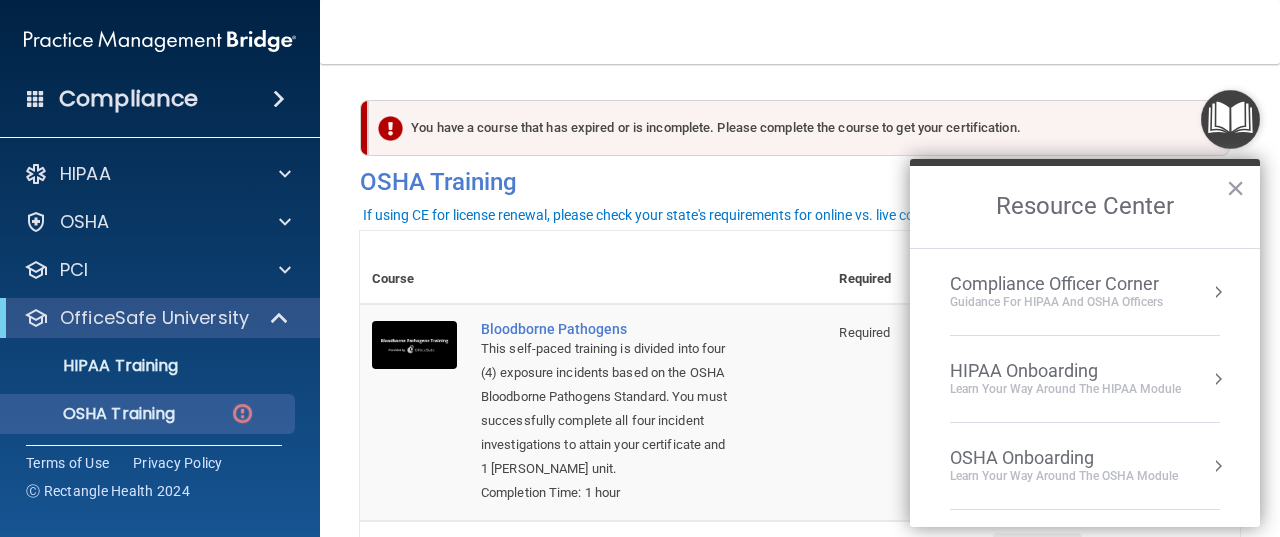 click on "Compliance Officer Corner" at bounding box center (1056, 284) 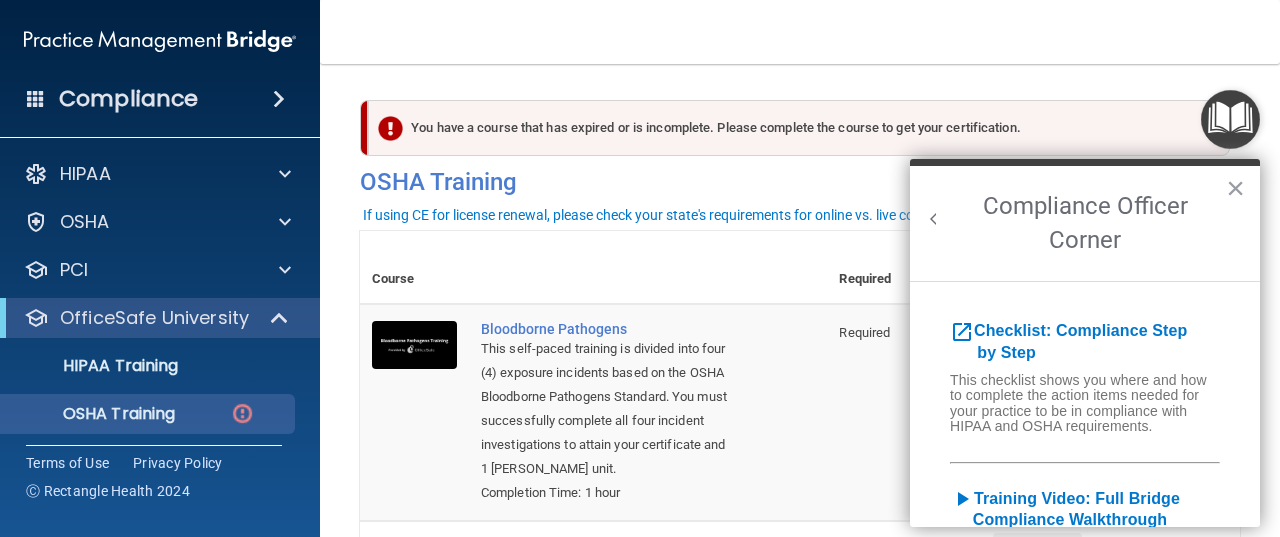 scroll, scrollTop: 0, scrollLeft: 0, axis: both 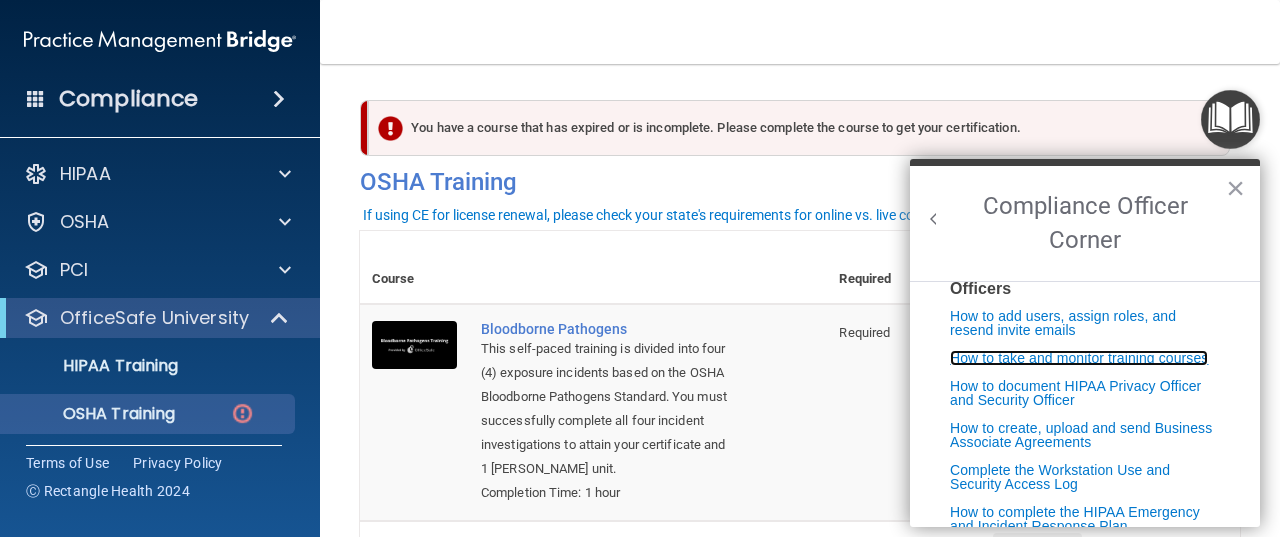 click on "How to take and monitor training courses" at bounding box center (1079, 358) 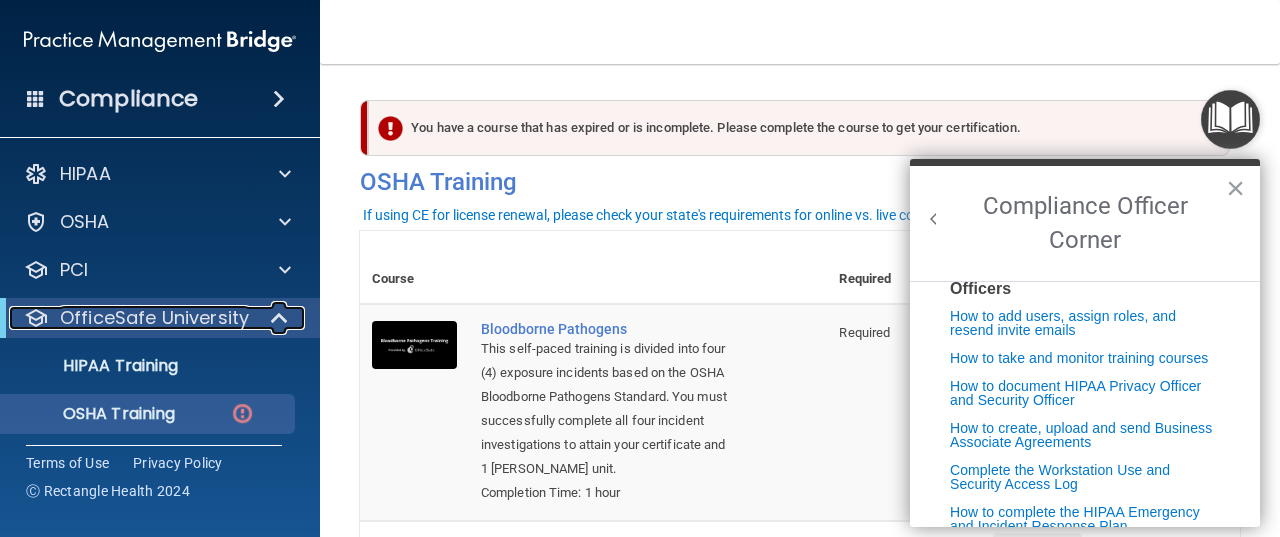 click at bounding box center (281, 318) 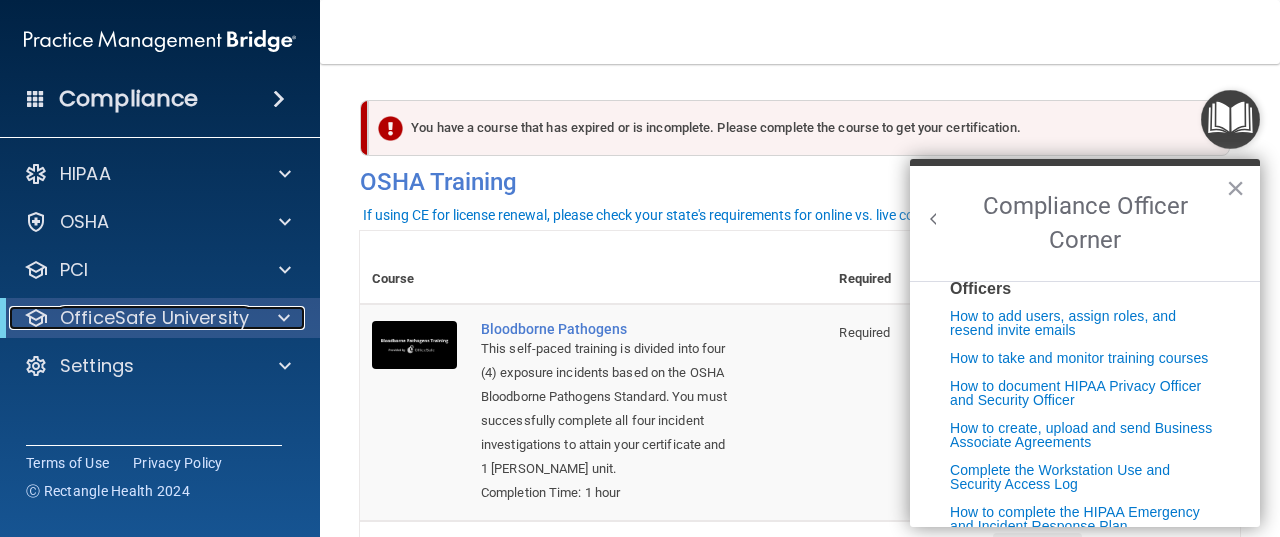click at bounding box center (280, 318) 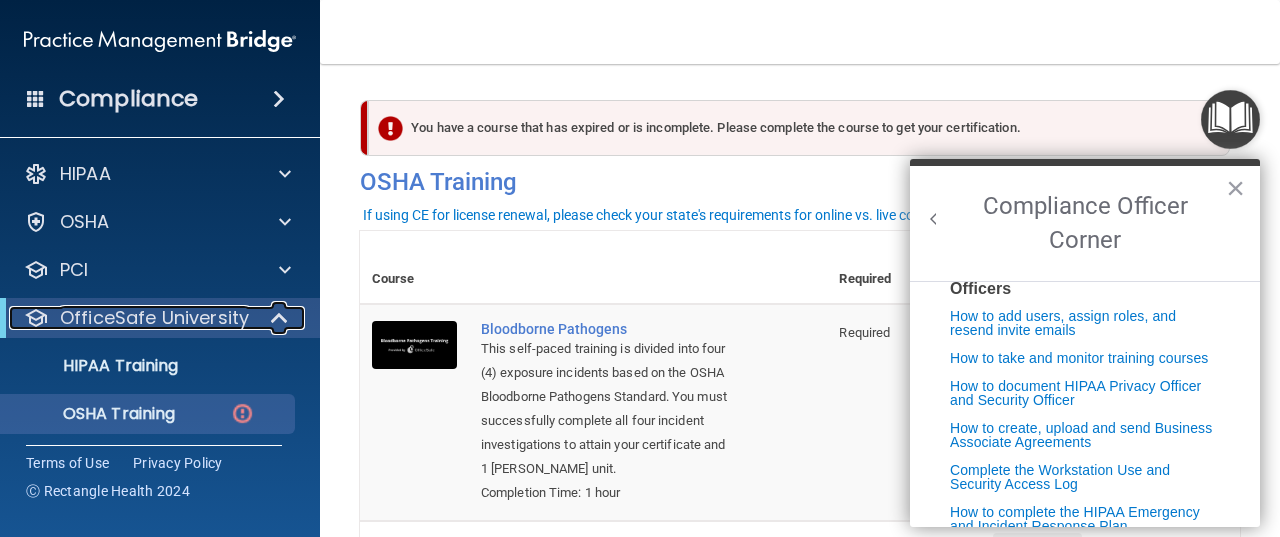 click at bounding box center (280, 318) 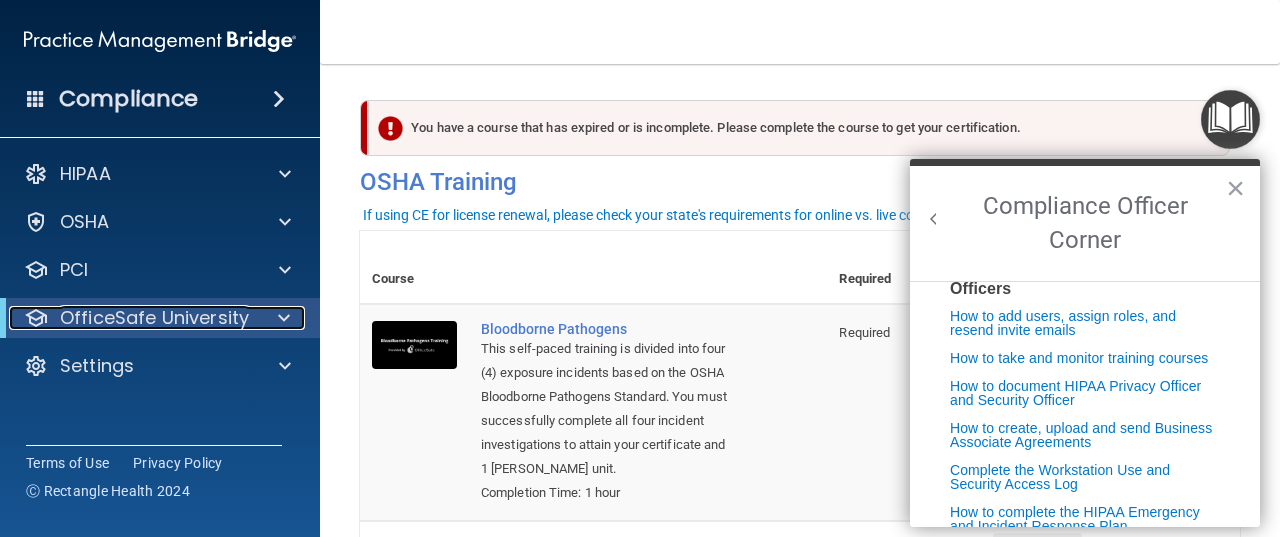 click at bounding box center [280, 318] 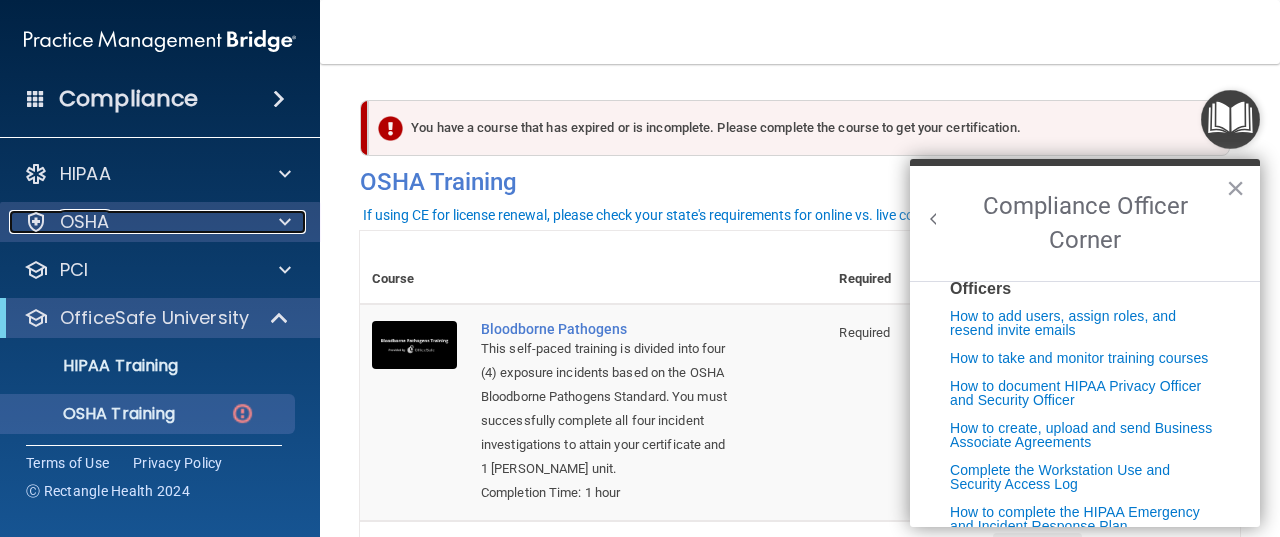click at bounding box center [285, 222] 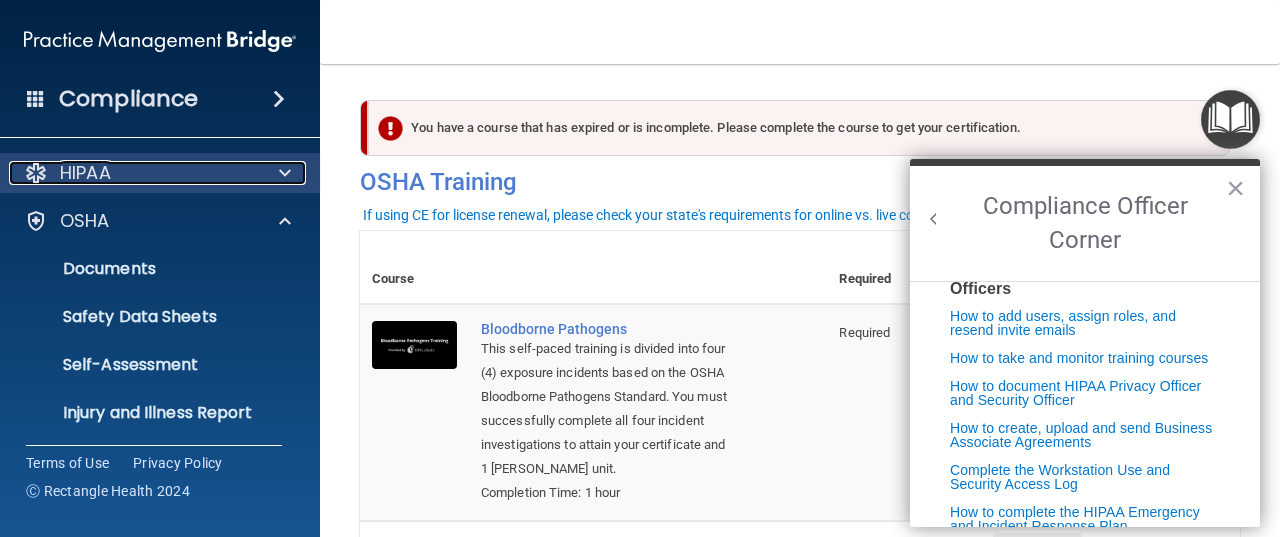 click at bounding box center (285, 173) 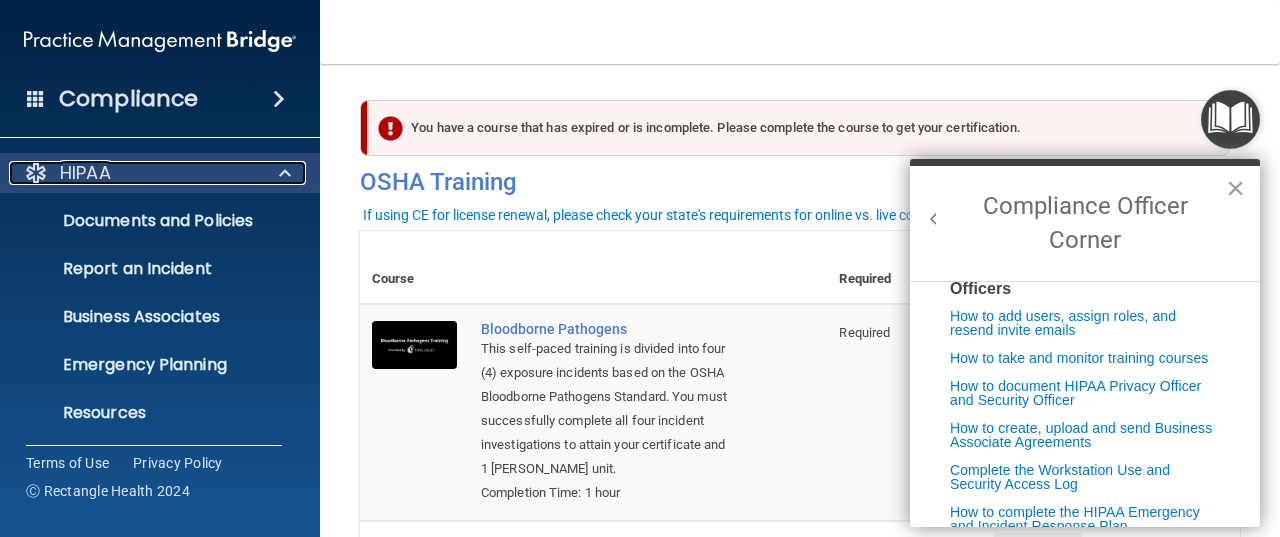 click at bounding box center [282, 173] 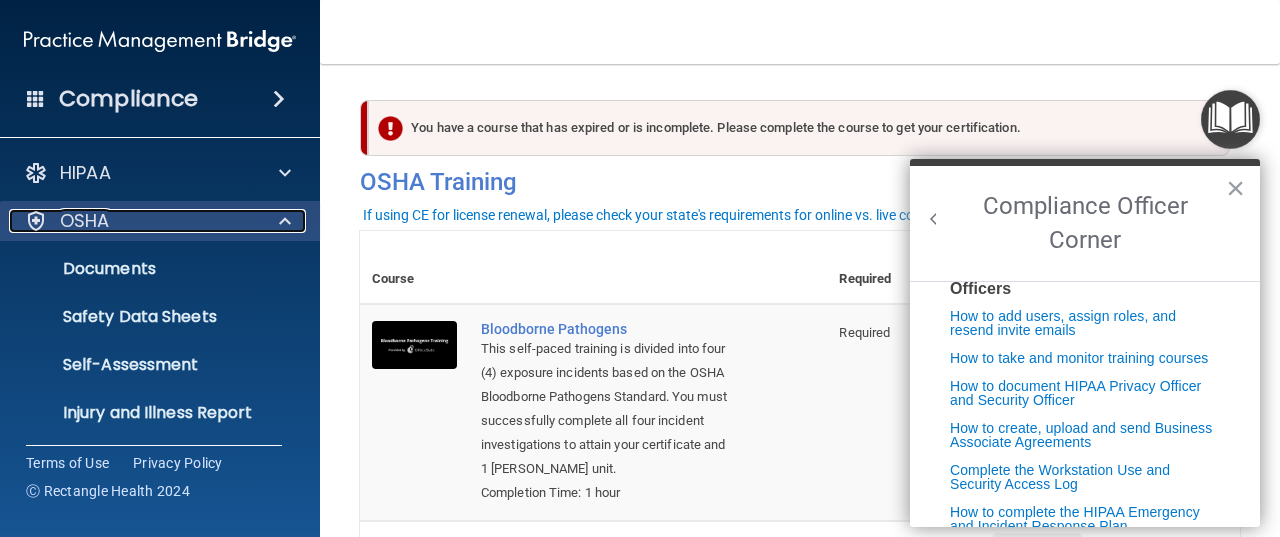 click at bounding box center (282, 221) 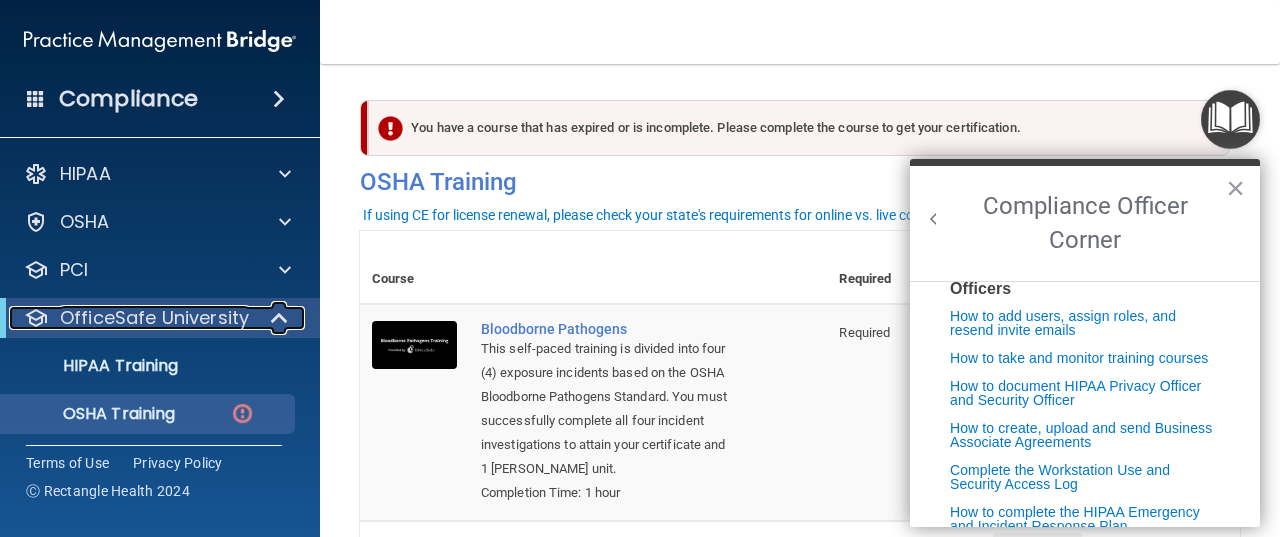 click at bounding box center [280, 318] 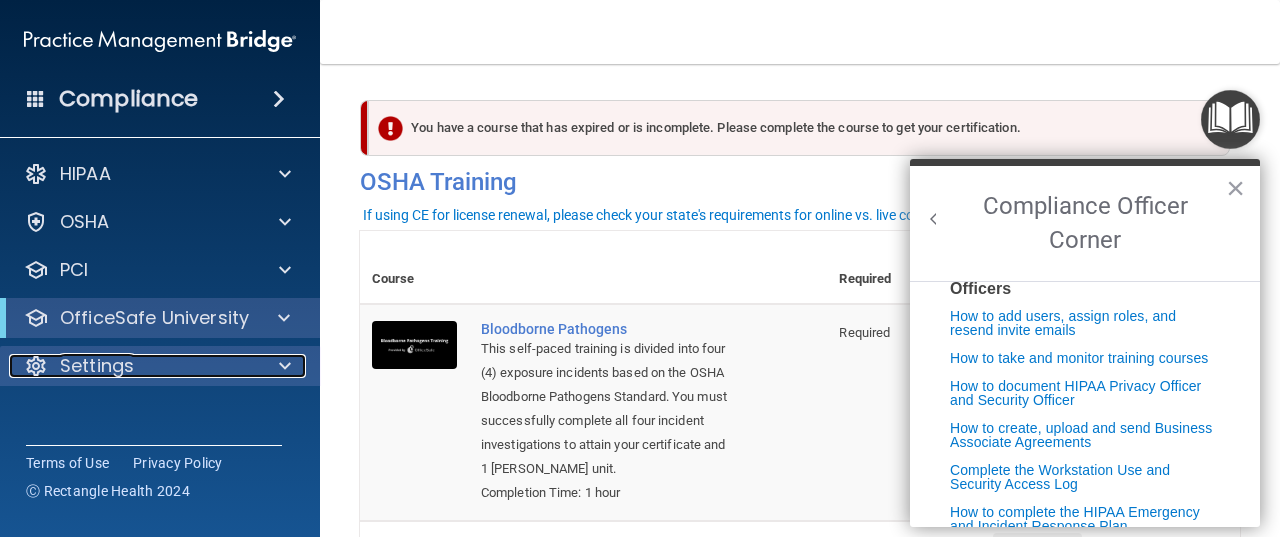 click at bounding box center (285, 366) 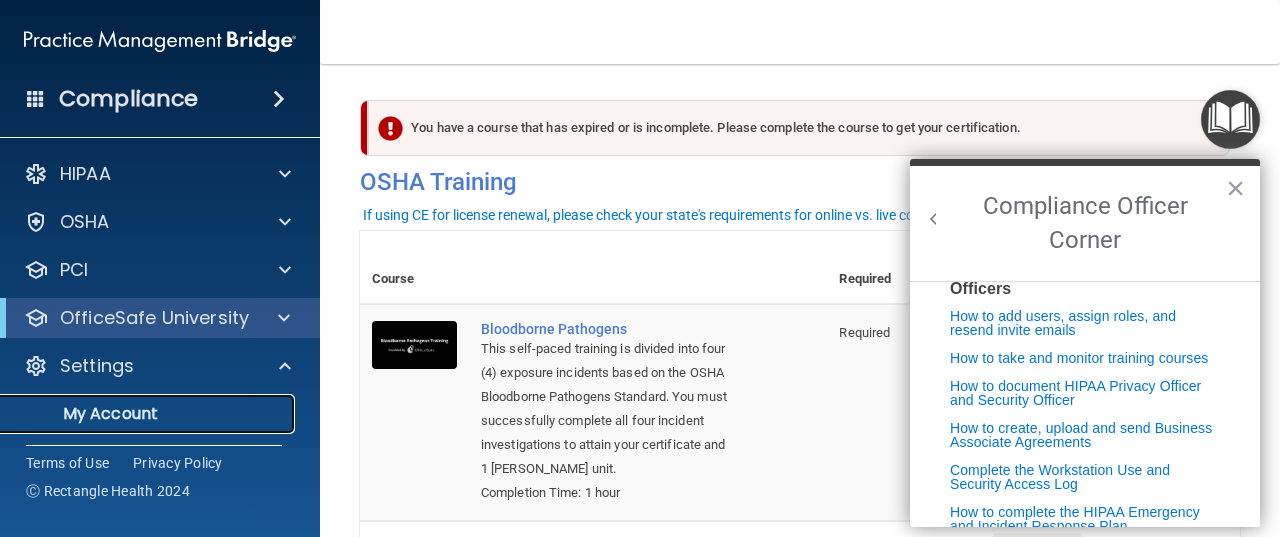 click on "My Account" at bounding box center (149, 414) 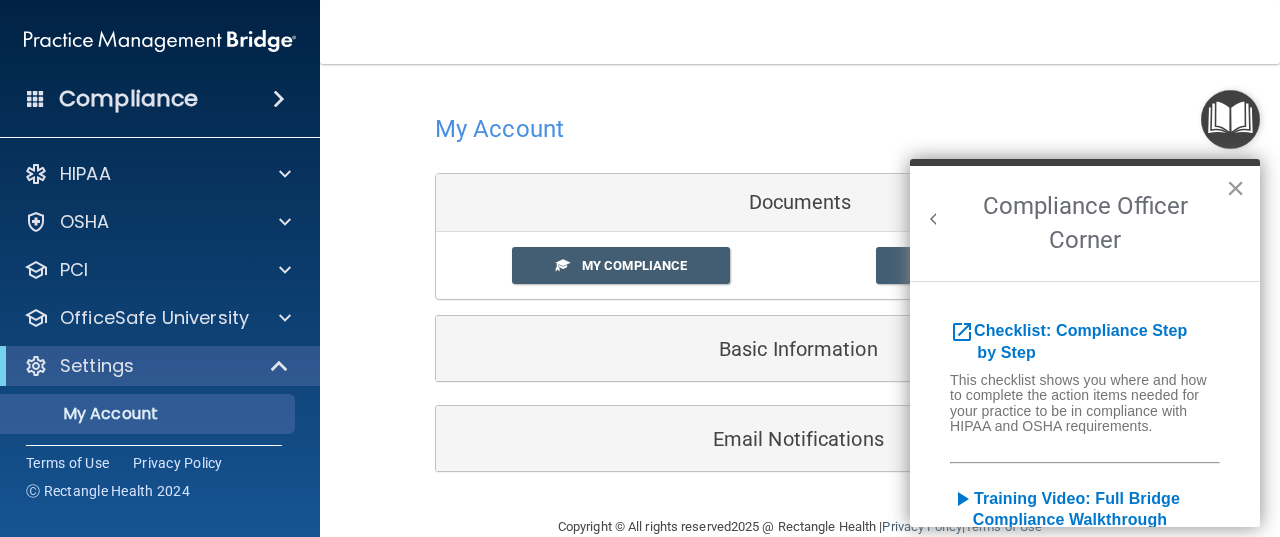 click on "×" at bounding box center [1235, 188] 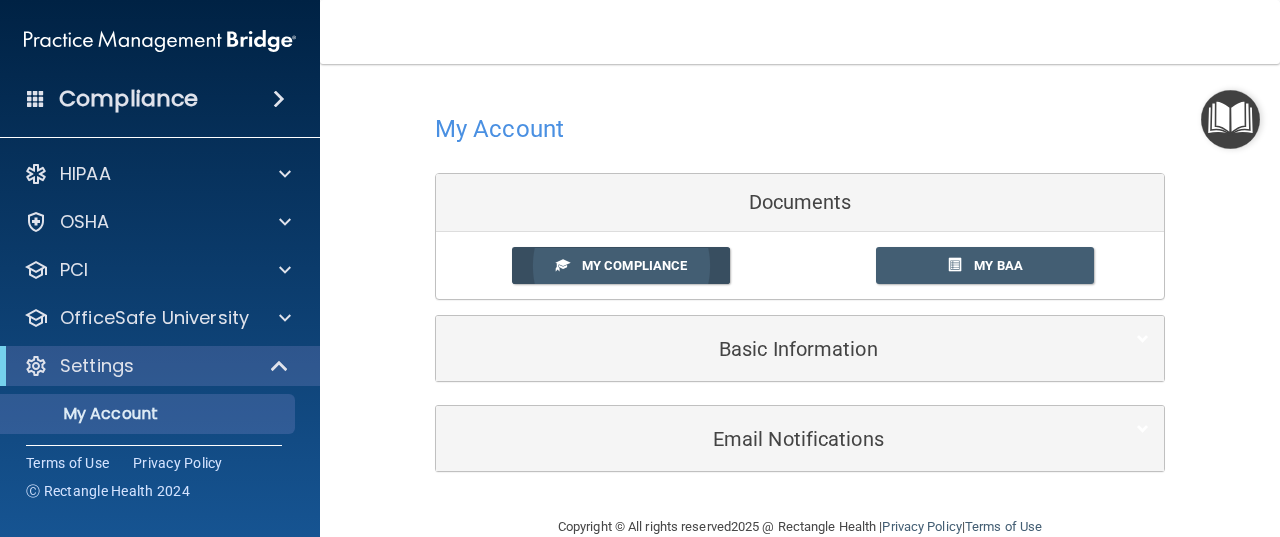 click on "My Compliance" at bounding box center [621, 265] 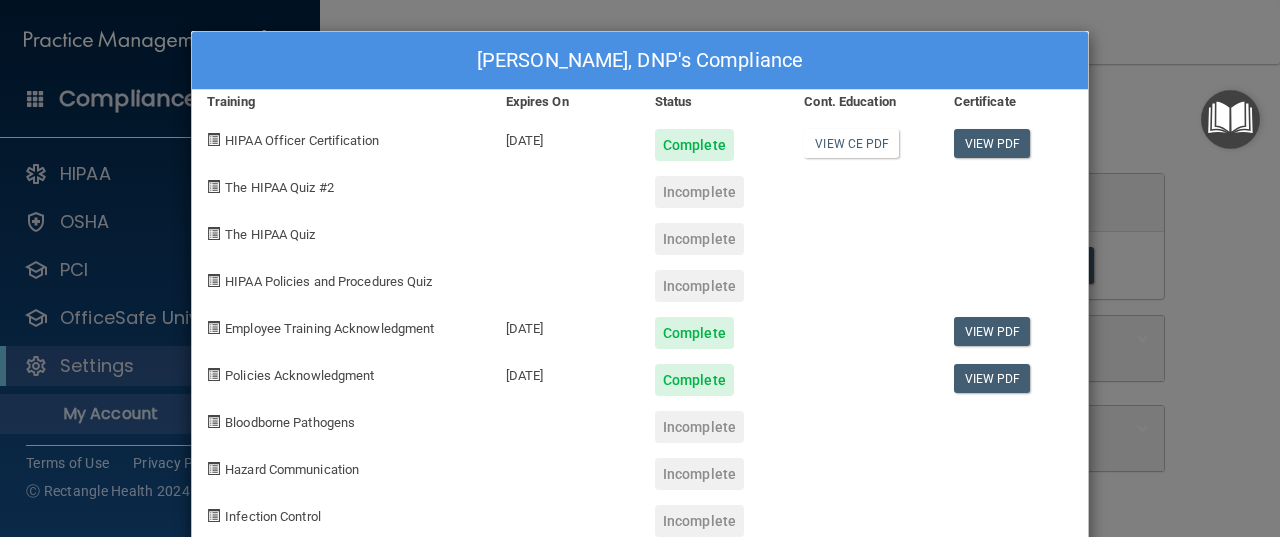 click on "[PERSON_NAME], DNP's Compliance      Training   Expires On   Status   Cont. Education   Certificate         HIPAA Officer Certification      [DATE]       Complete        View CE PDF       View PDF         The HIPAA Quiz #2             Incomplete                      The HIPAA Quiz             Incomplete                      HIPAA Policies and Procedures Quiz             Incomplete                      Employee Training Acknowledgment      [DATE]       Complete              View PDF         Policies Acknowledgment      [DATE]       Complete              View PDF         Bloodborne Pathogens             Incomplete                      Hazard Communication             Incomplete                      Infection Control             Incomplete                      COVID-19 Preparedness             Incomplete" at bounding box center (640, 268) 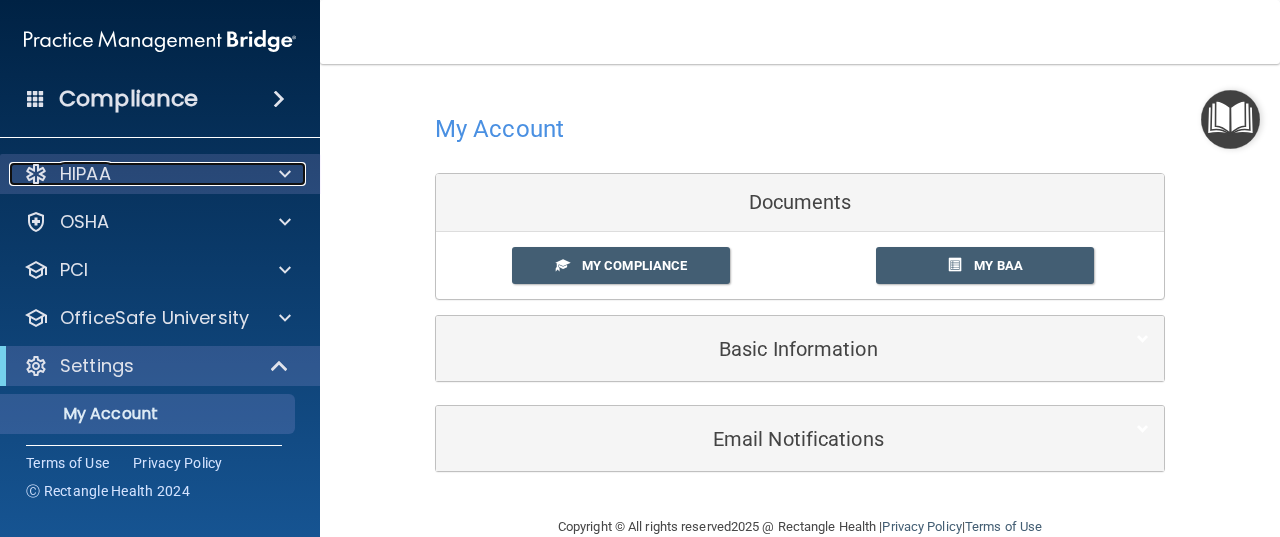click on "HIPAA" at bounding box center (133, 174) 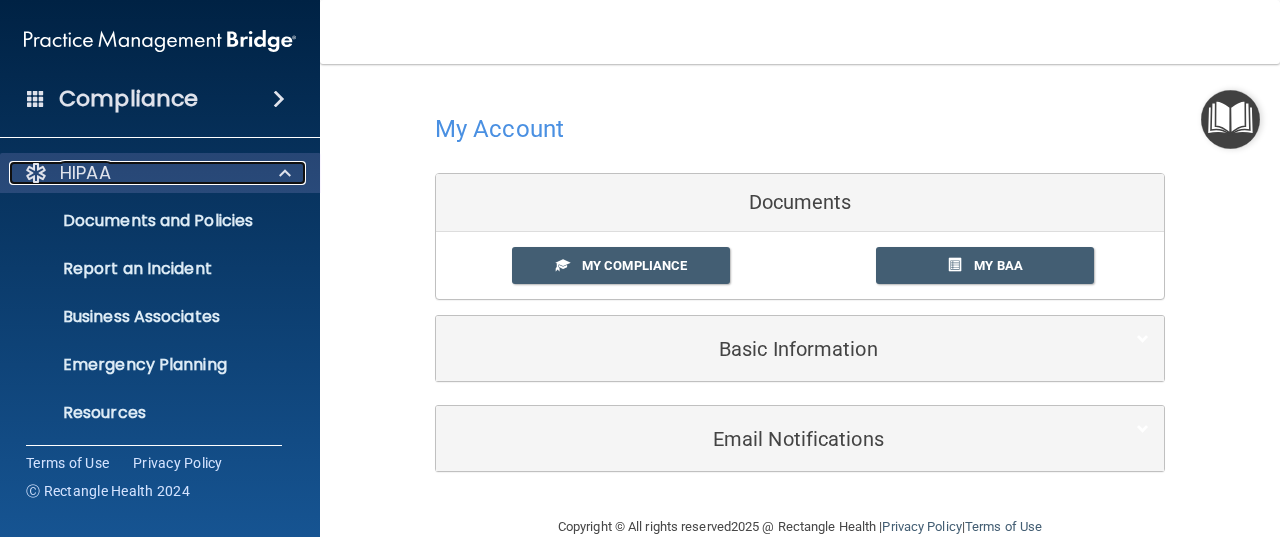 click on "HIPAA" at bounding box center [133, 173] 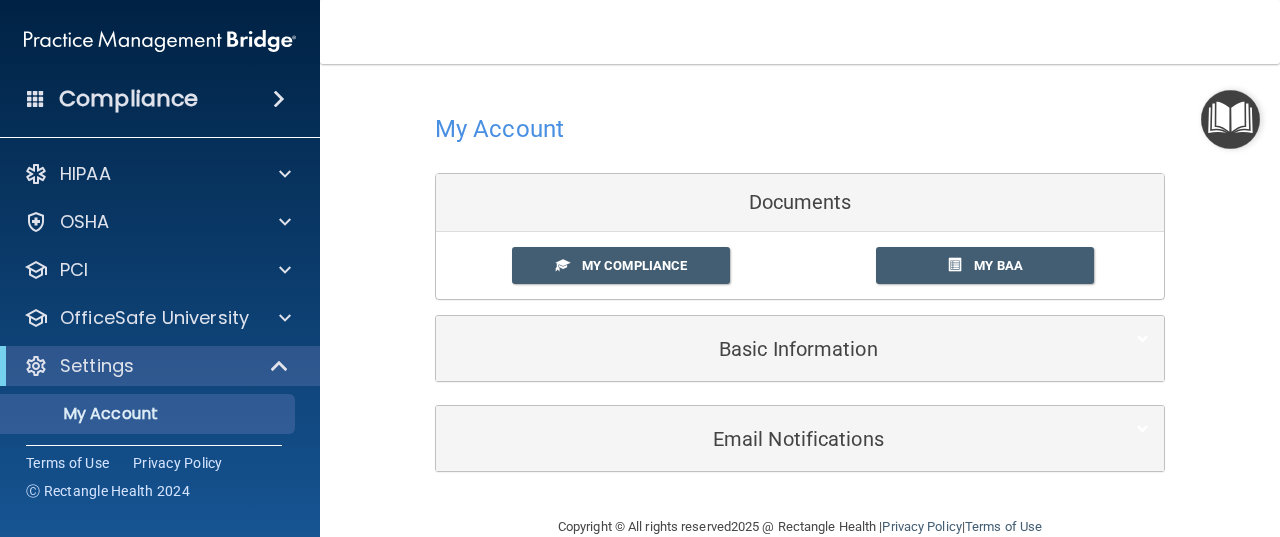 click on "HIPAA
Documents and Policies                 Report an Incident               Business Associates               Emergency Planning               Resources               HIPAA Checklist               HIPAA Risk Assessment
[GEOGRAPHIC_DATA]
Documents               Safety Data Sheets               Self-Assessment                Injury and Illness Report                Resources
PCI
PCI Compliance                Merchant Savings Calculator
[GEOGRAPHIC_DATA]
HIPAA Training                   OSHA Training                   Continuing Education
Settings
My Account               My Users               Services" at bounding box center [160, 394] 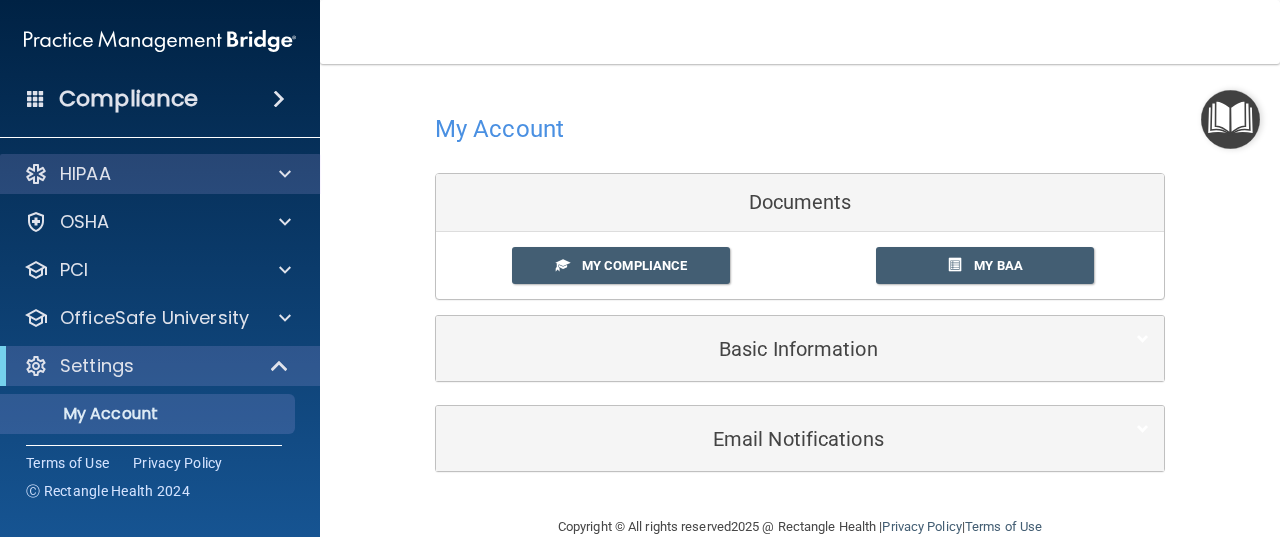 click on "HIPAA" at bounding box center [160, 174] 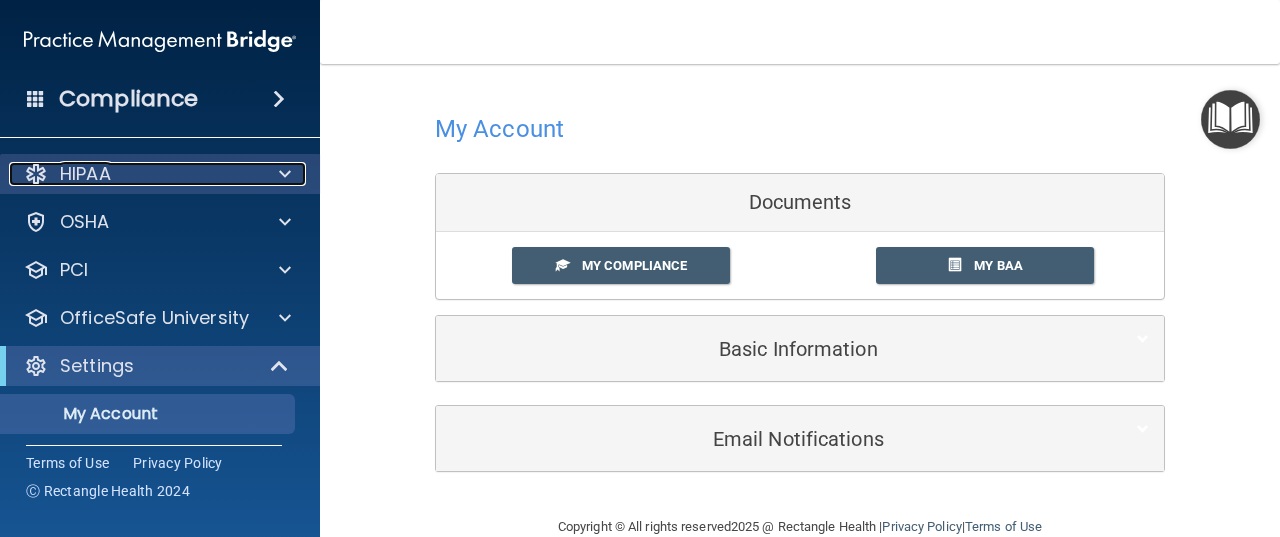 click on "HIPAA" at bounding box center (85, 174) 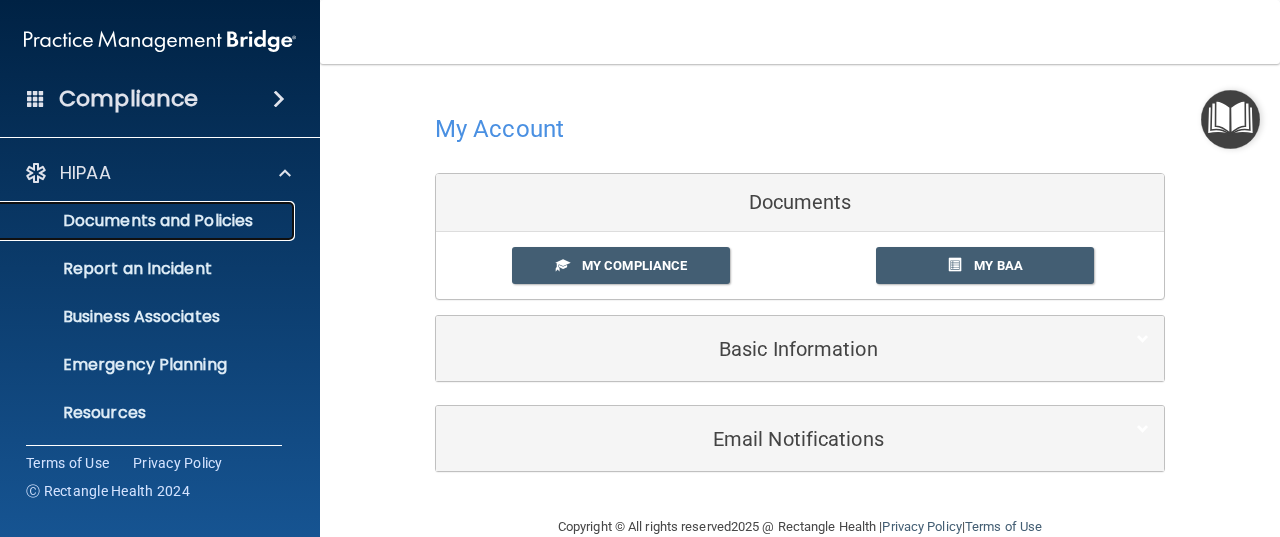 click on "Documents and Policies" at bounding box center (149, 221) 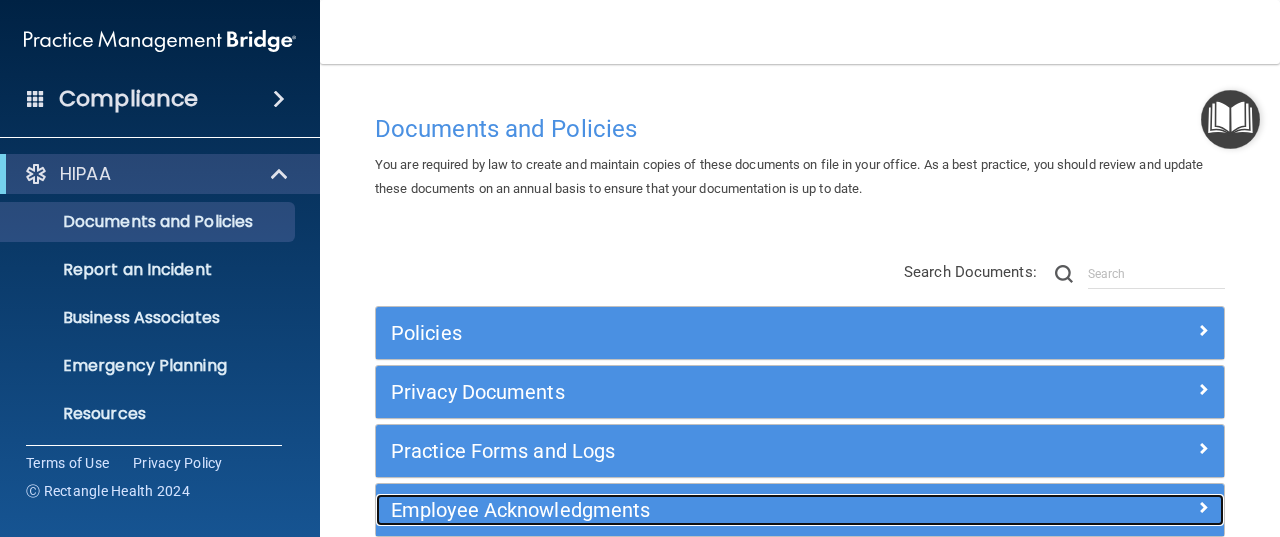 click on "Employee Acknowledgments" at bounding box center [694, 510] 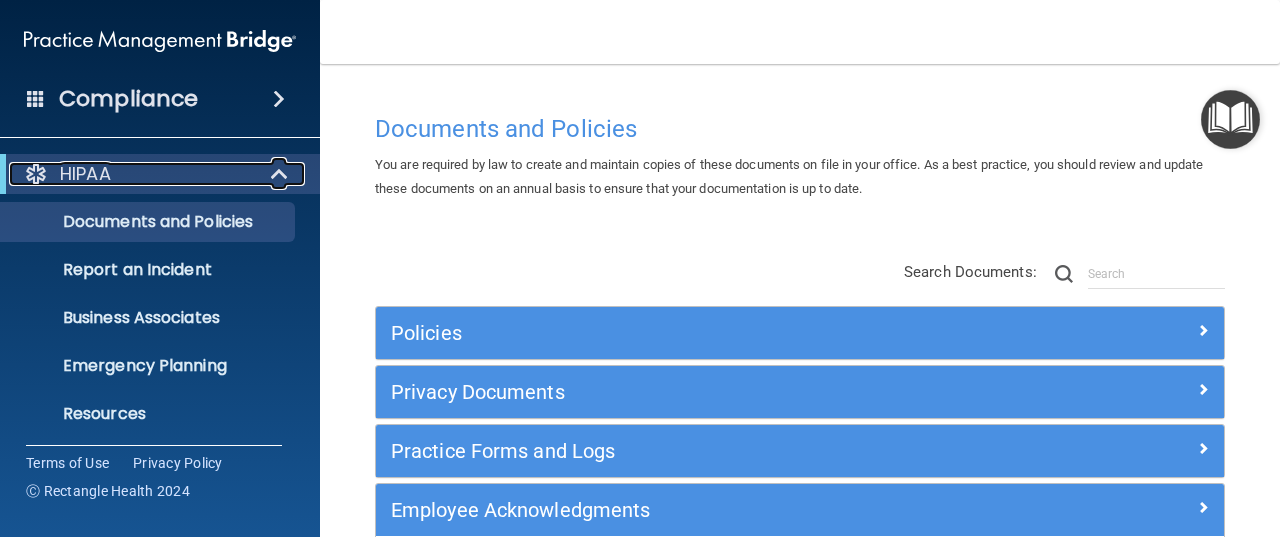 click at bounding box center [281, 174] 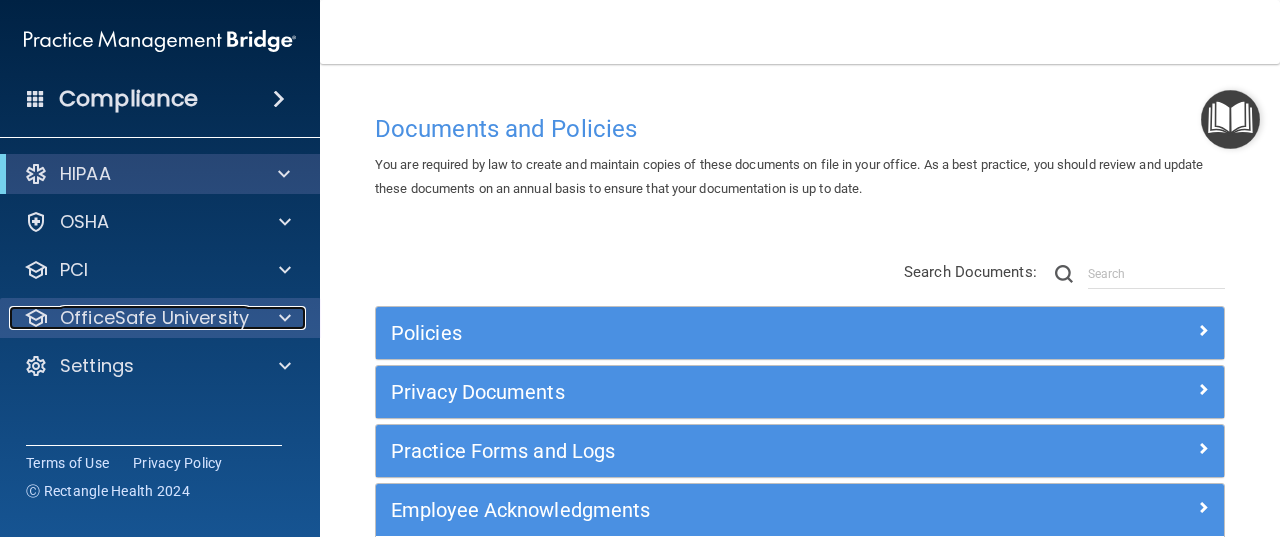 click at bounding box center [282, 318] 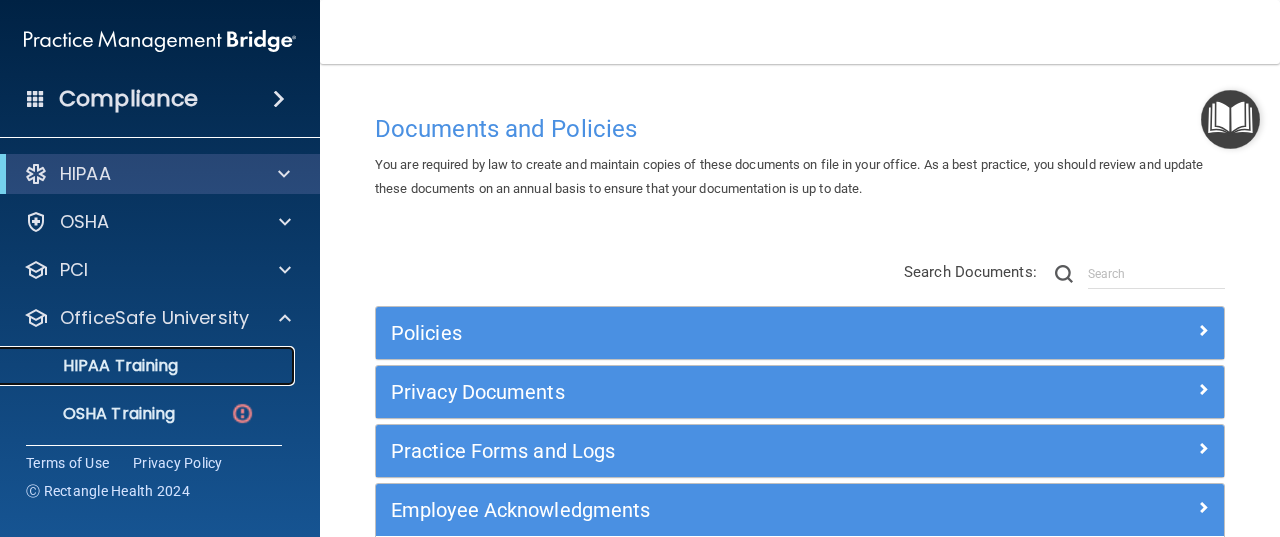 click on "HIPAA Training" at bounding box center [149, 366] 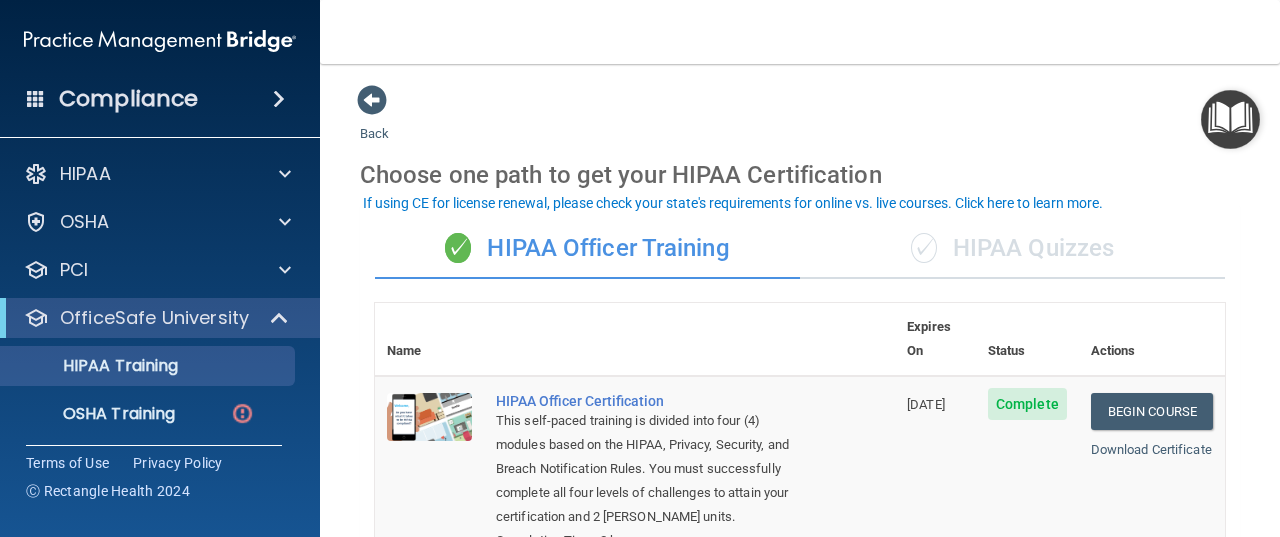 click on "✓   HIPAA Quizzes" at bounding box center (1012, 249) 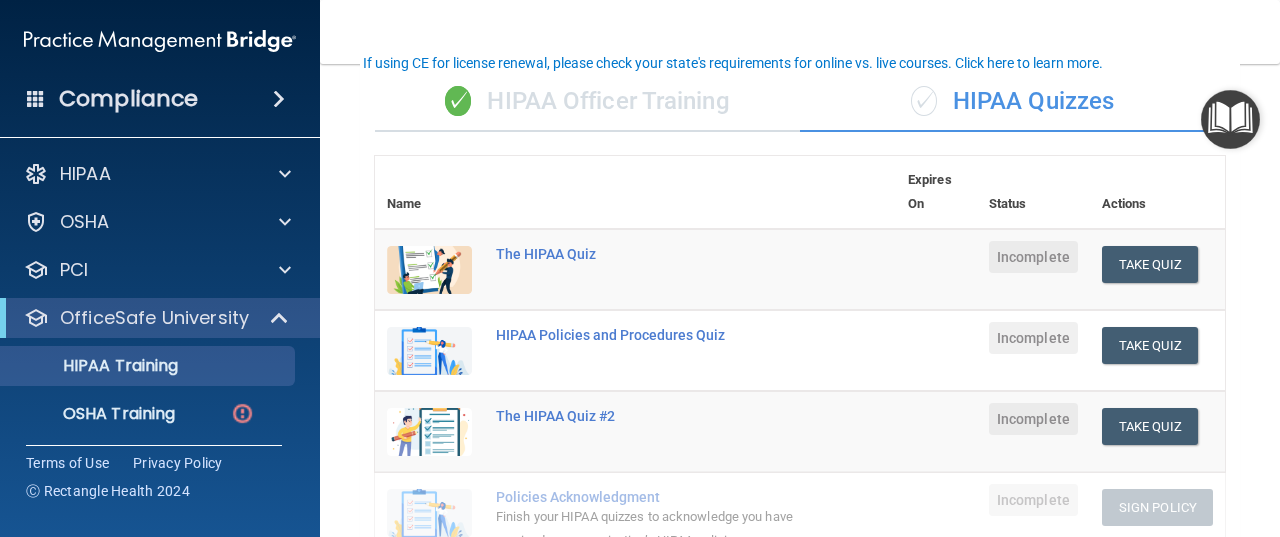 scroll, scrollTop: 115, scrollLeft: 0, axis: vertical 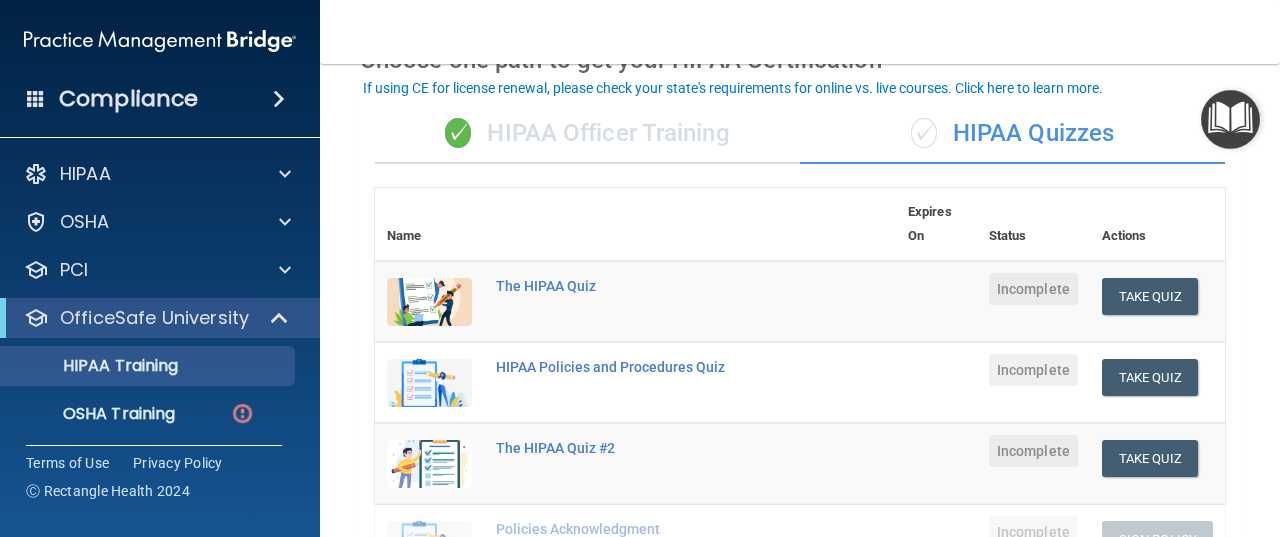 click on "✓   HIPAA Officer Training" at bounding box center (587, 134) 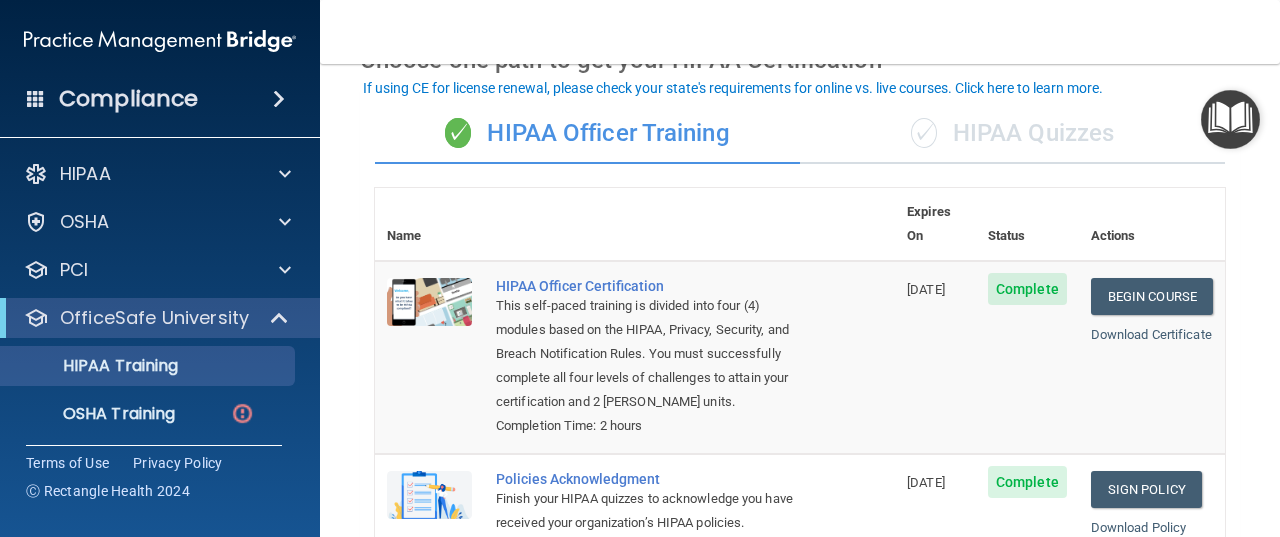 click on "✓   HIPAA Quizzes" at bounding box center (1012, 134) 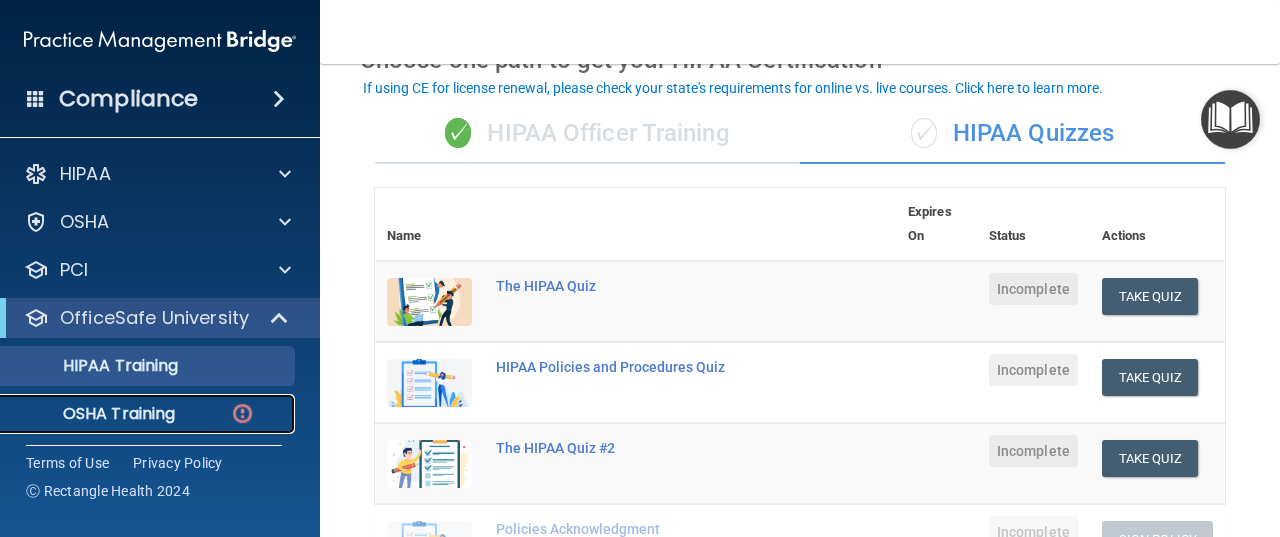 click on "OSHA Training" at bounding box center (137, 414) 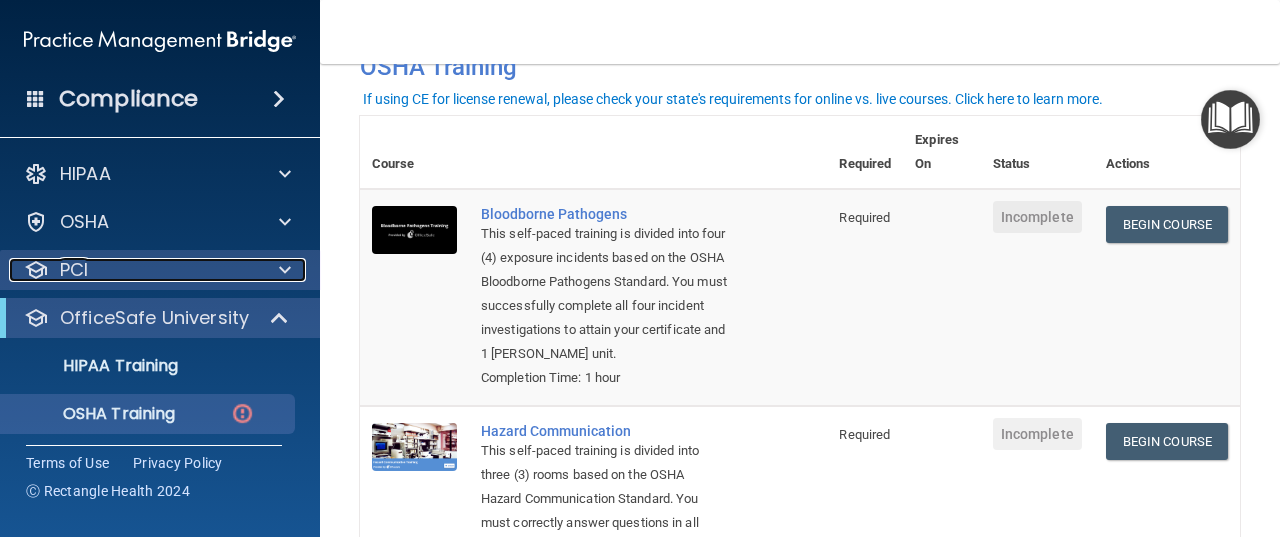 click at bounding box center (282, 270) 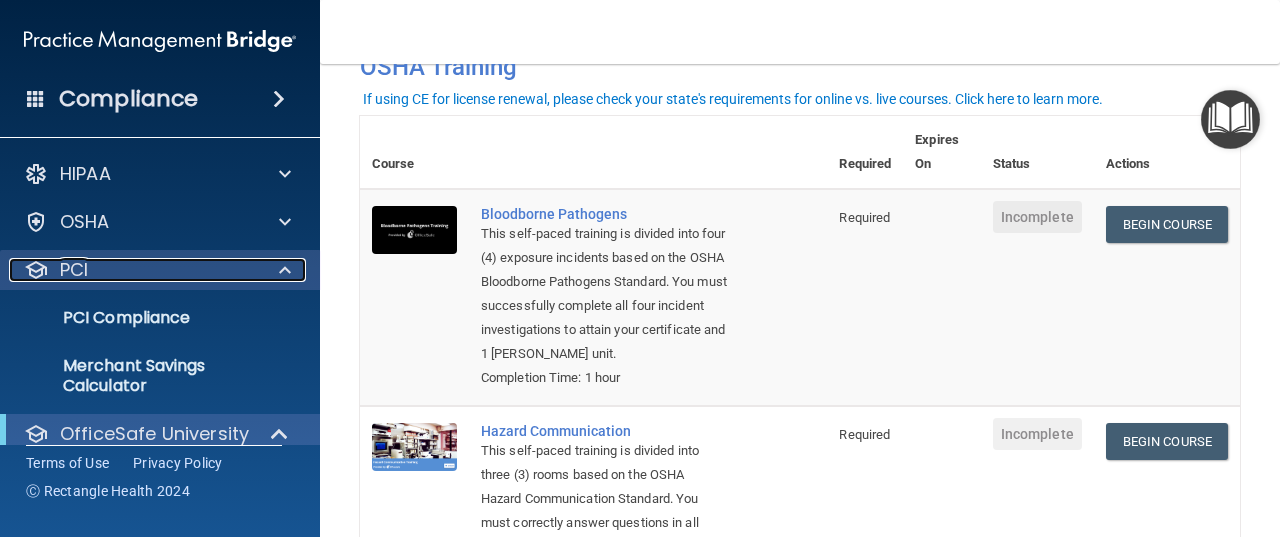 click at bounding box center (282, 270) 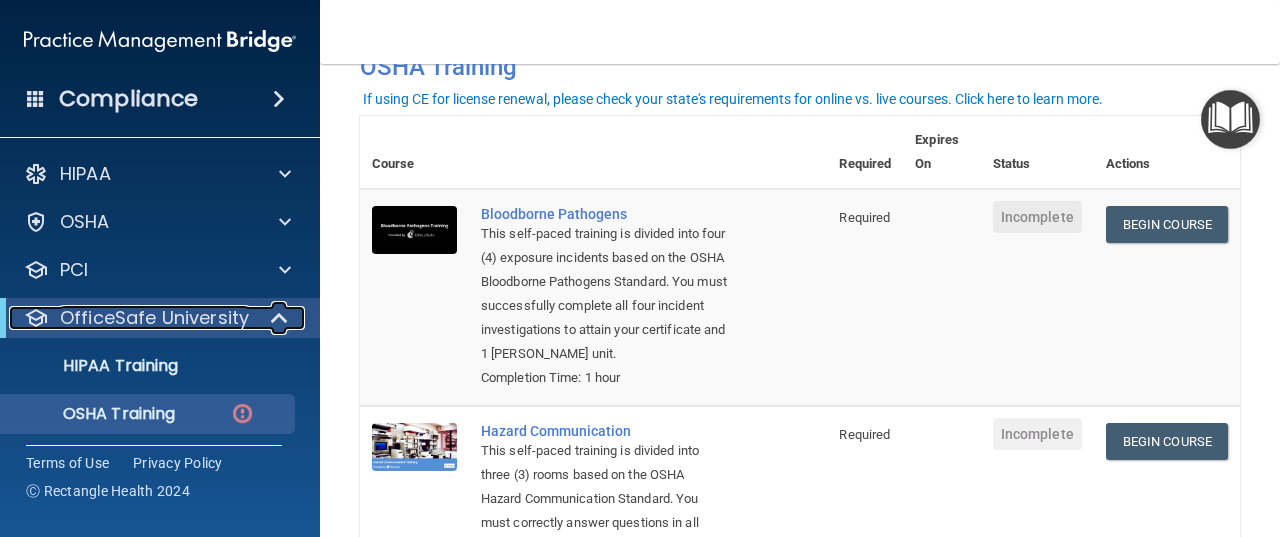click at bounding box center [281, 318] 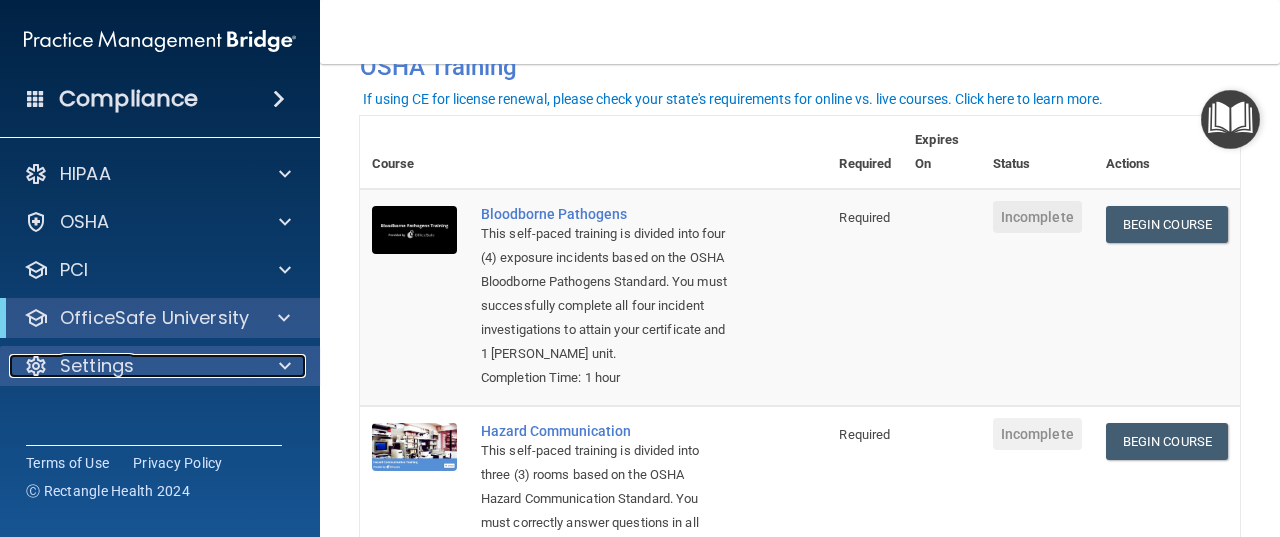 click at bounding box center [285, 366] 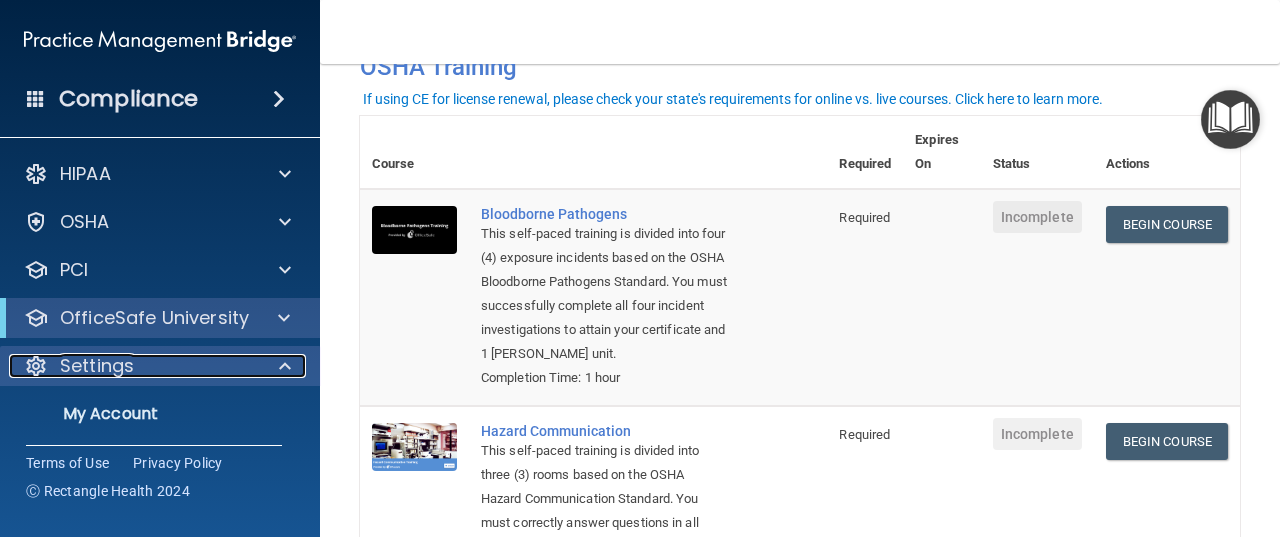 click at bounding box center [285, 366] 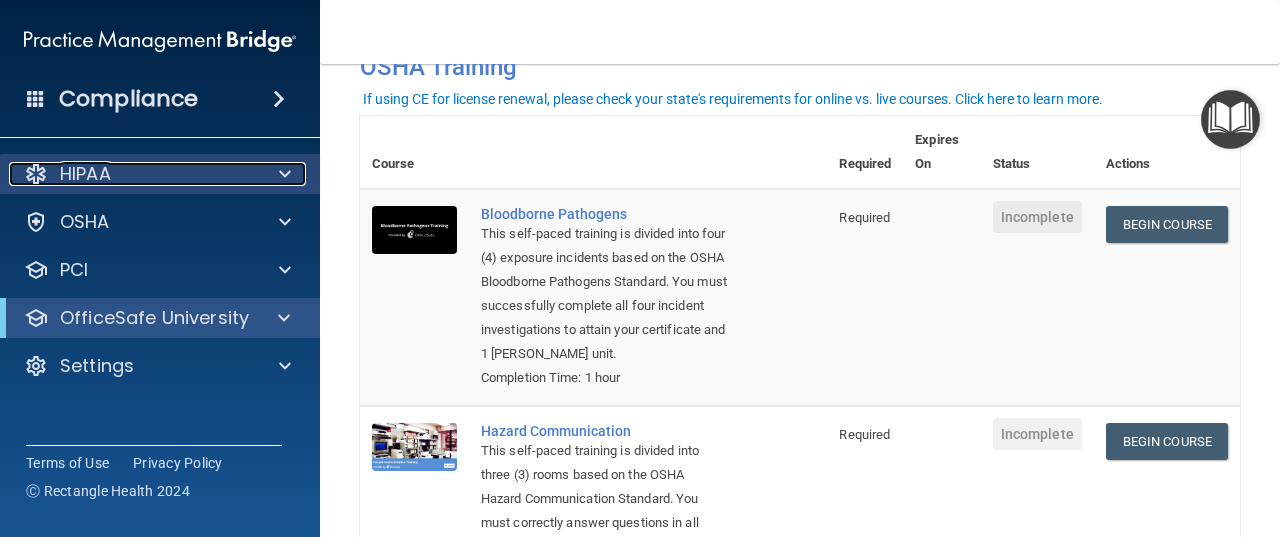click at bounding box center [282, 174] 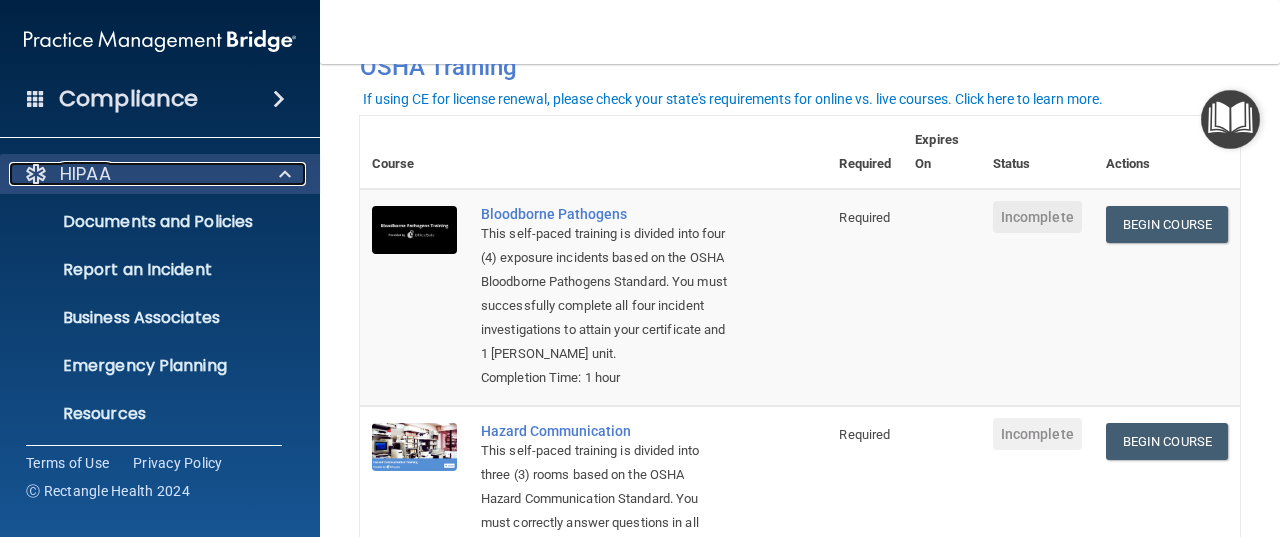 click at bounding box center [282, 174] 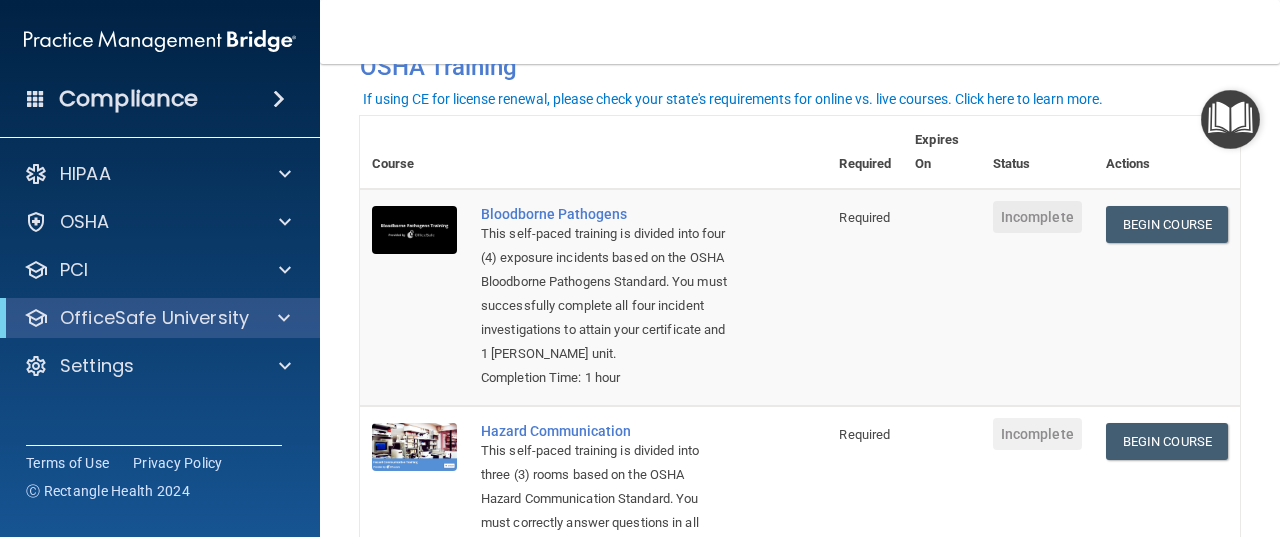 click on "HIPAA
Documents and Policies                 Report an Incident               Business Associates               Emergency Planning               Resources               HIPAA Checklist               HIPAA Risk Assessment
[GEOGRAPHIC_DATA]
Documents               Safety Data Sheets               Self-Assessment                Injury and Illness Report                Resources
PCI
PCI Compliance                Merchant Savings Calculator
[GEOGRAPHIC_DATA]
HIPAA Training                   OSHA Training                   Continuing Education
Settings
My Account               My Users               Services" at bounding box center [160, 274] 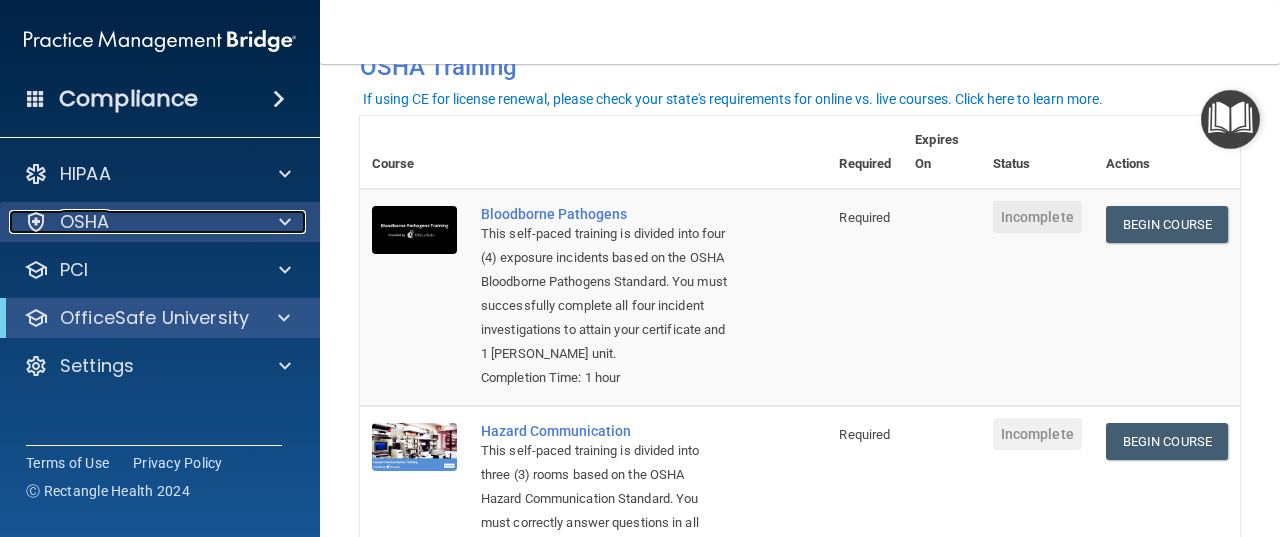 click at bounding box center (282, 222) 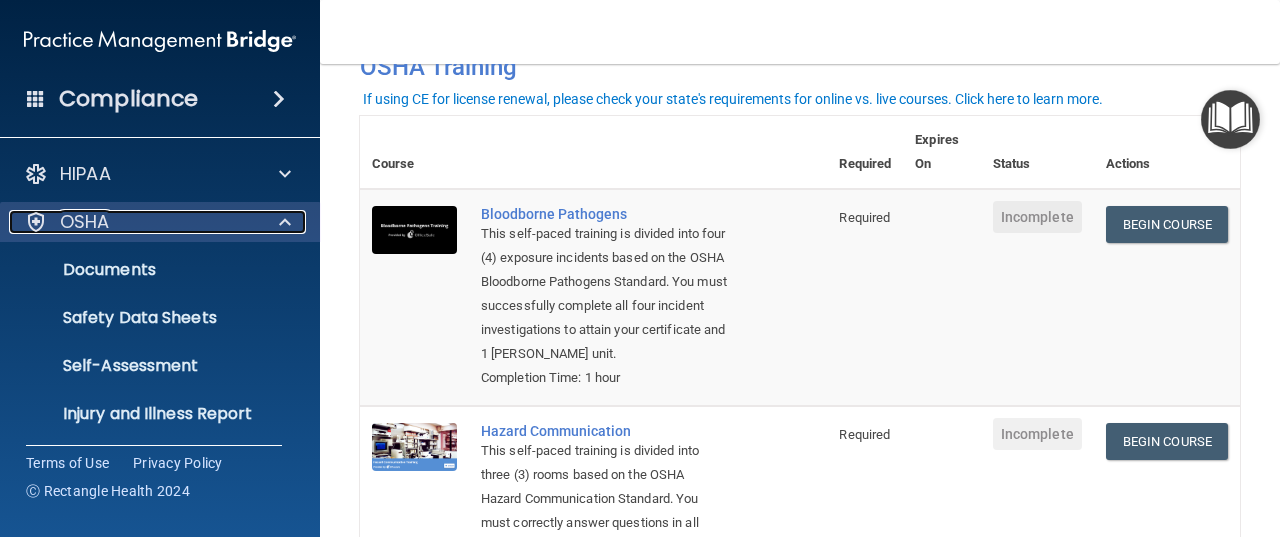 click at bounding box center (285, 222) 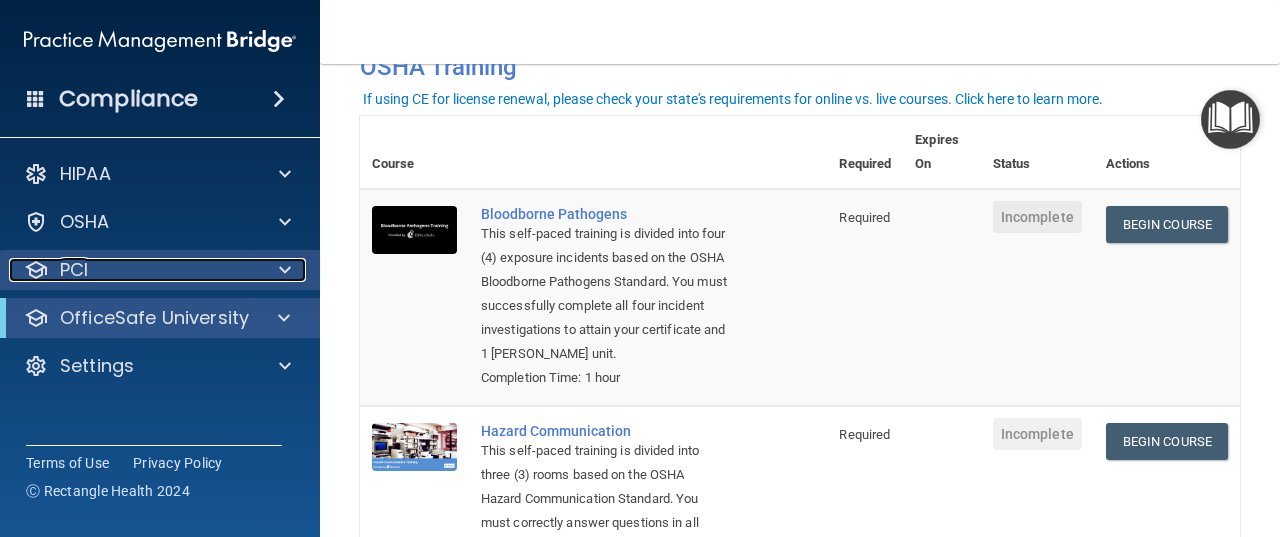 click at bounding box center (285, 270) 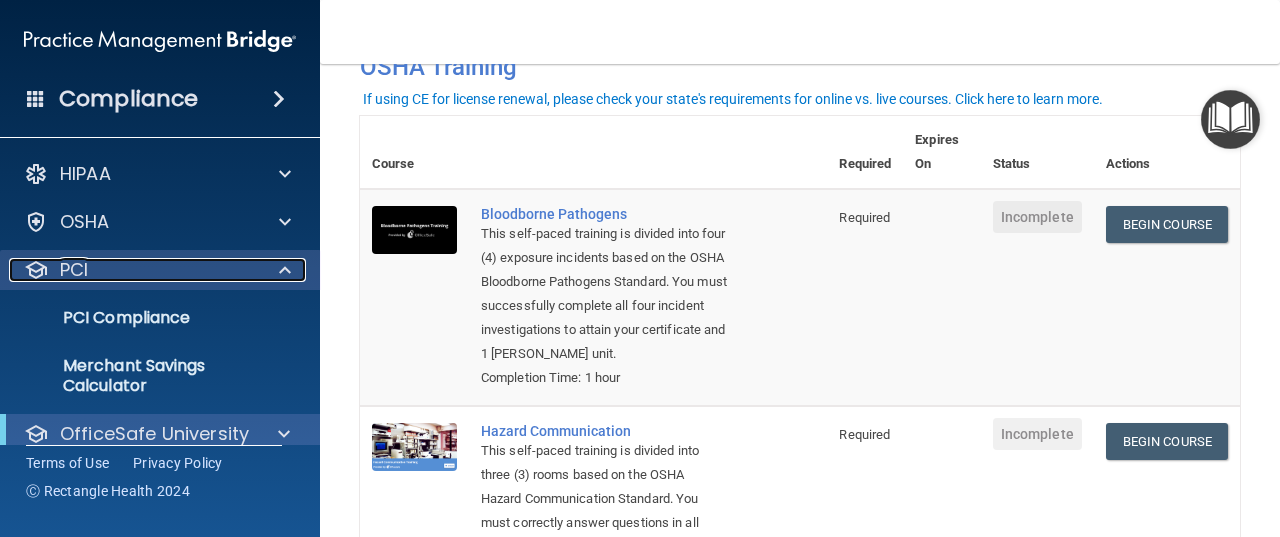 click at bounding box center [285, 270] 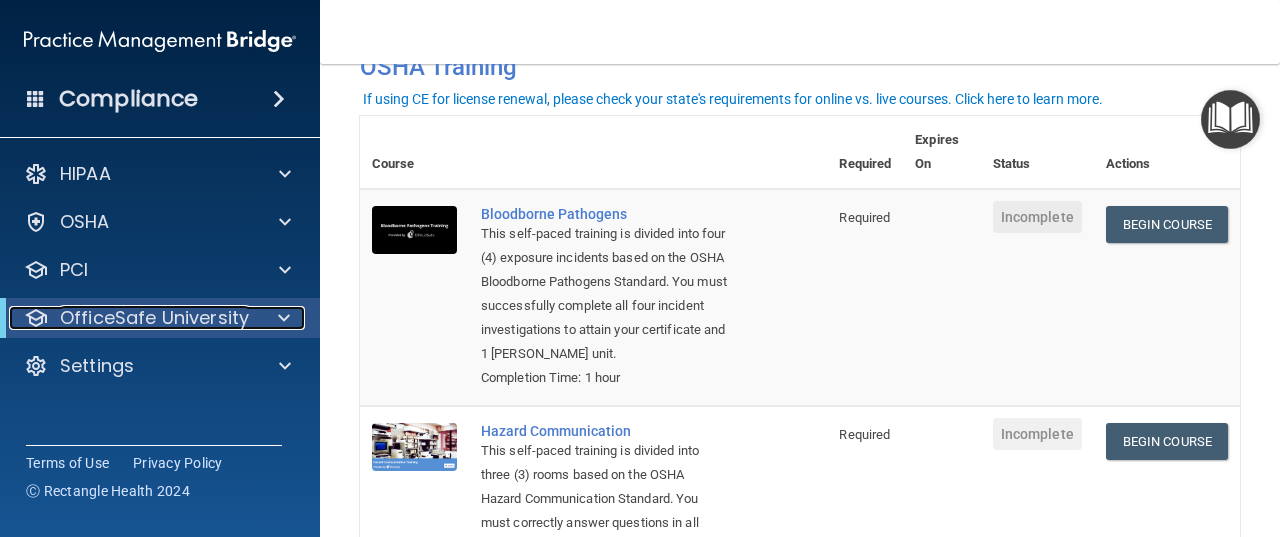 click at bounding box center (284, 318) 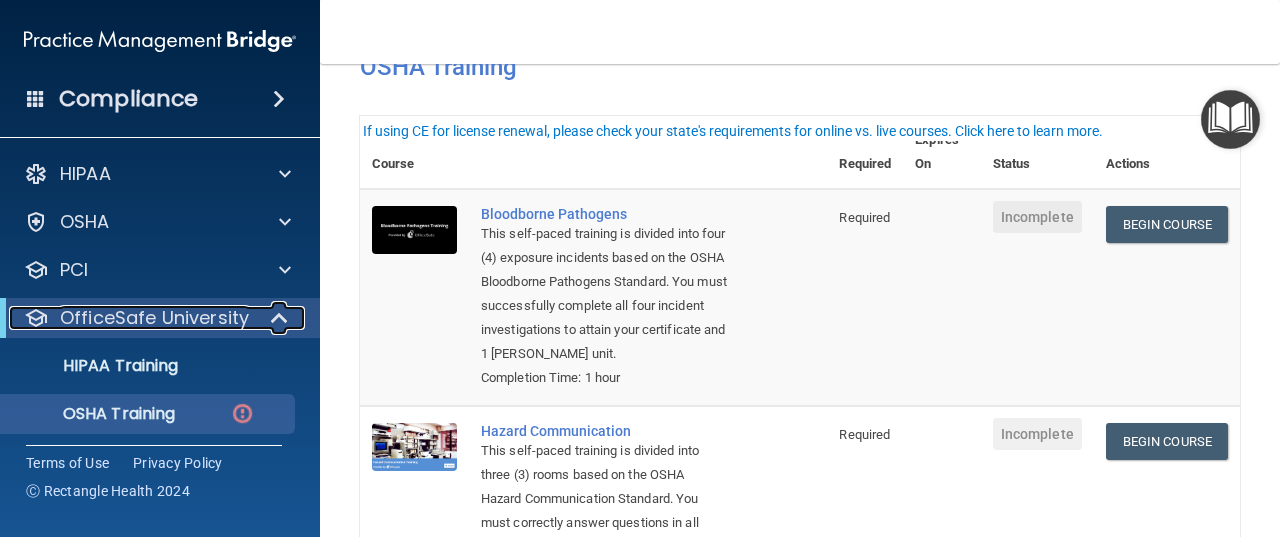 scroll, scrollTop: 0, scrollLeft: 0, axis: both 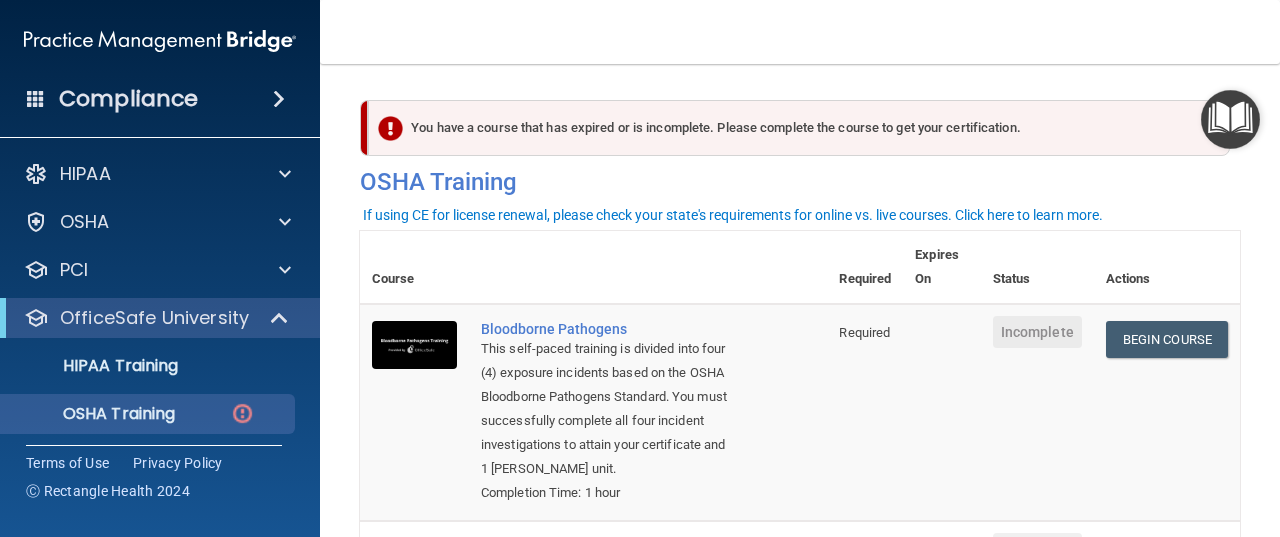 click at bounding box center [1230, 119] 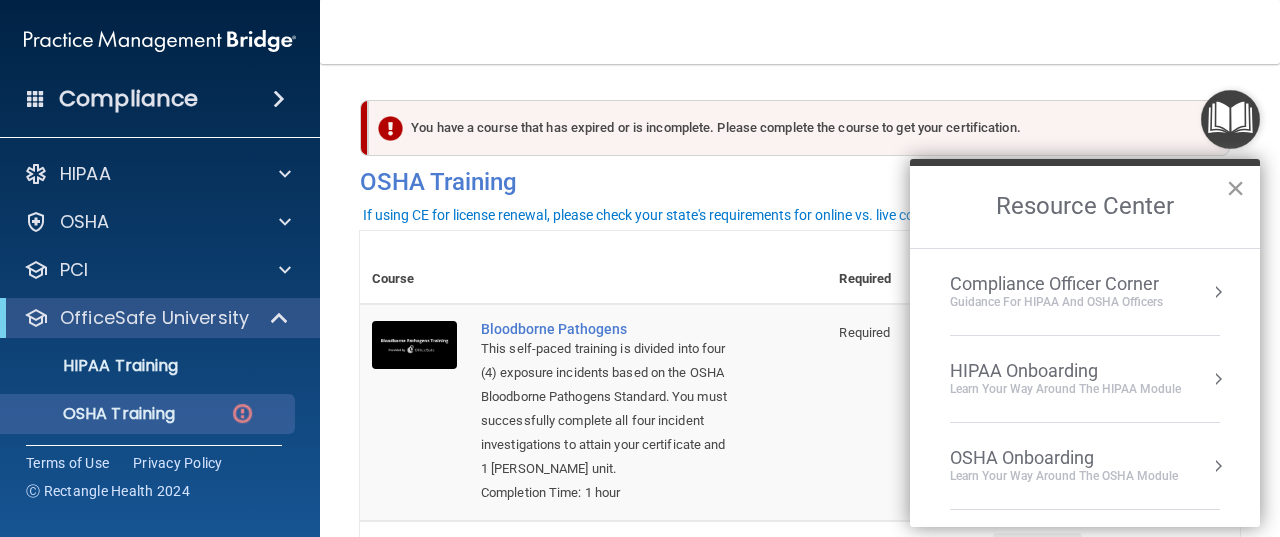 click on "×" at bounding box center (1235, 188) 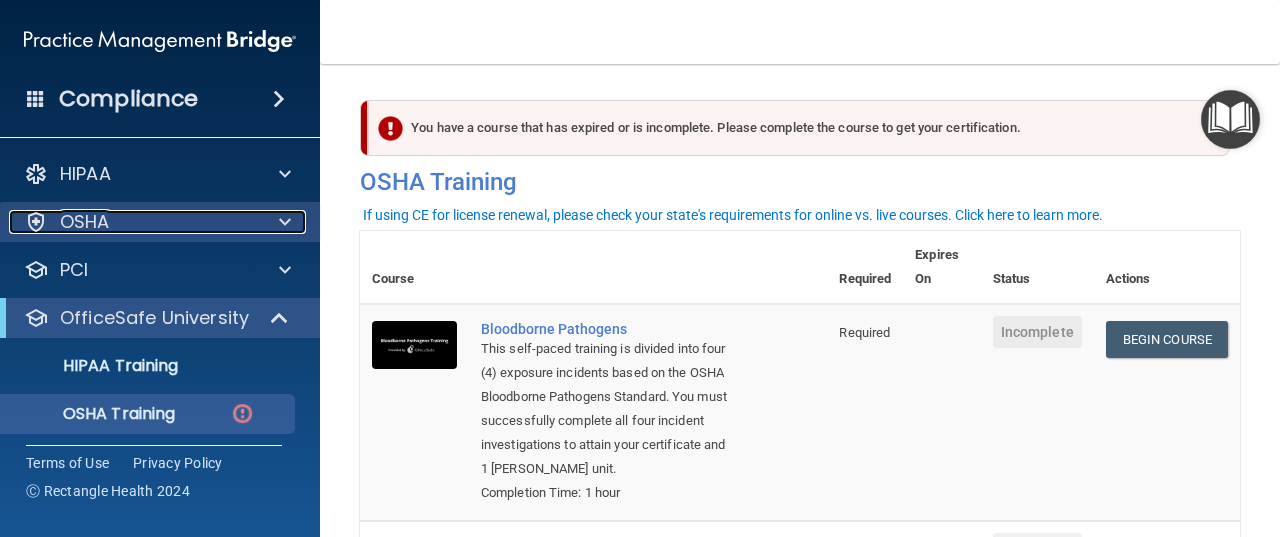 click on "OSHA" at bounding box center [133, 222] 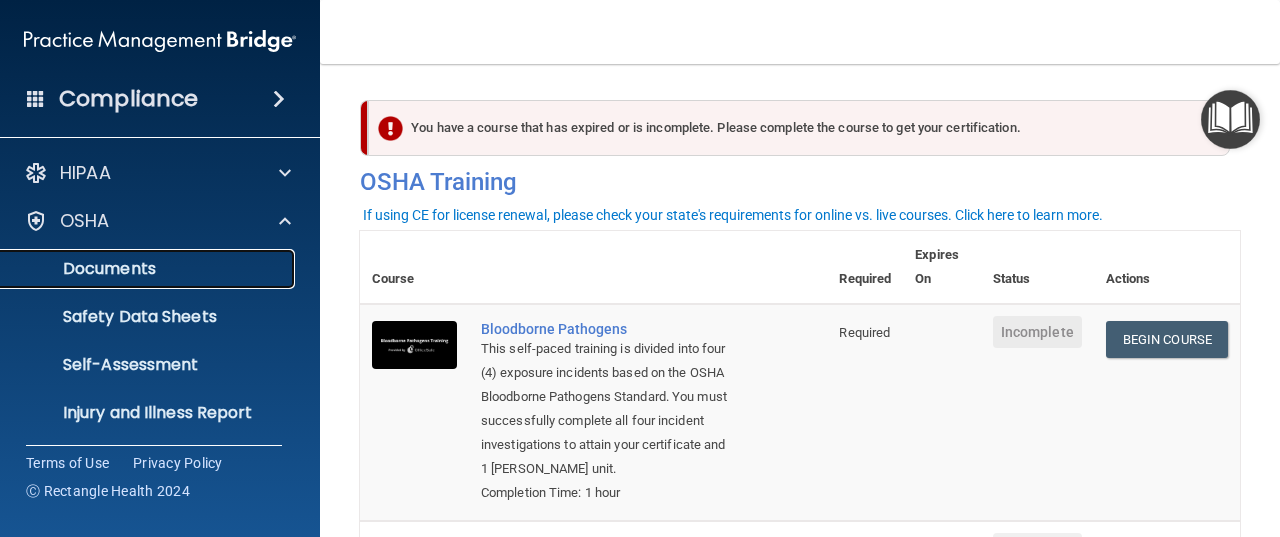 click on "Documents" at bounding box center (137, 269) 